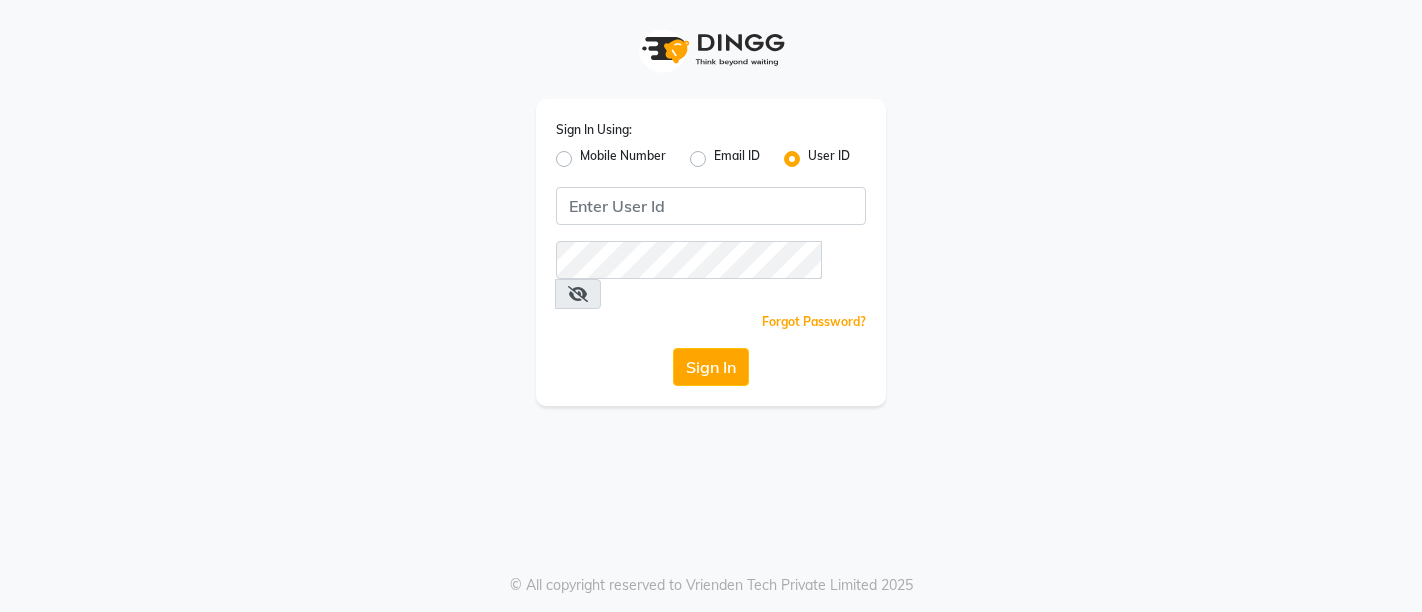 scroll, scrollTop: 0, scrollLeft: 0, axis: both 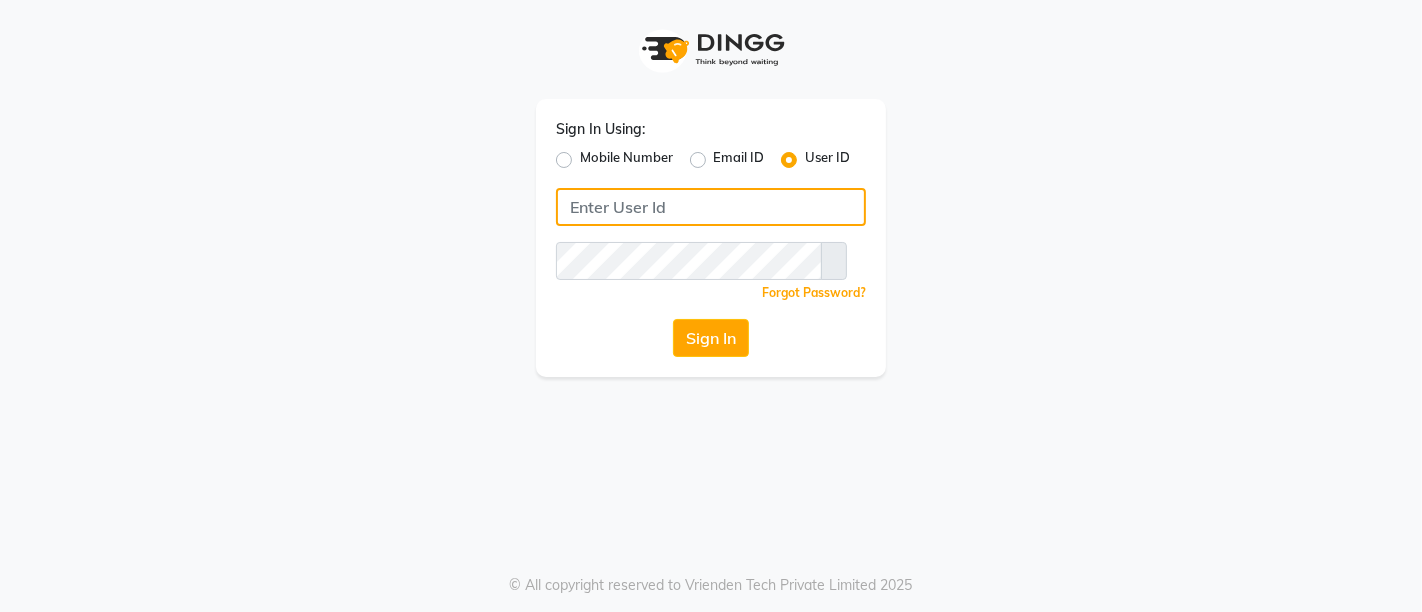 click 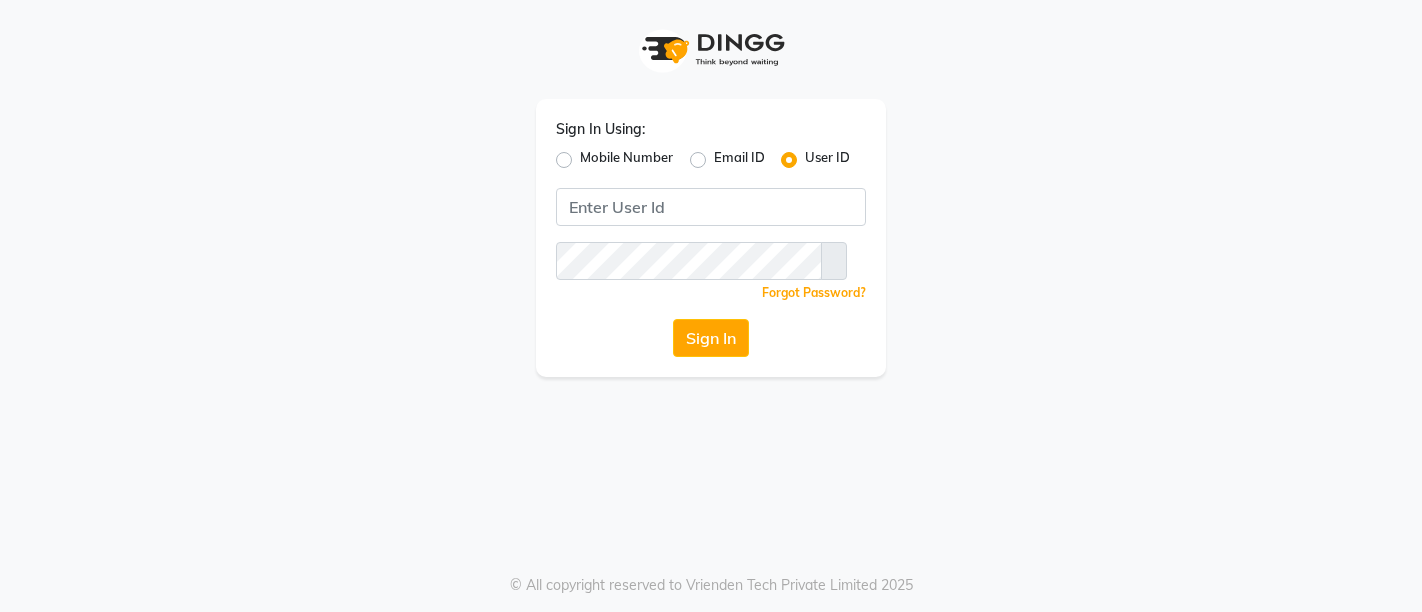 scroll, scrollTop: 0, scrollLeft: 0, axis: both 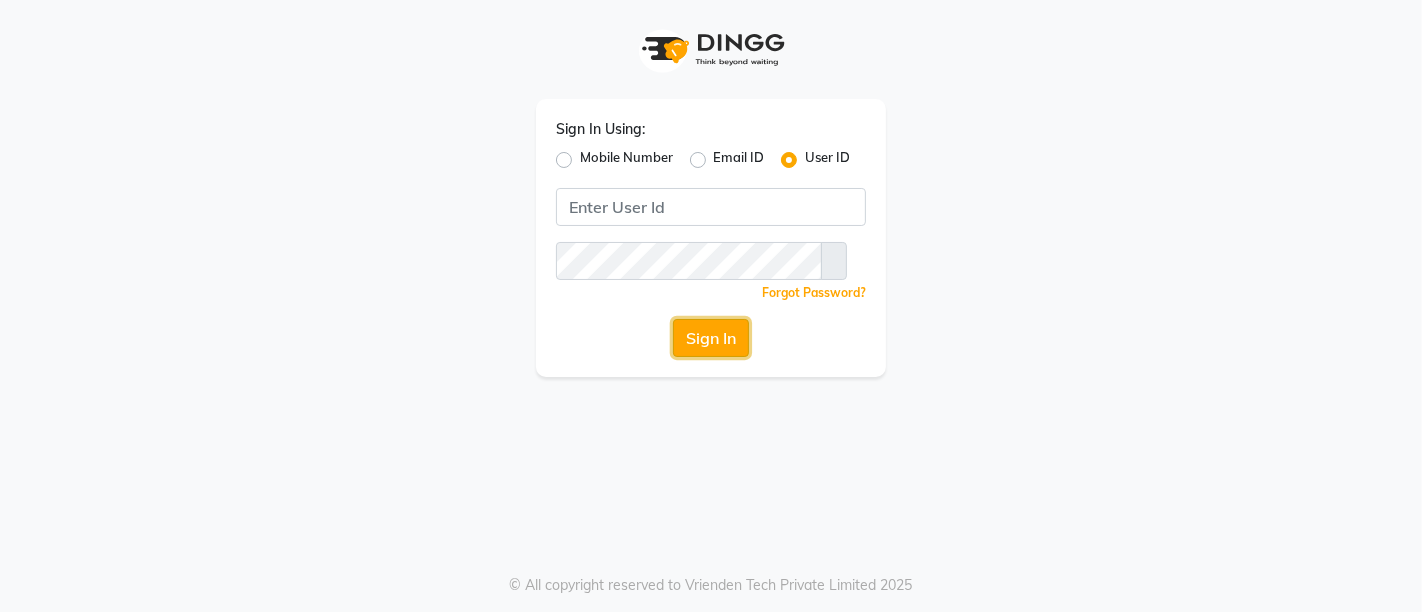click on "Sign In" 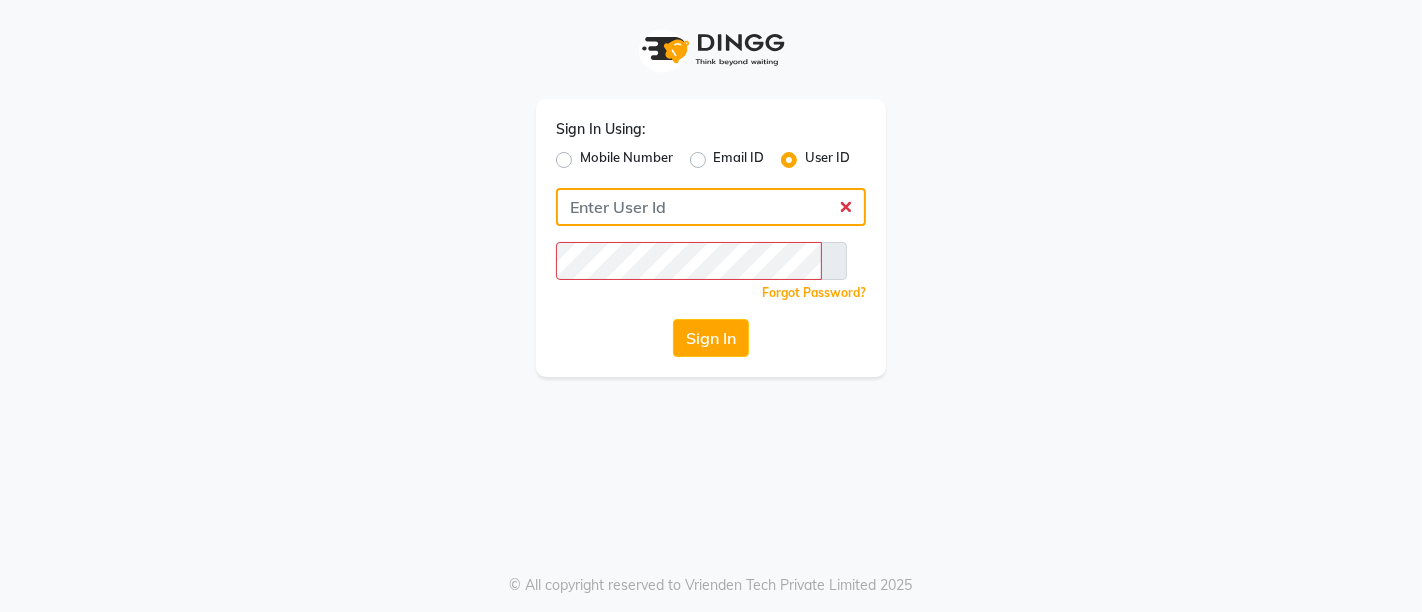 click 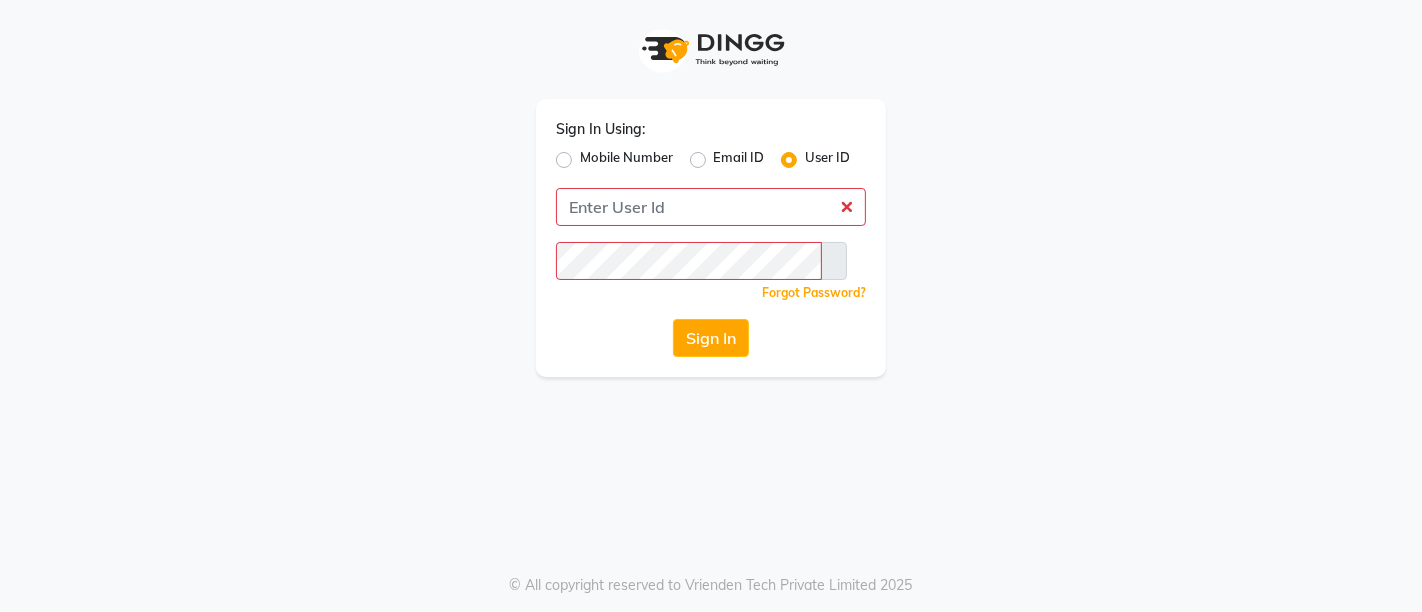 click on "Mobile Number" 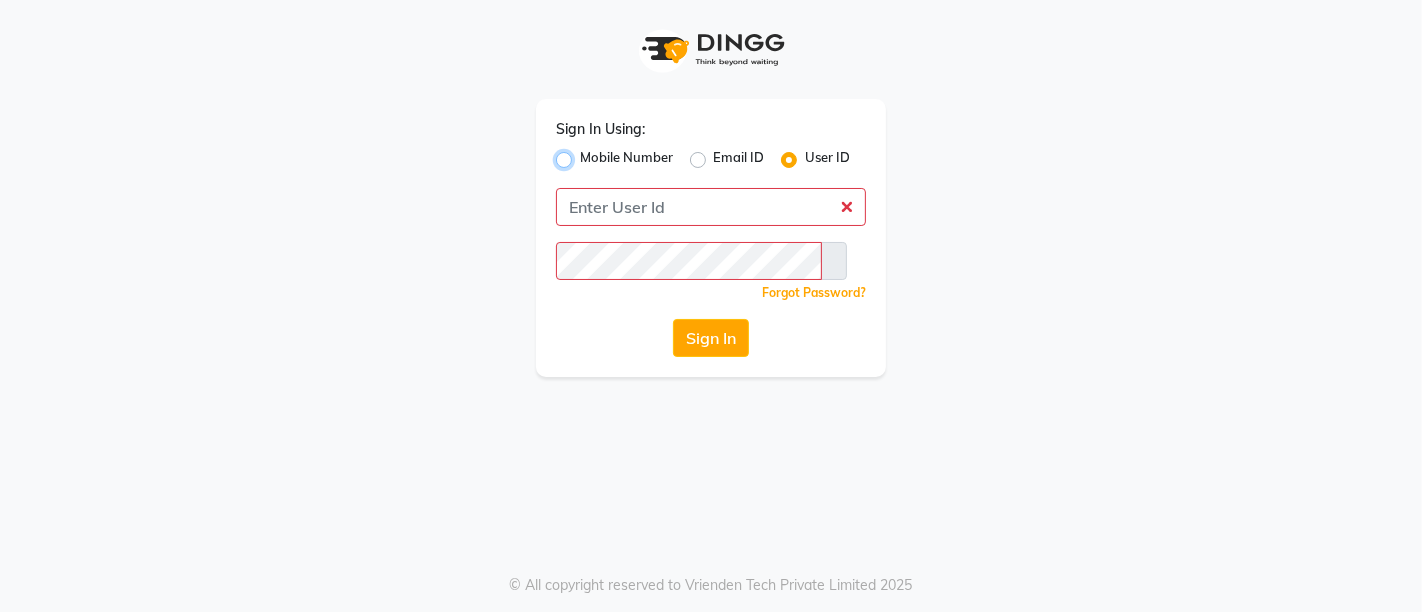 click on "Mobile Number" at bounding box center [586, 154] 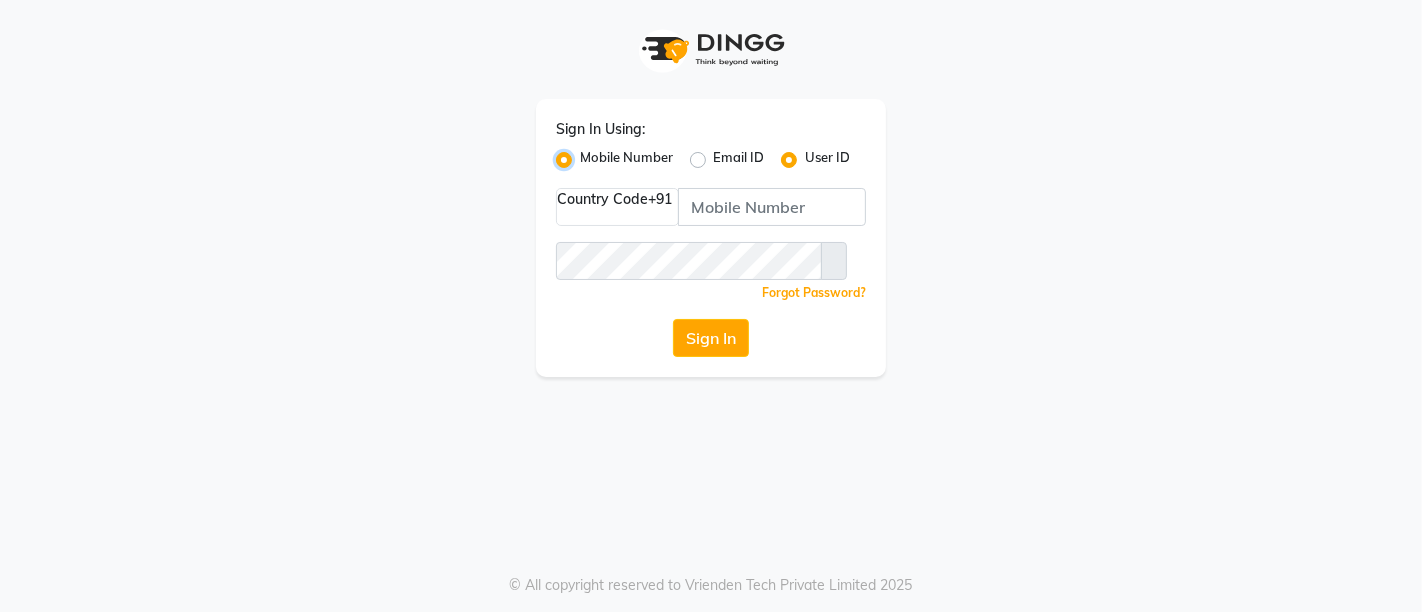 radio on "false" 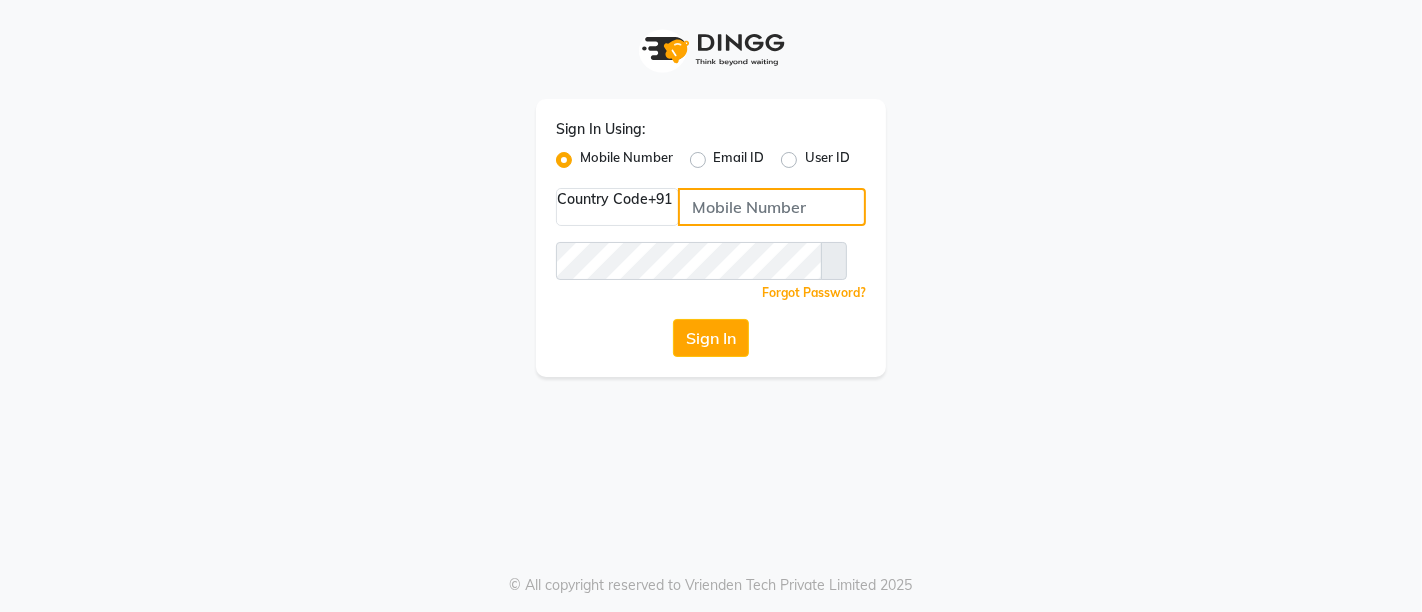 click 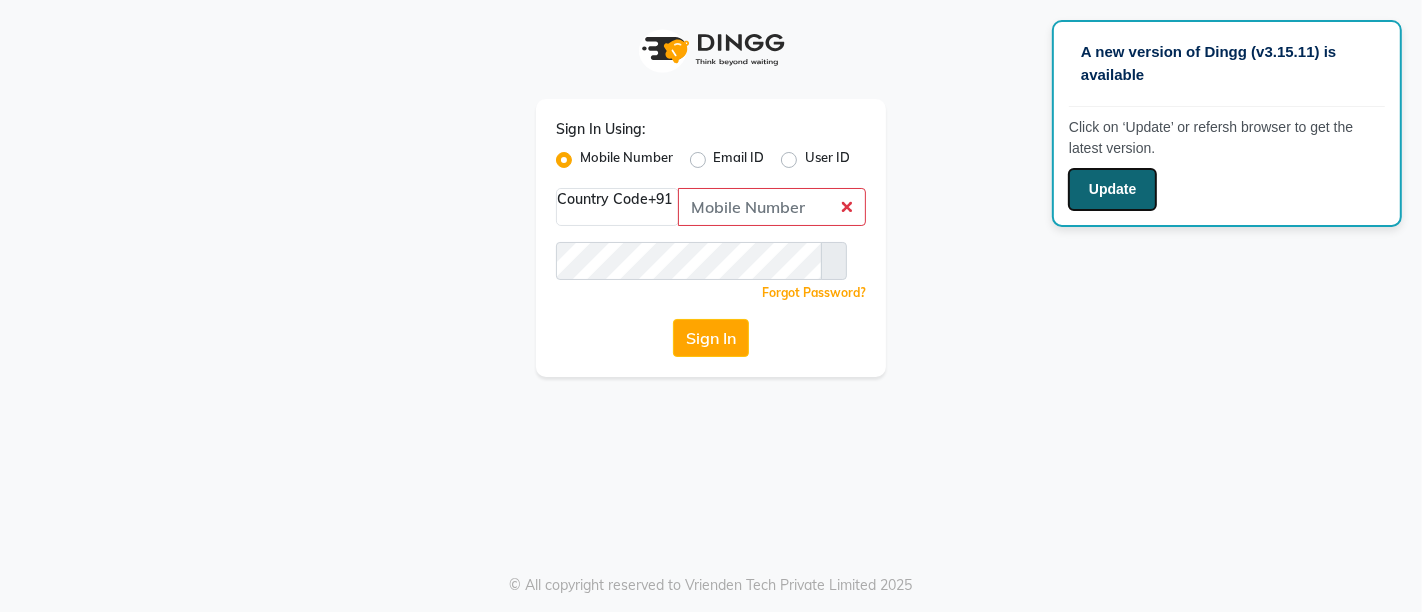 click on "Update" 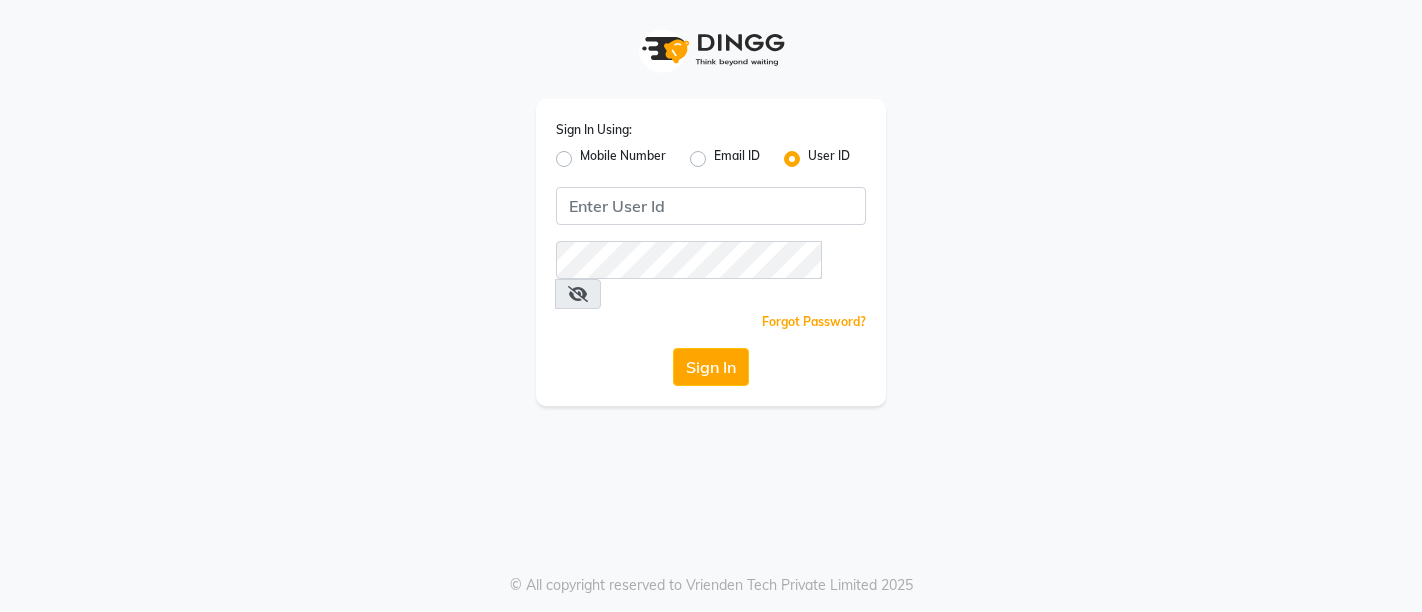 scroll, scrollTop: 0, scrollLeft: 0, axis: both 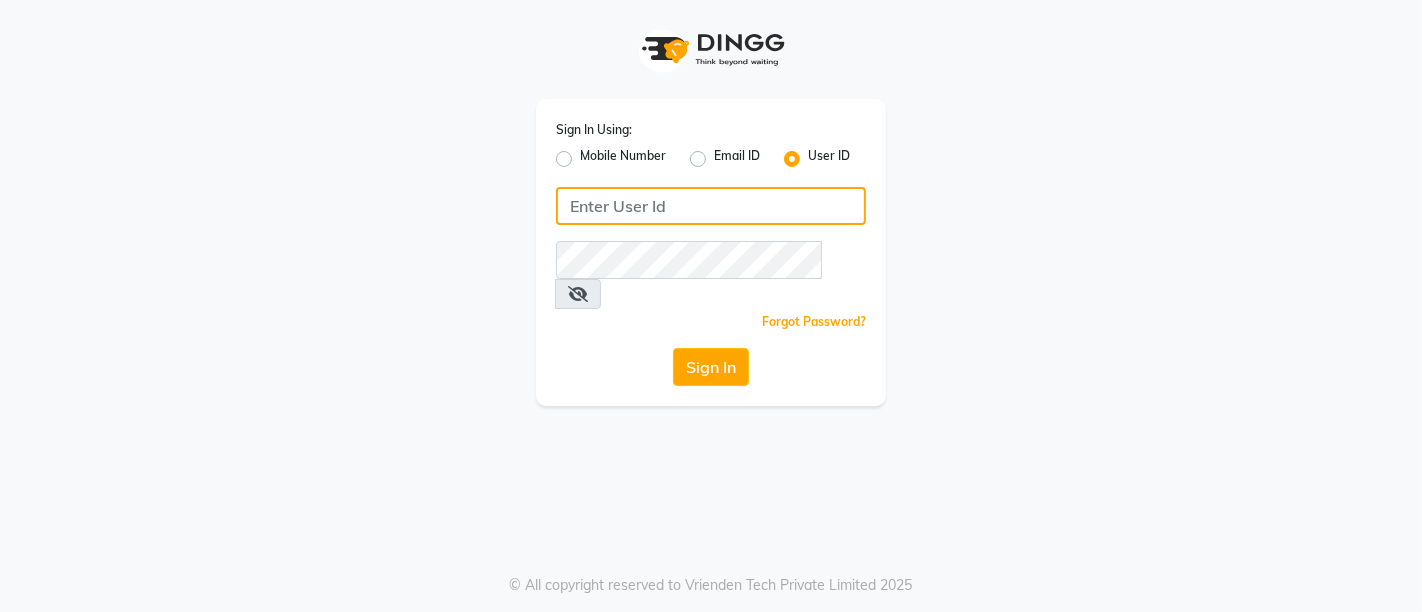 click 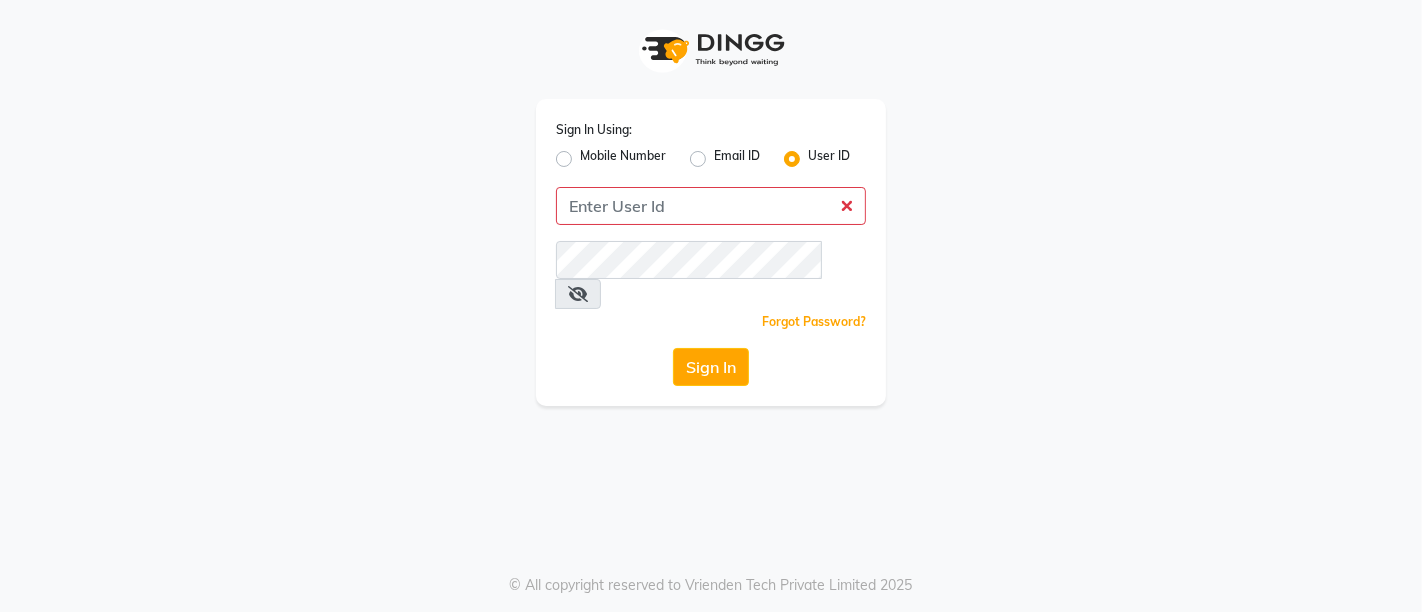 click on "Mobile Number" 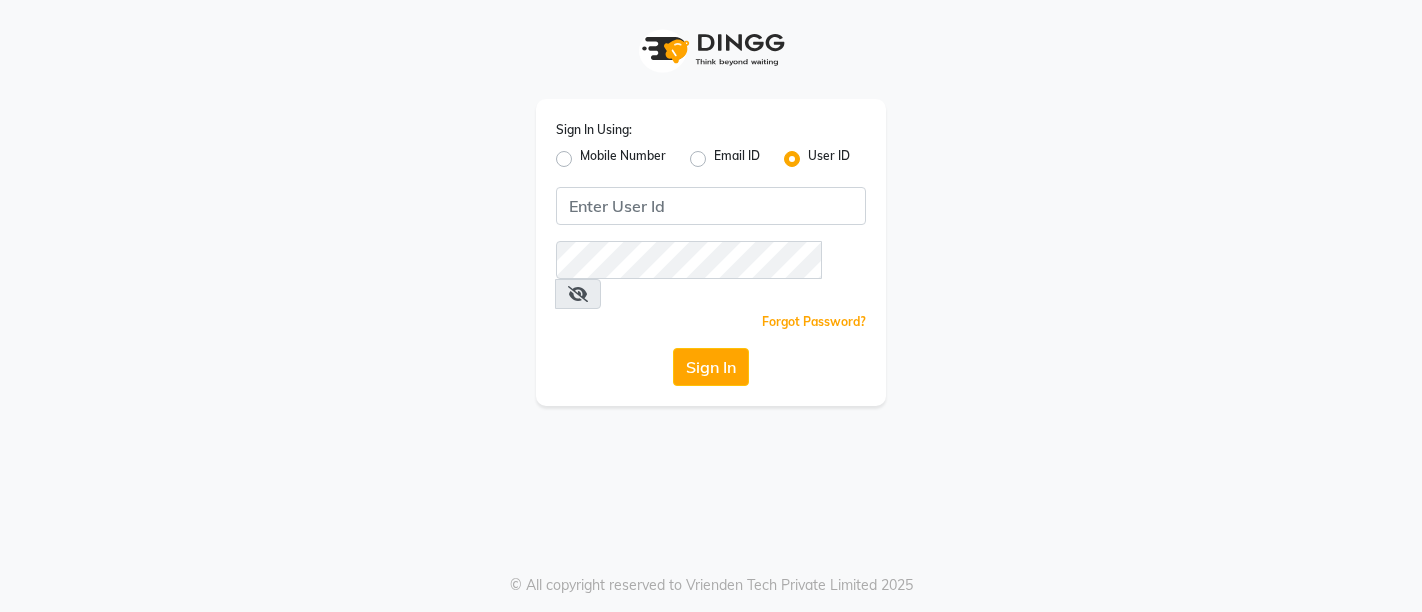 scroll, scrollTop: 0, scrollLeft: 0, axis: both 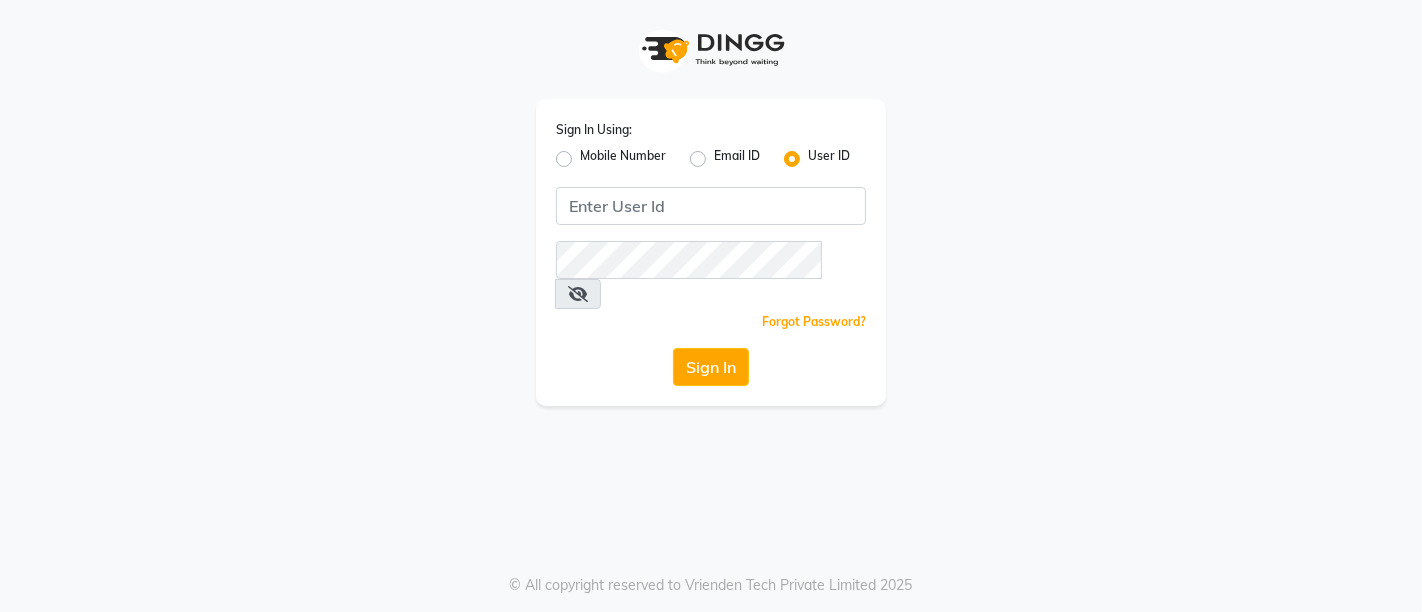 click on "Mobile Number" 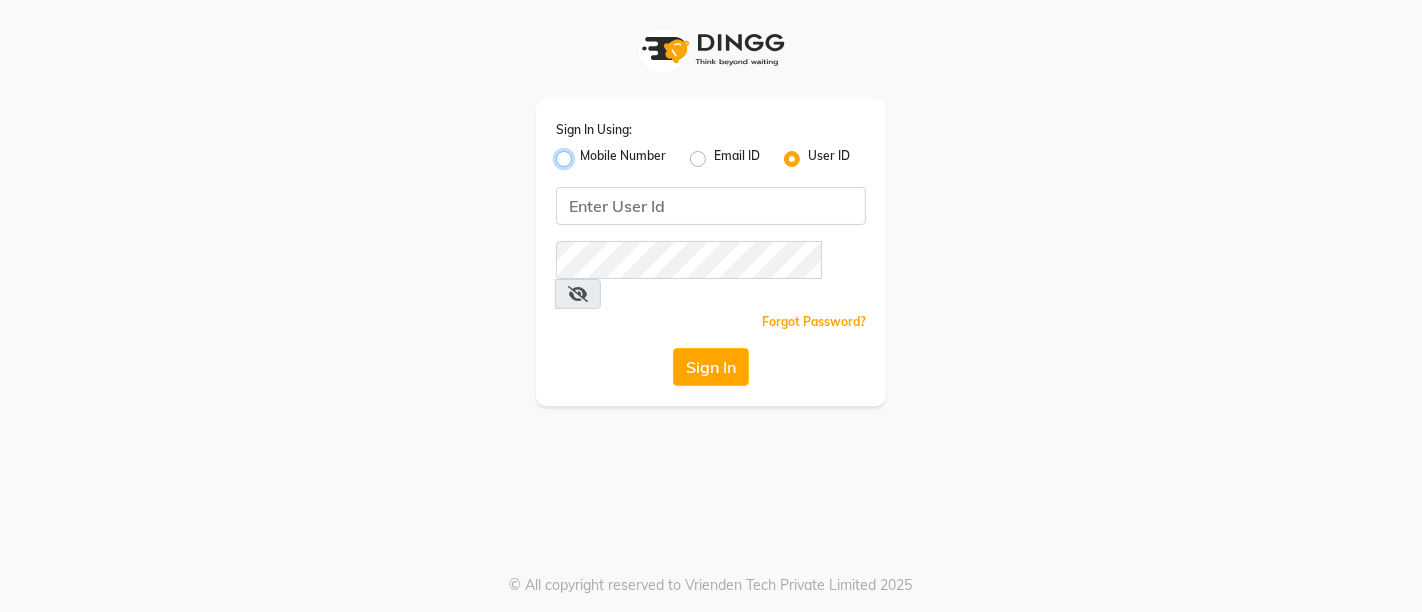 click on "Mobile Number" at bounding box center (586, 153) 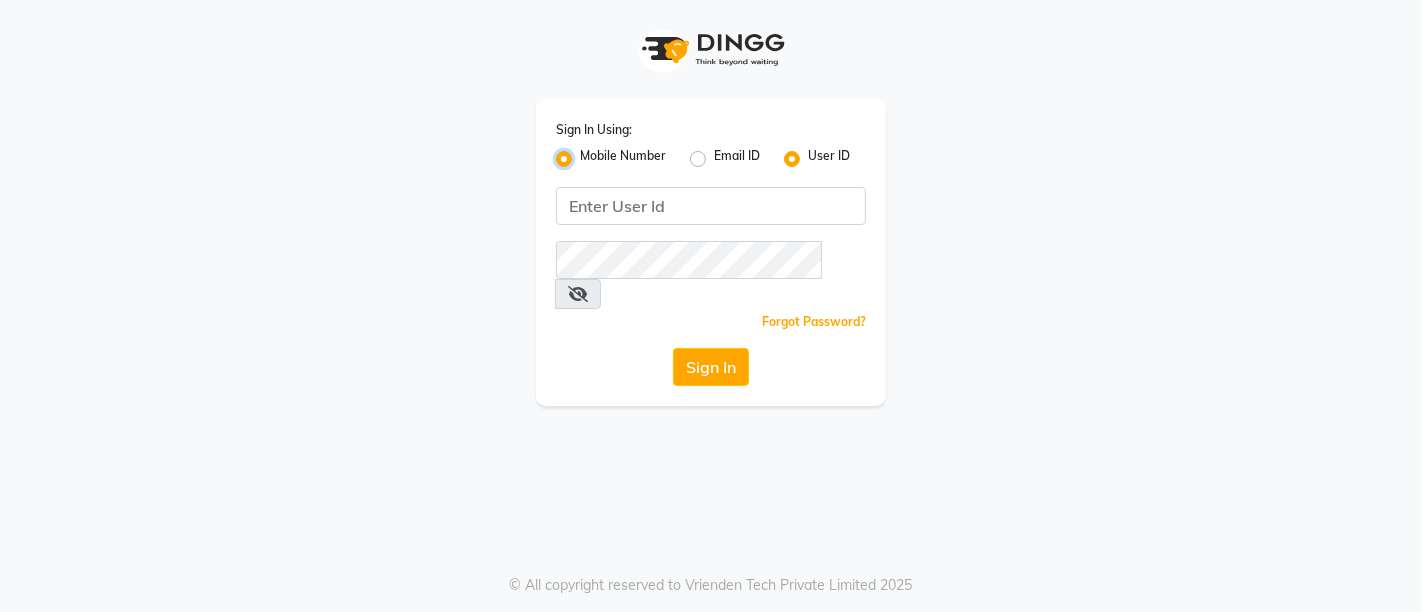 radio on "false" 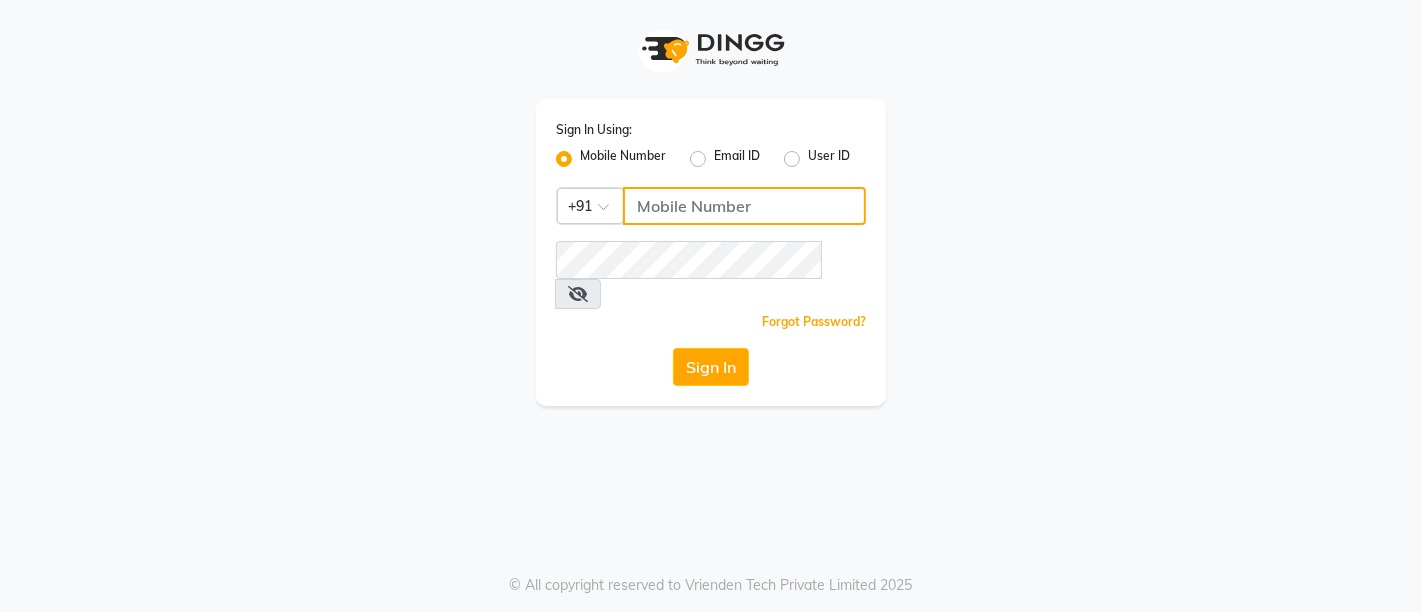 click 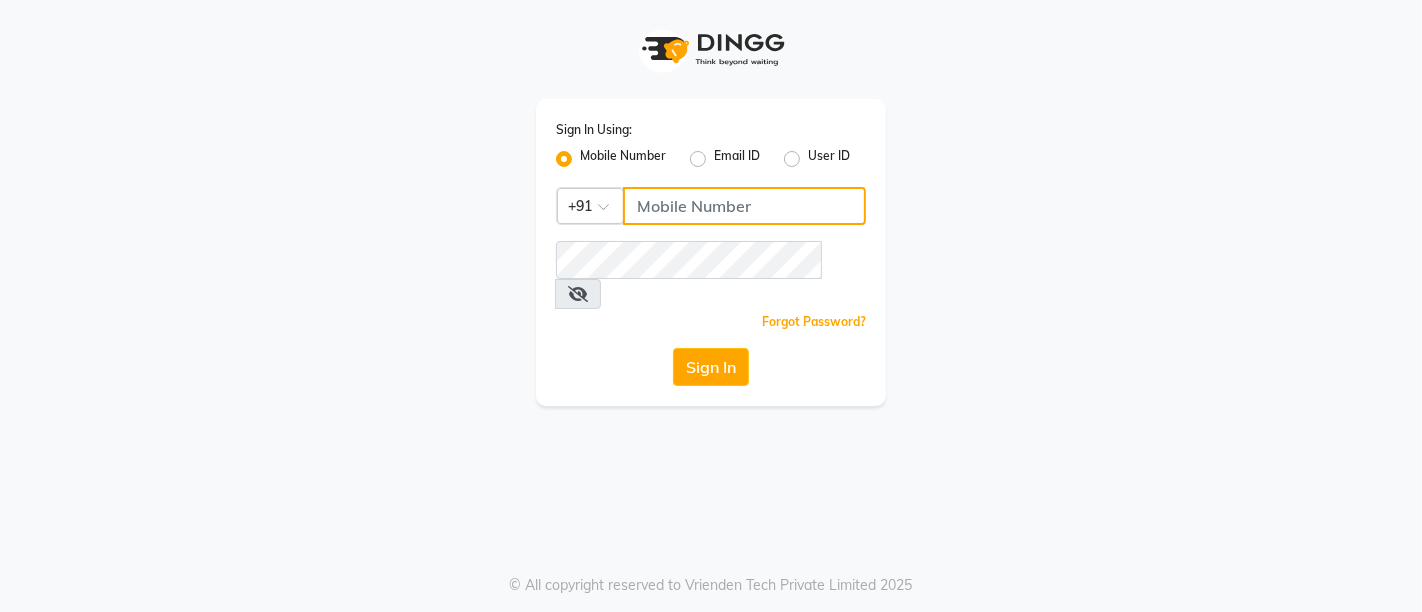 click 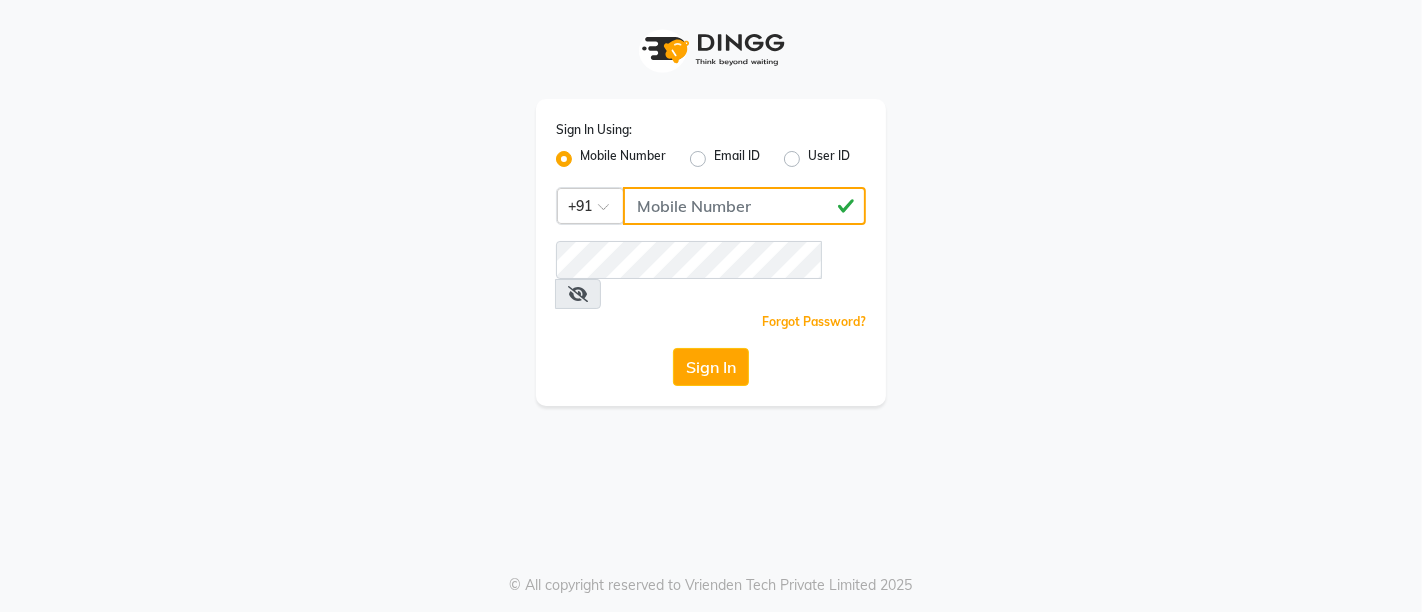 type on "6202390134" 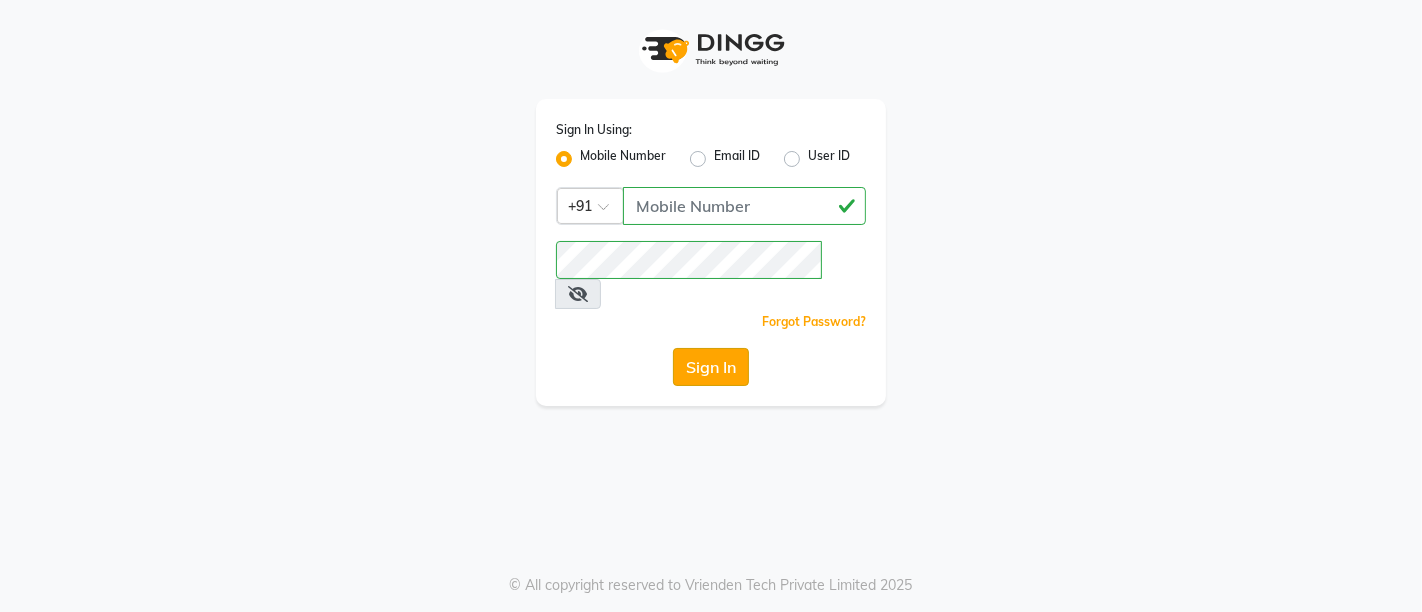 click on "Sign In" 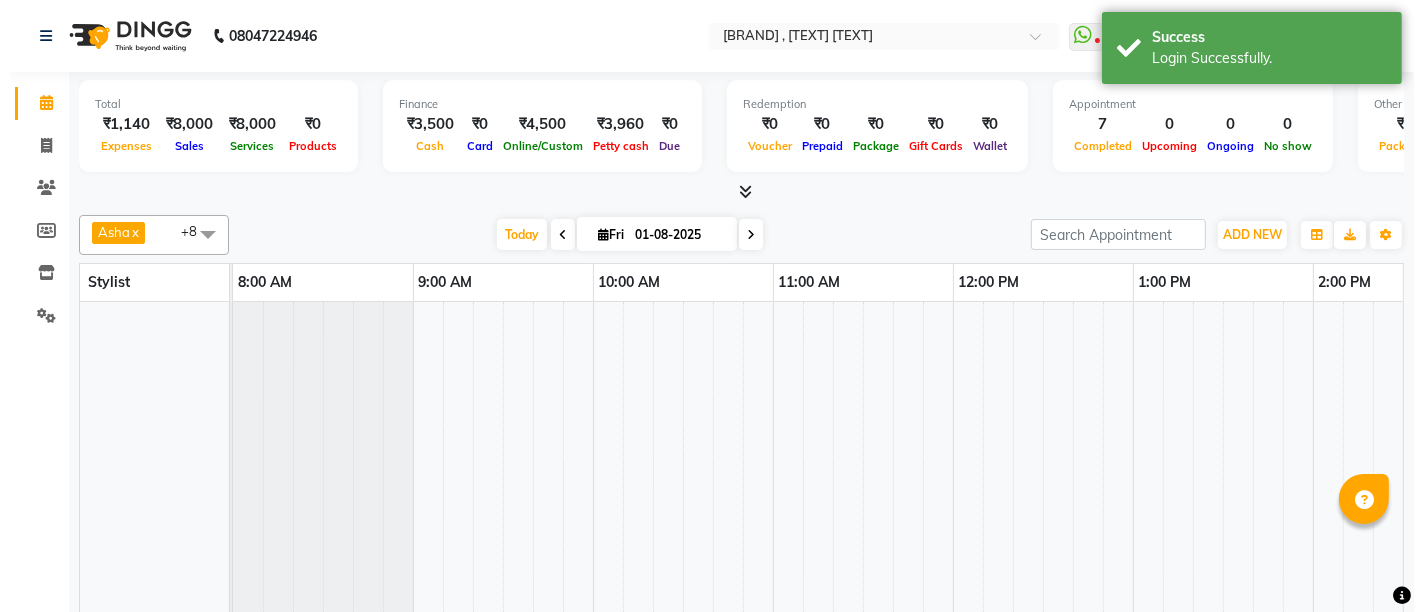 scroll, scrollTop: 0, scrollLeft: 1511, axis: horizontal 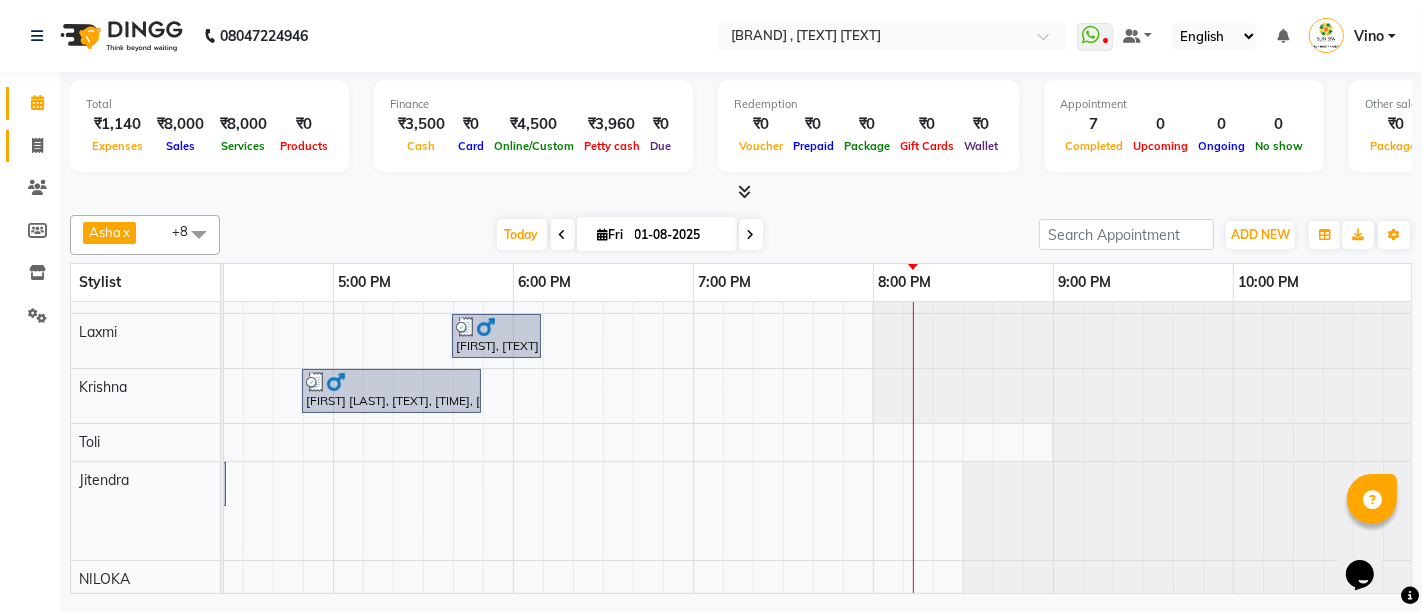 click 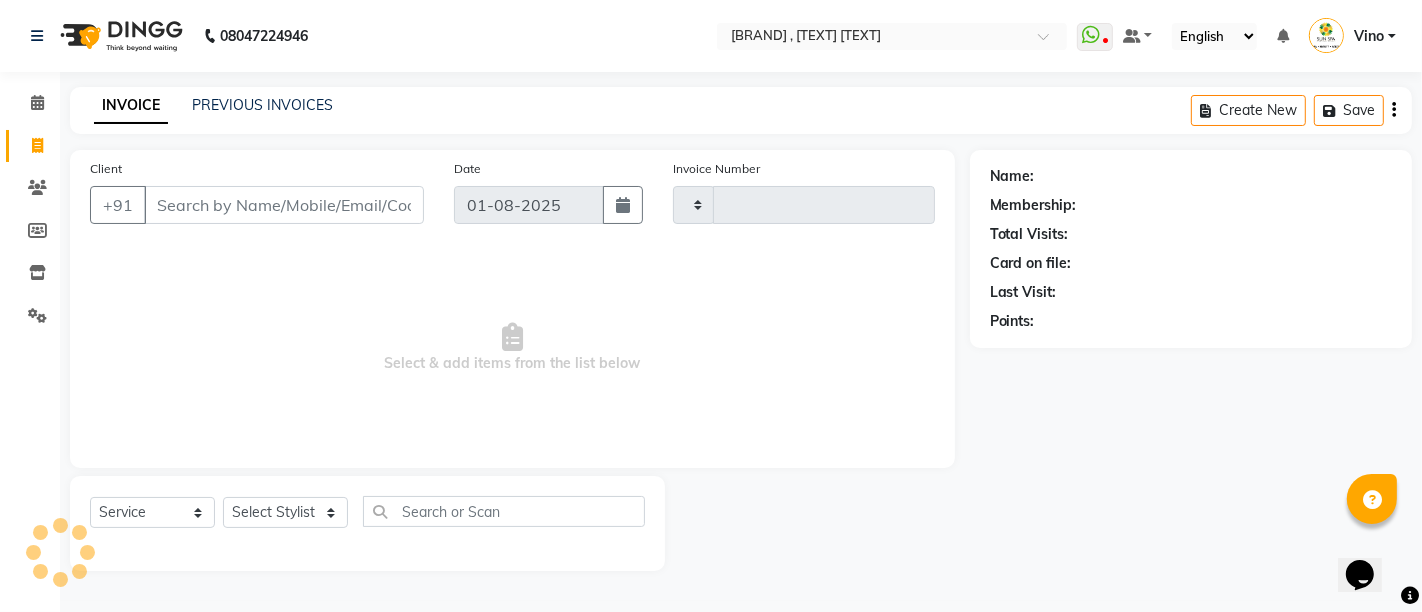 type on "0920" 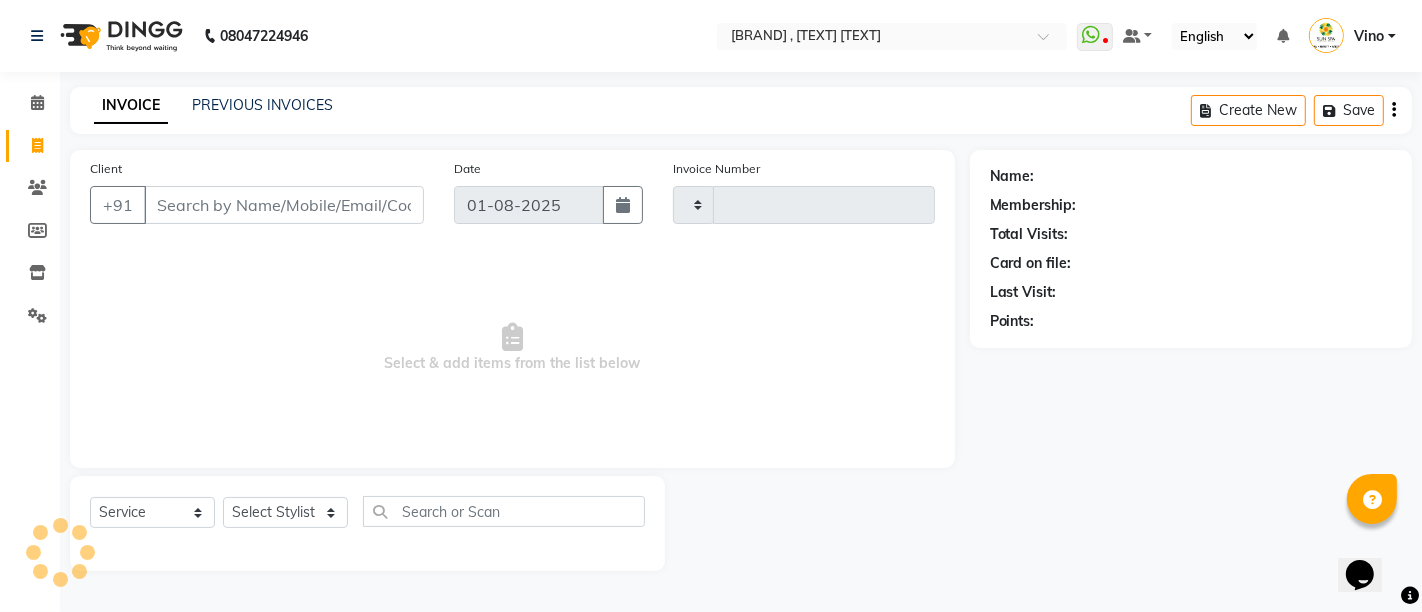 select on "5782" 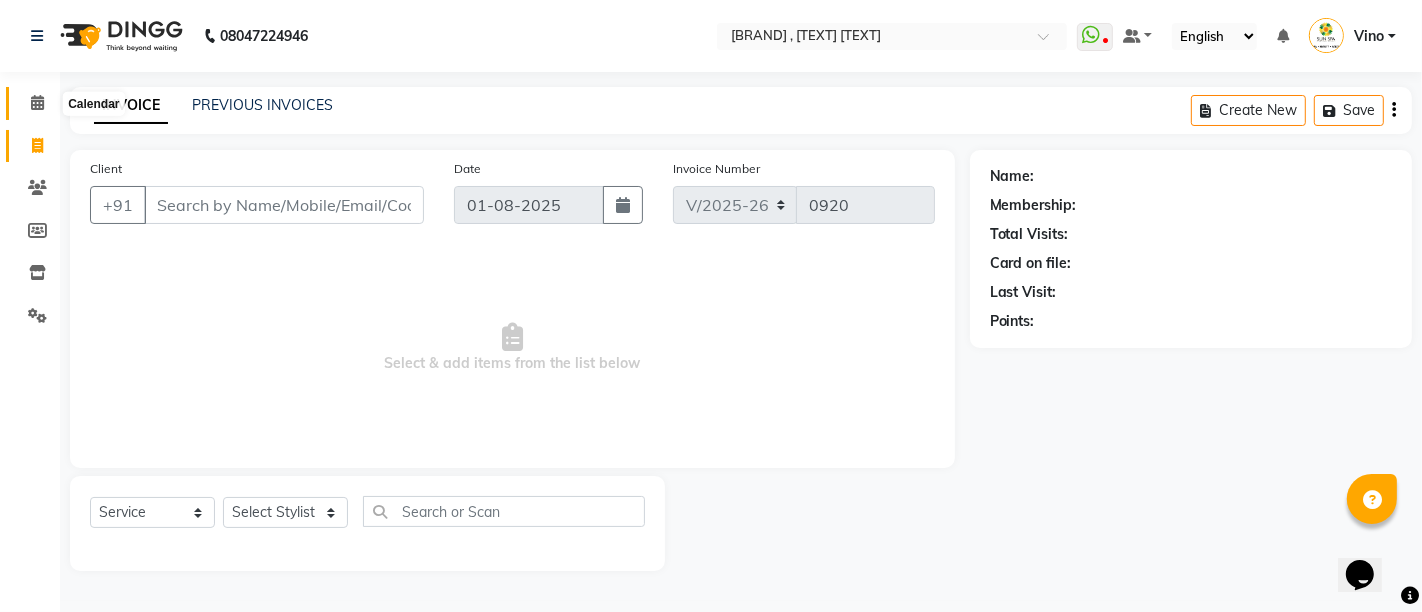 click 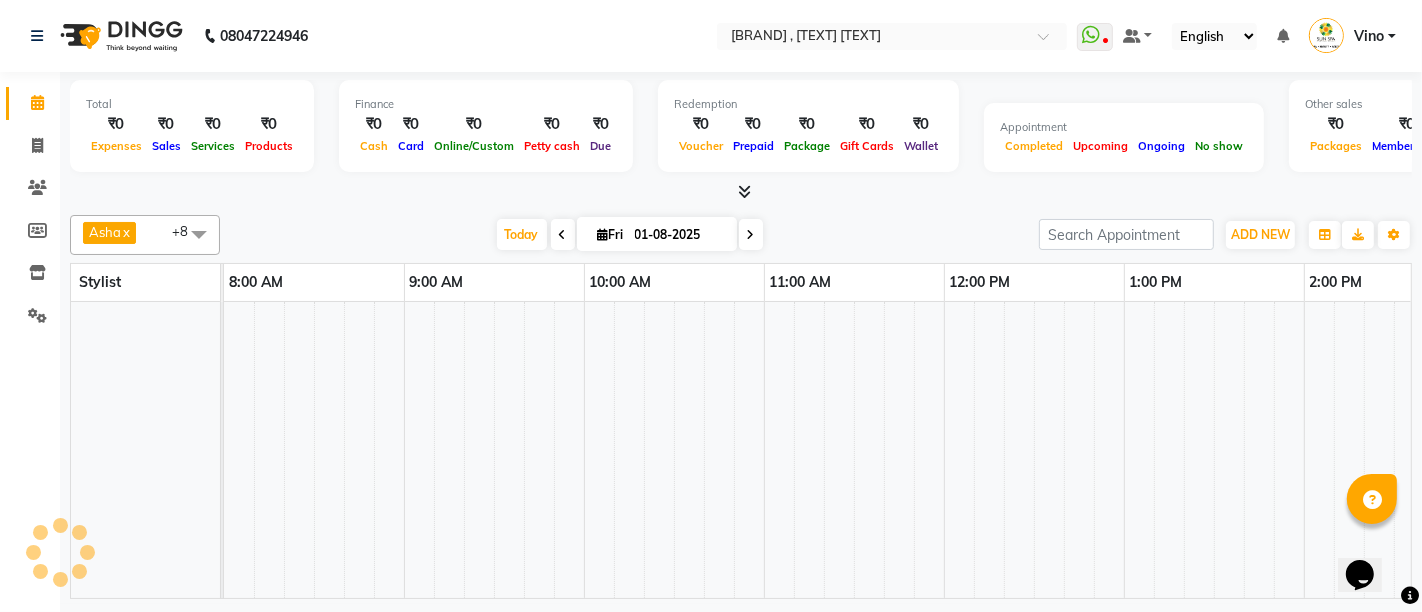 scroll, scrollTop: 0, scrollLeft: 0, axis: both 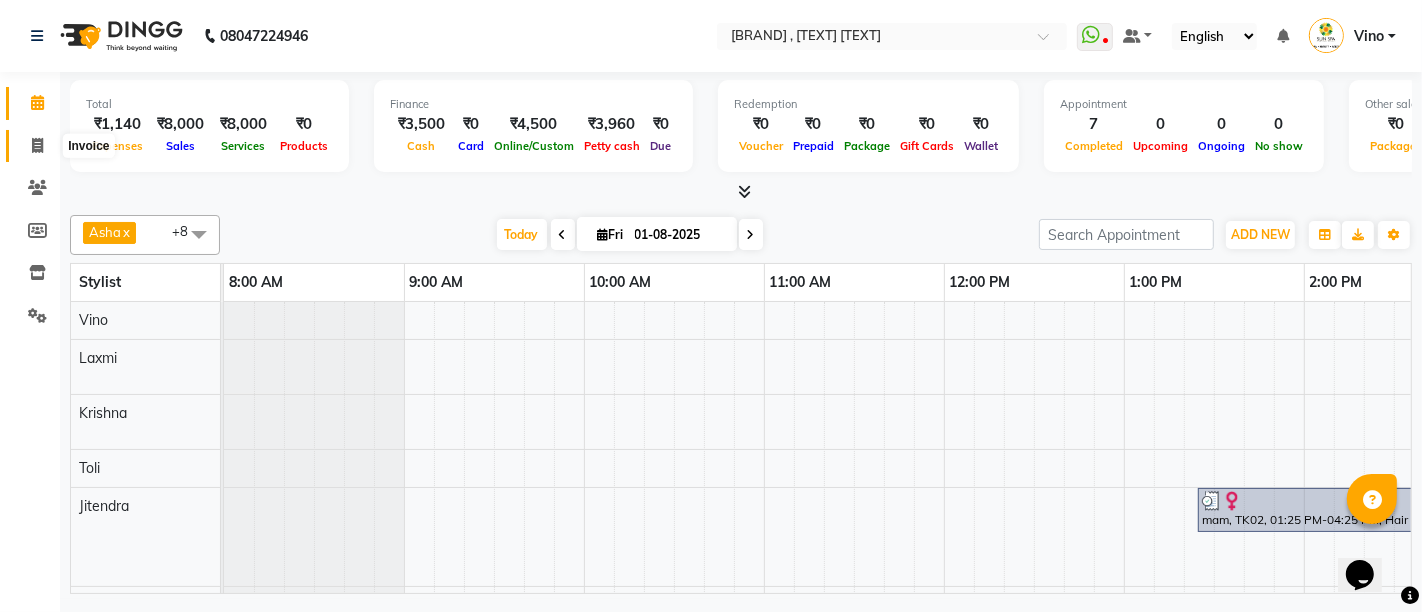 click 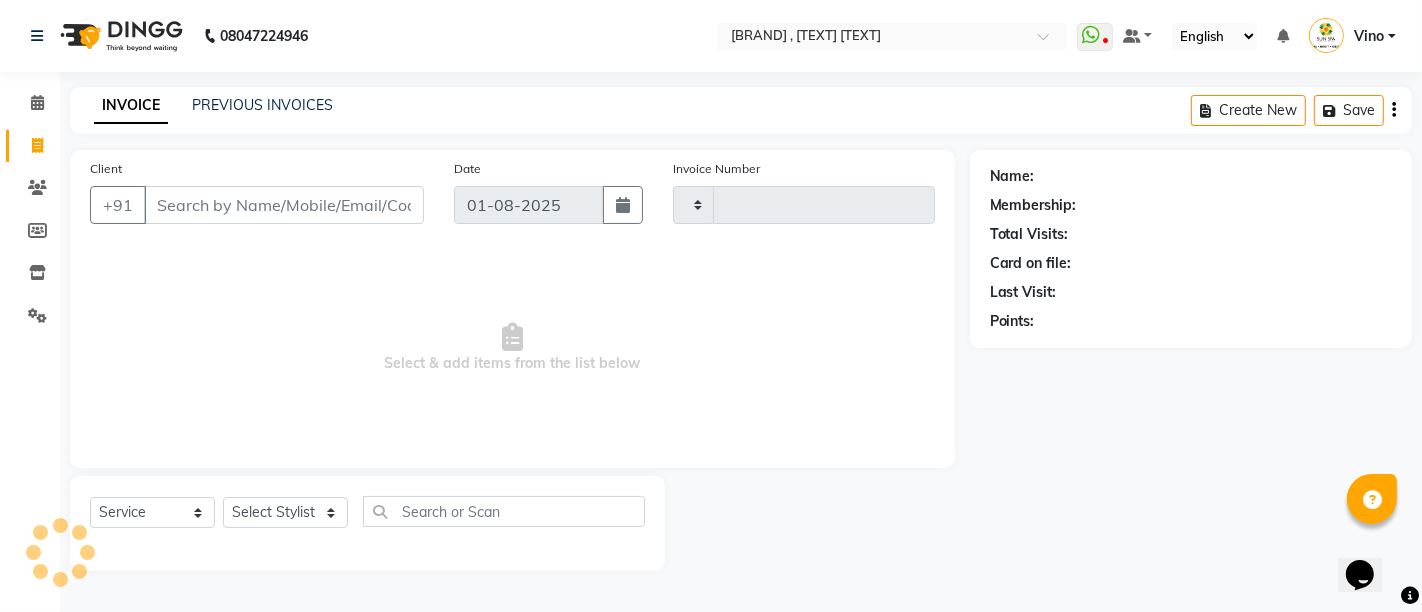 type on "0920" 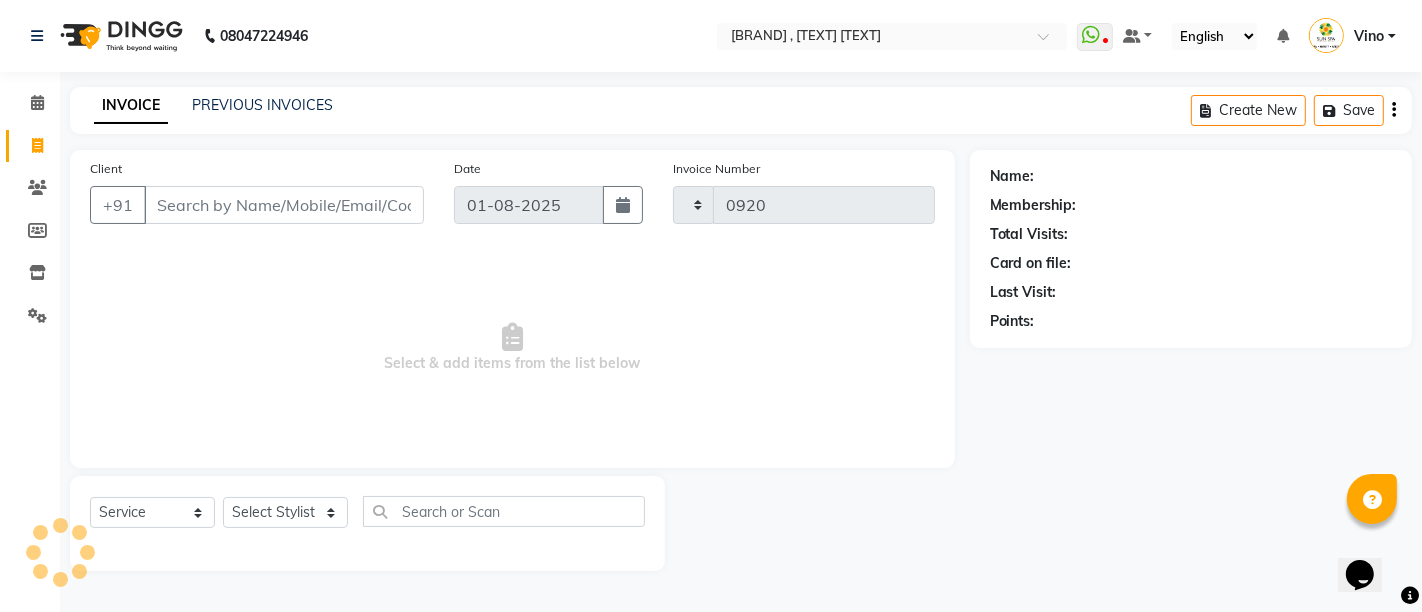 select on "5782" 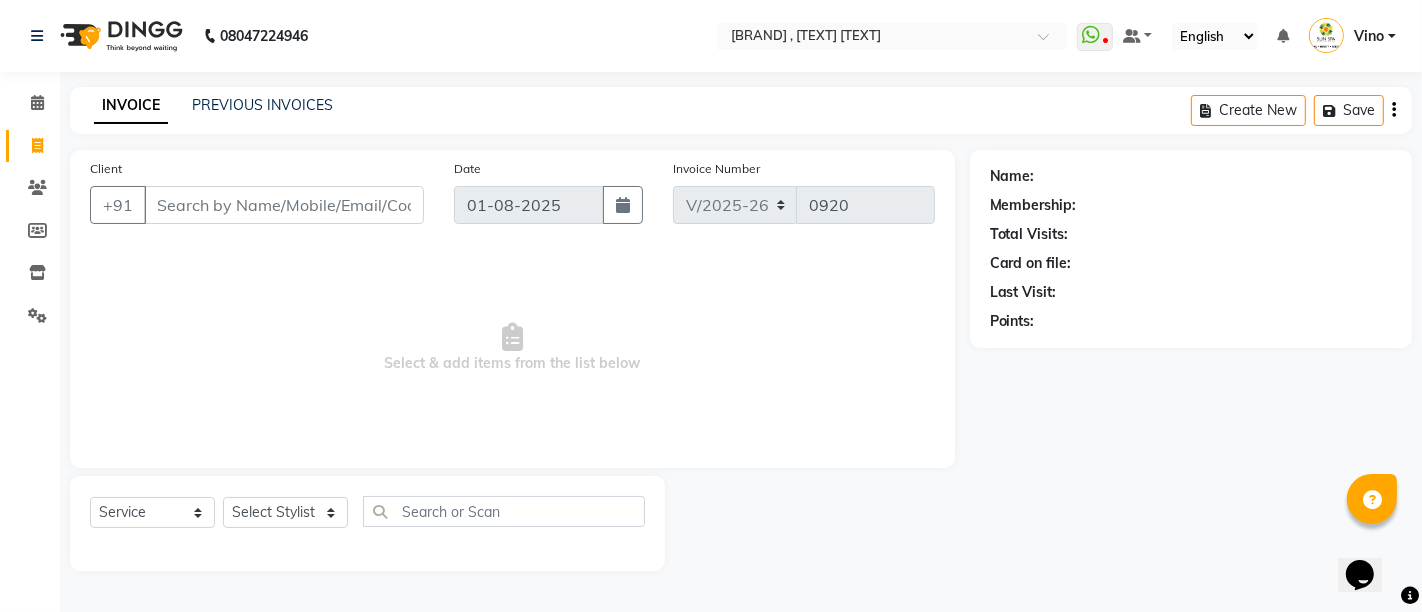 click on "Client" at bounding box center (284, 205) 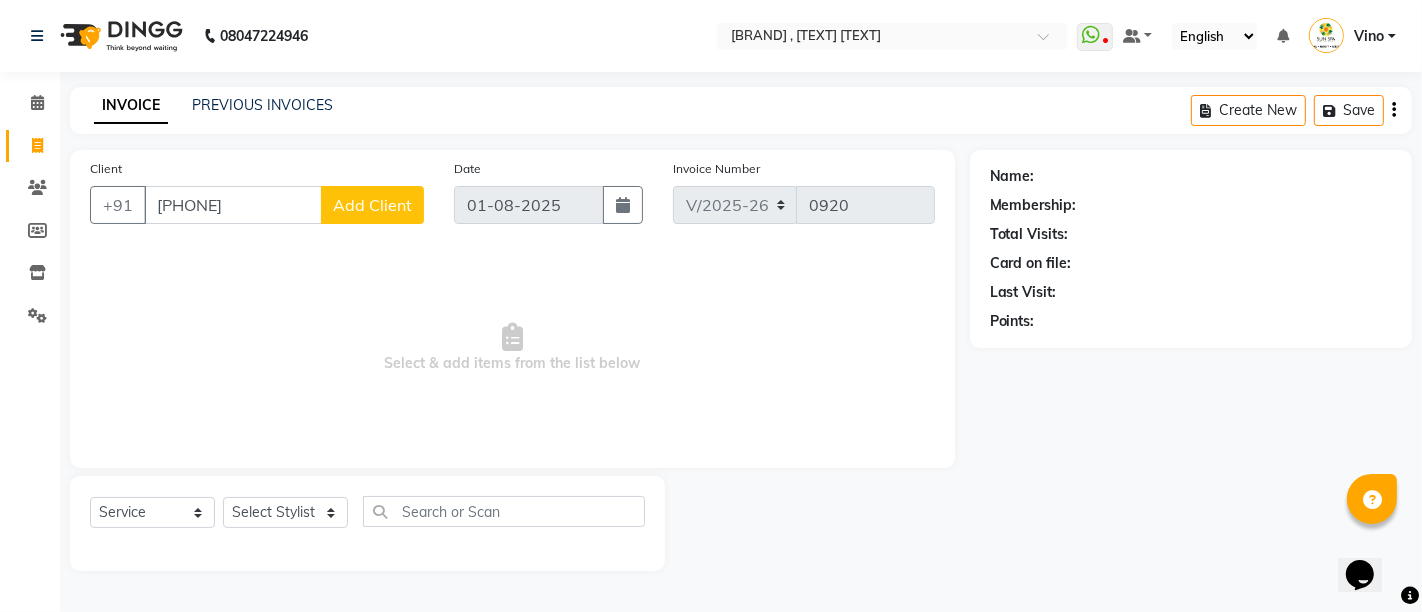 type on "8651480220" 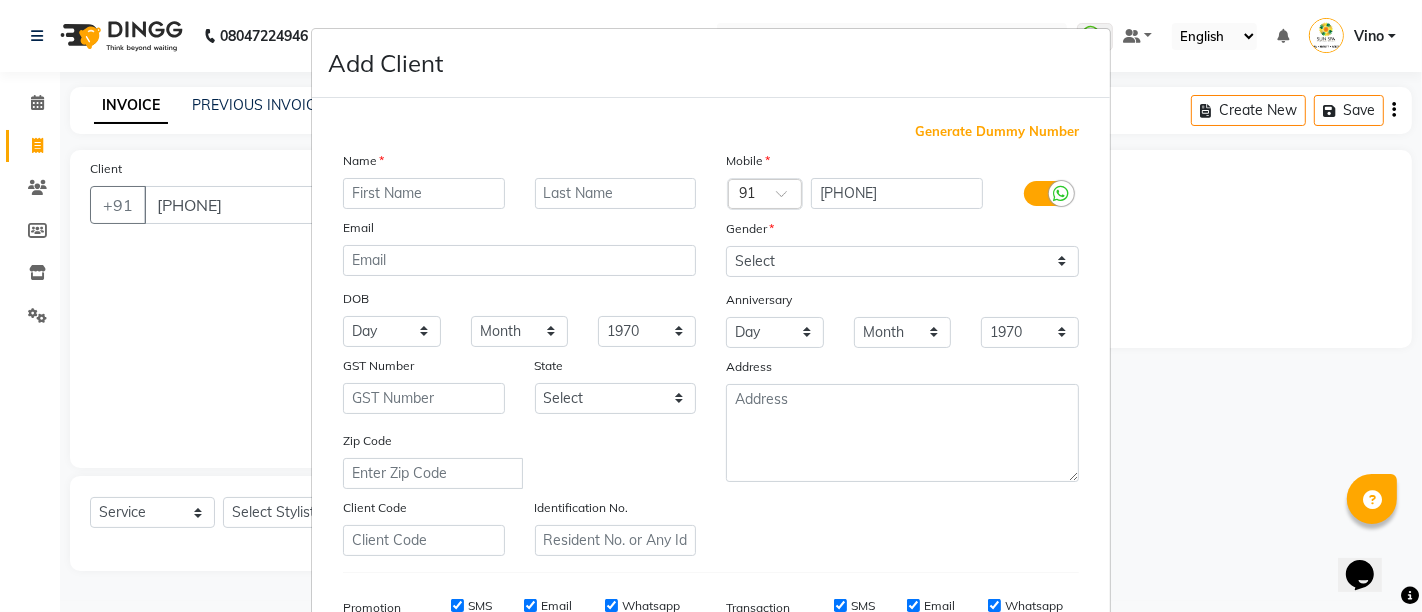 click at bounding box center [424, 193] 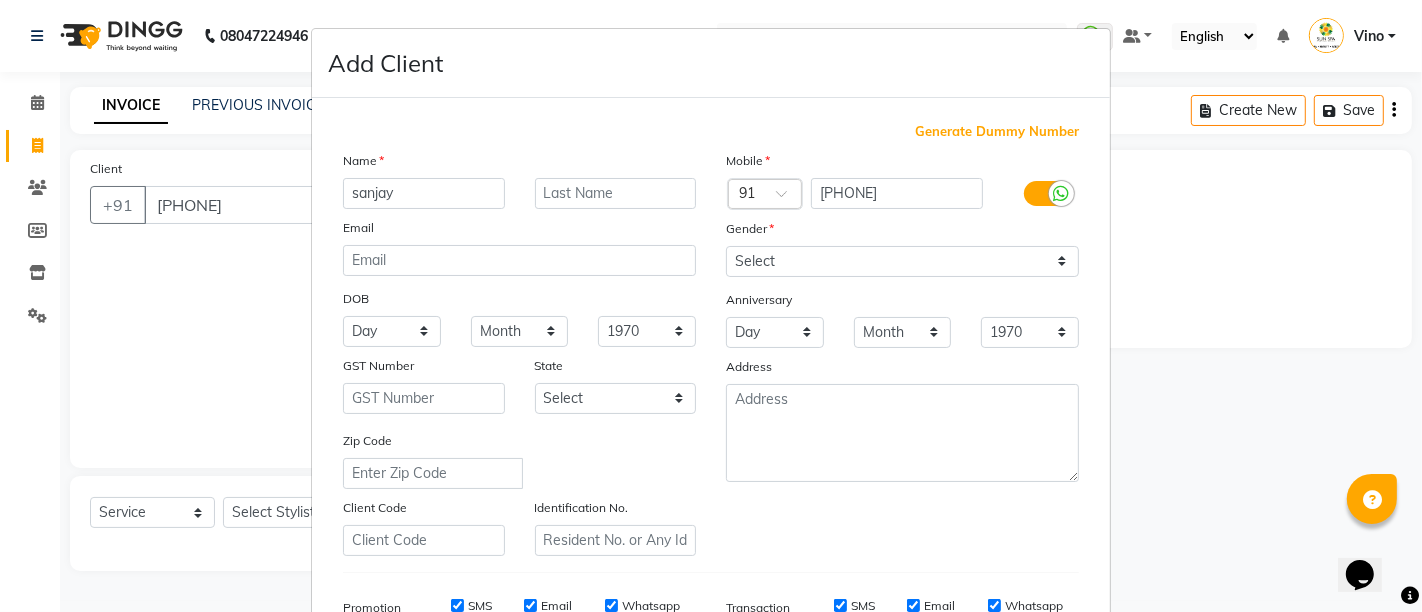 type on "sanjay" 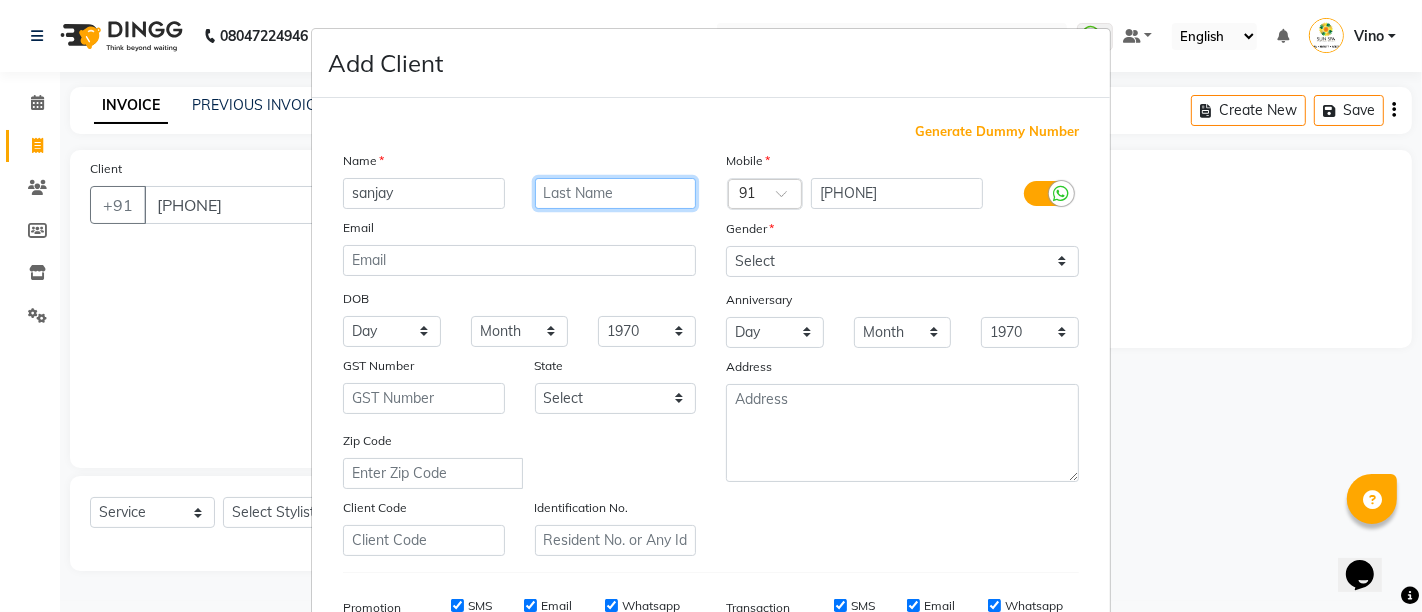 click at bounding box center [616, 193] 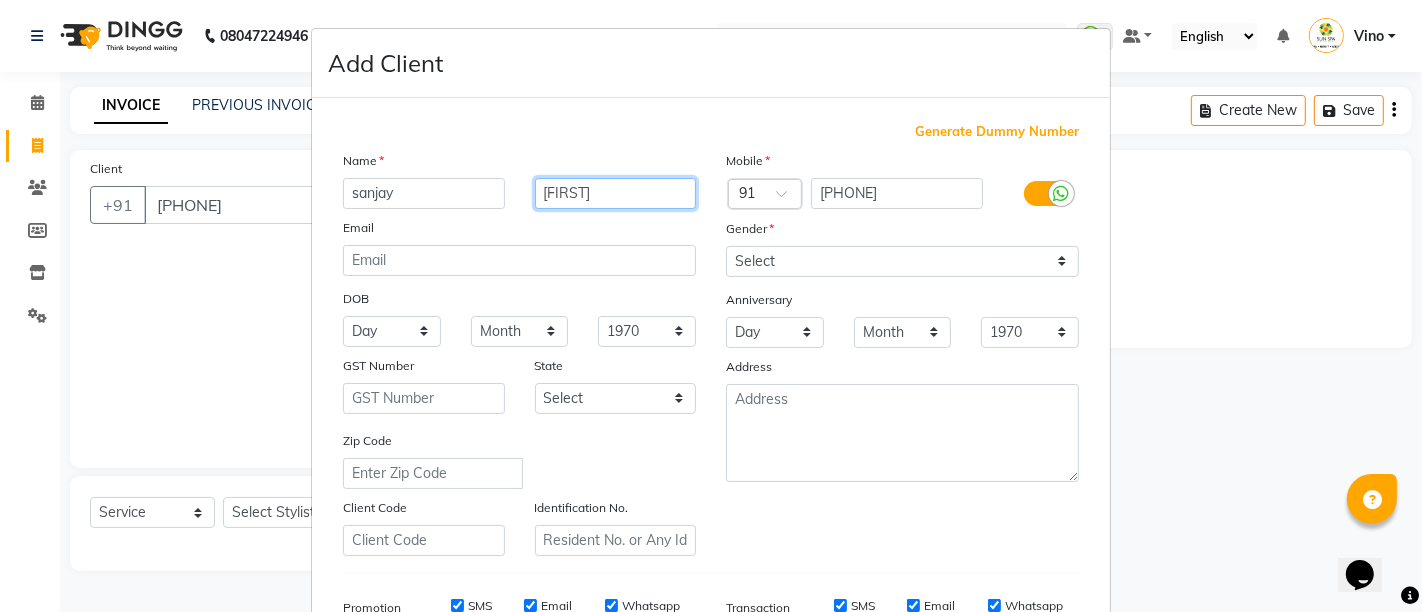 click on "gest" at bounding box center (616, 193) 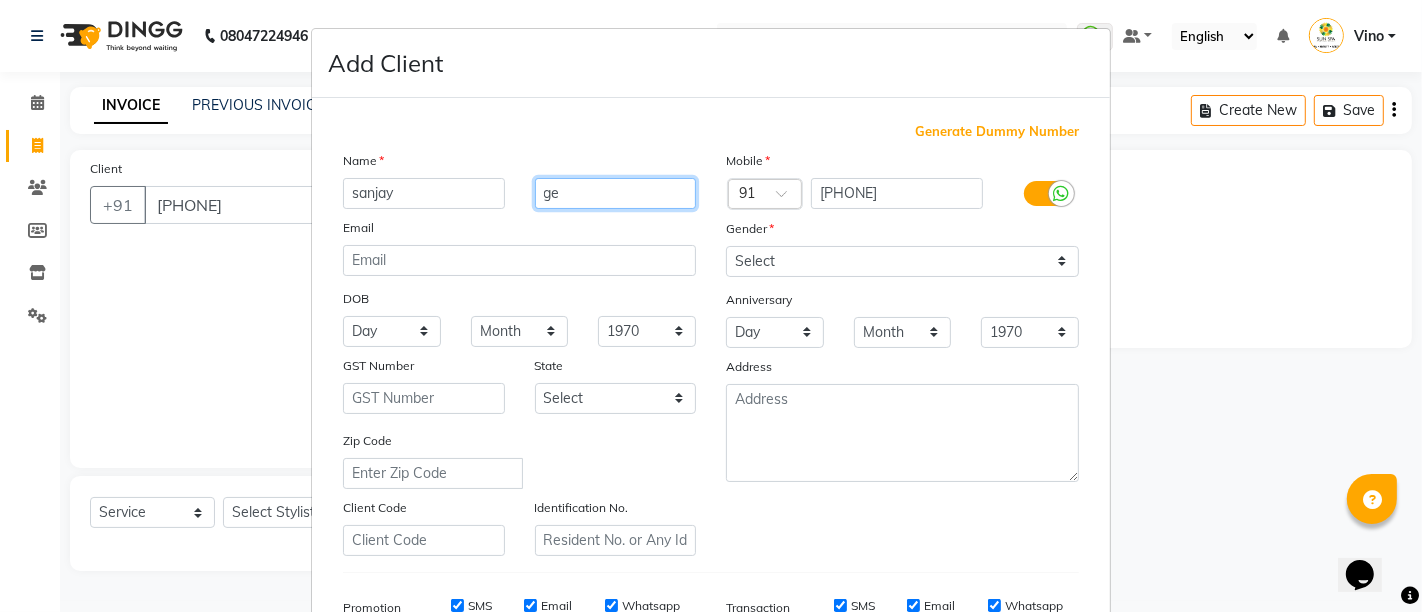 type on "g" 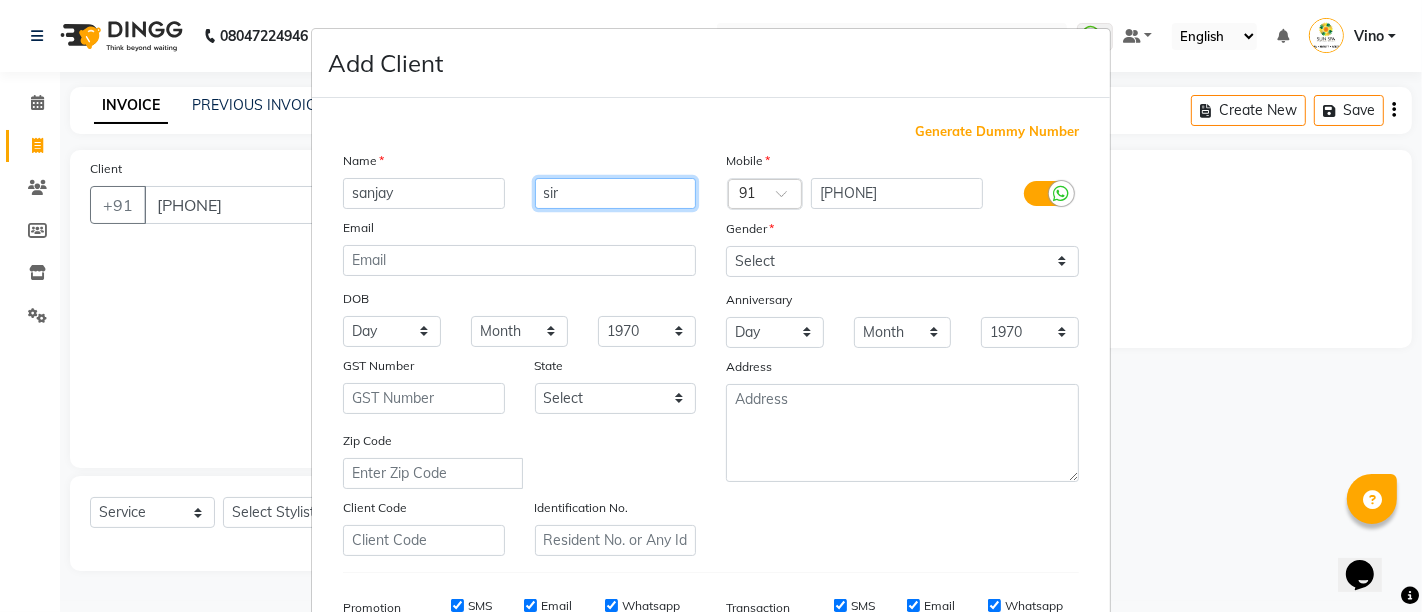 type on "sir" 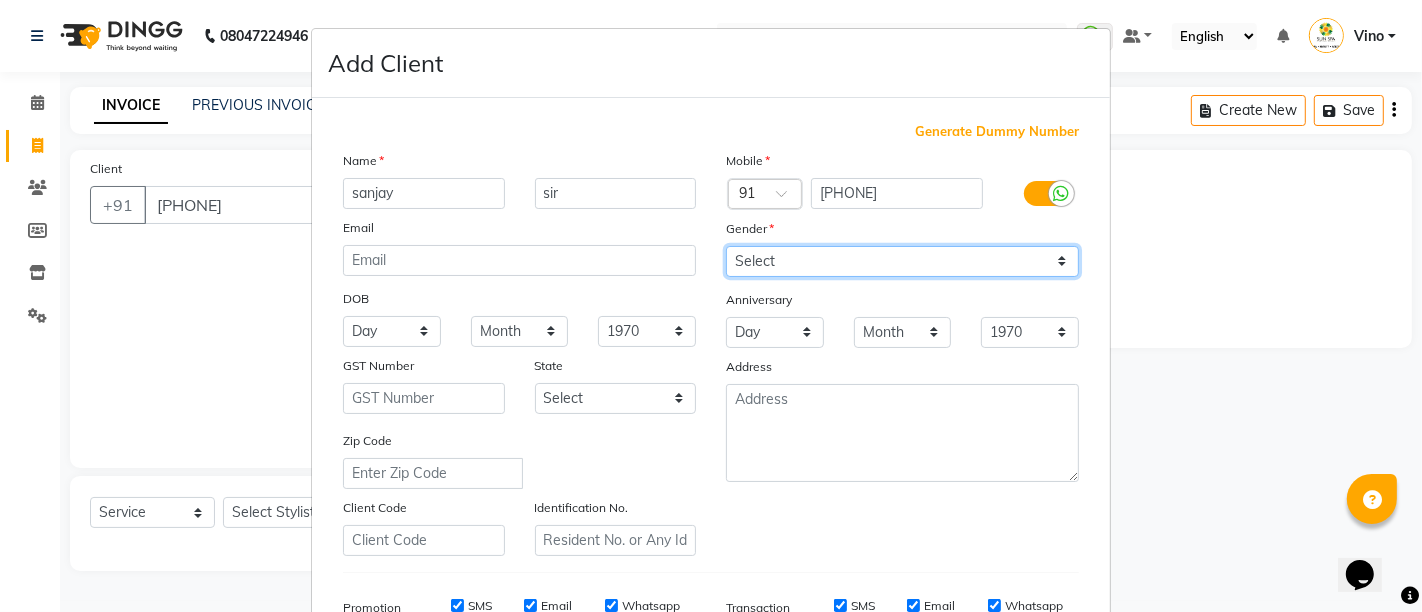 click on "Select Male Female Other Prefer Not To Say" at bounding box center (902, 261) 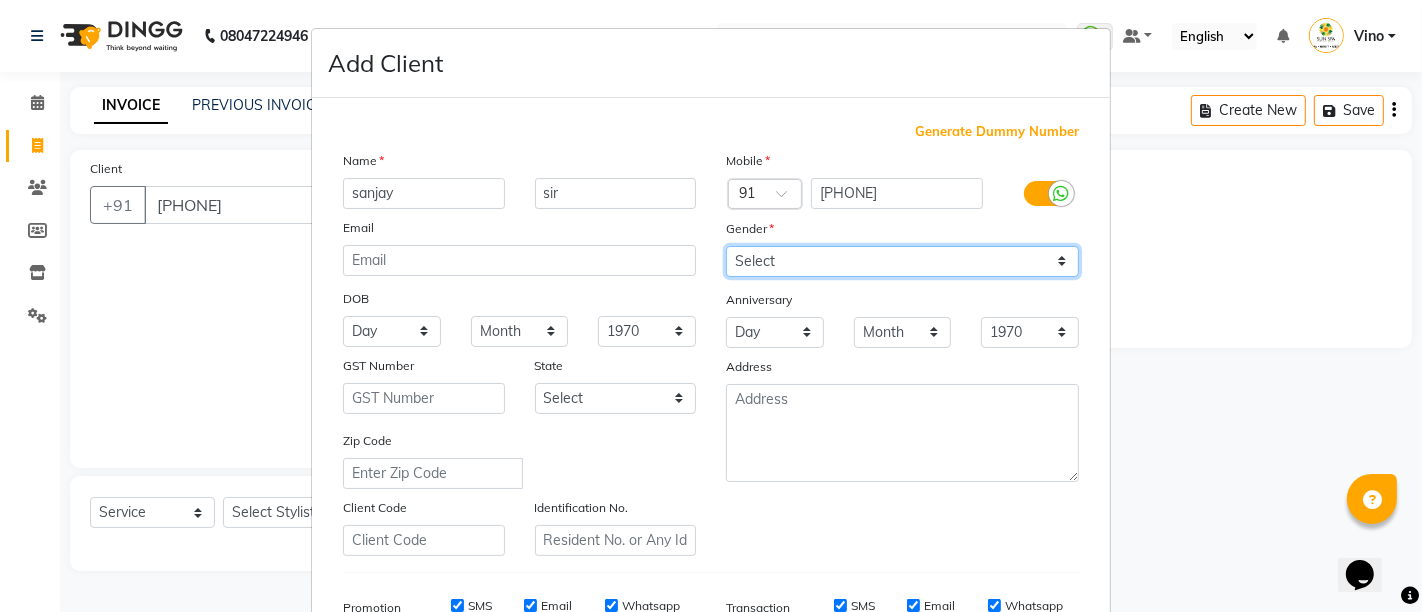 select on "male" 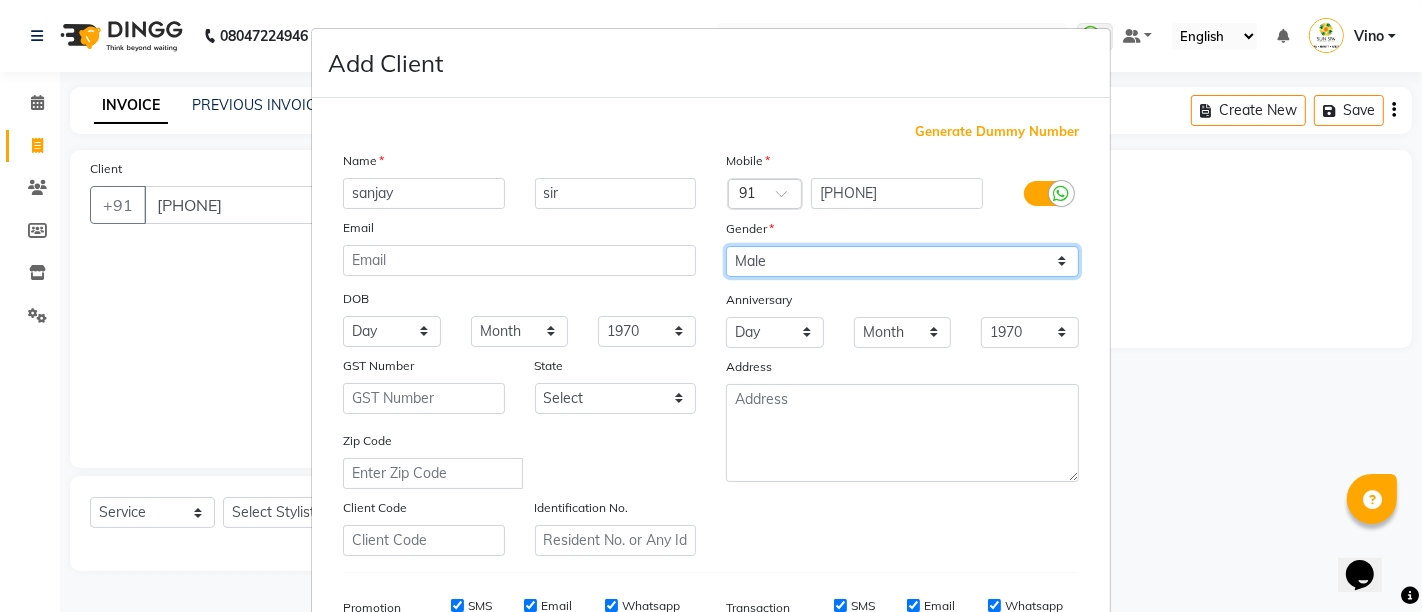 click on "Select Male Female Other Prefer Not To Say" at bounding box center (902, 261) 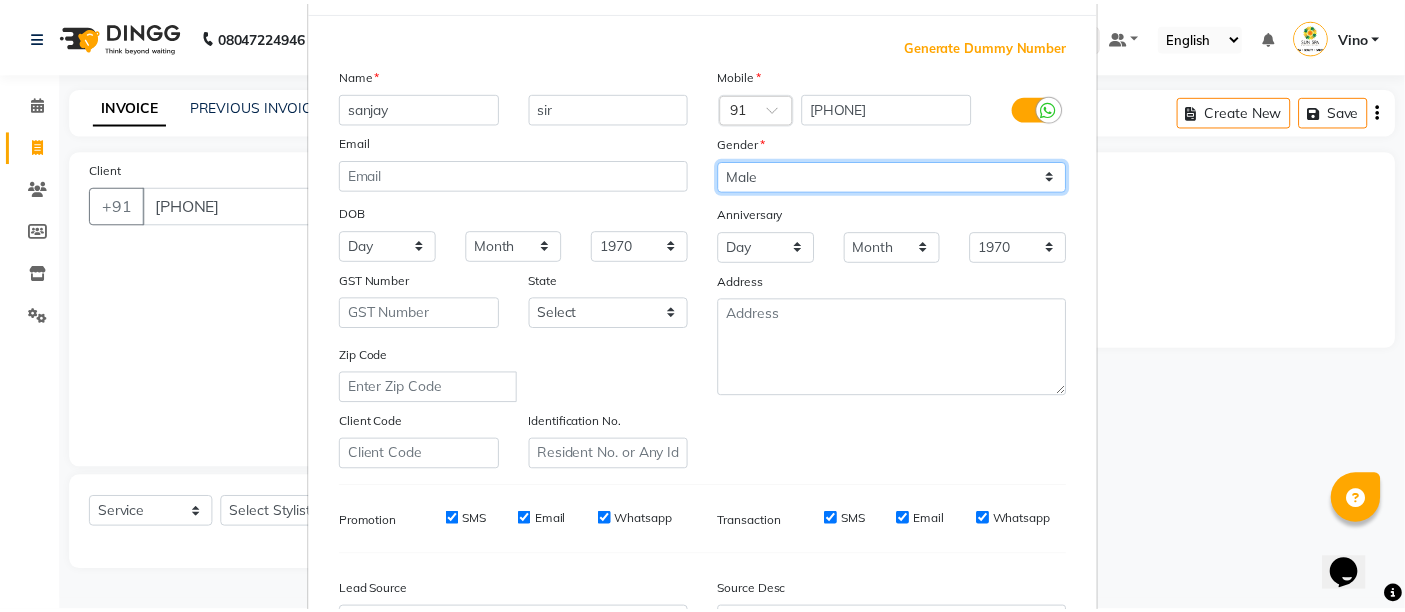 scroll, scrollTop: 309, scrollLeft: 0, axis: vertical 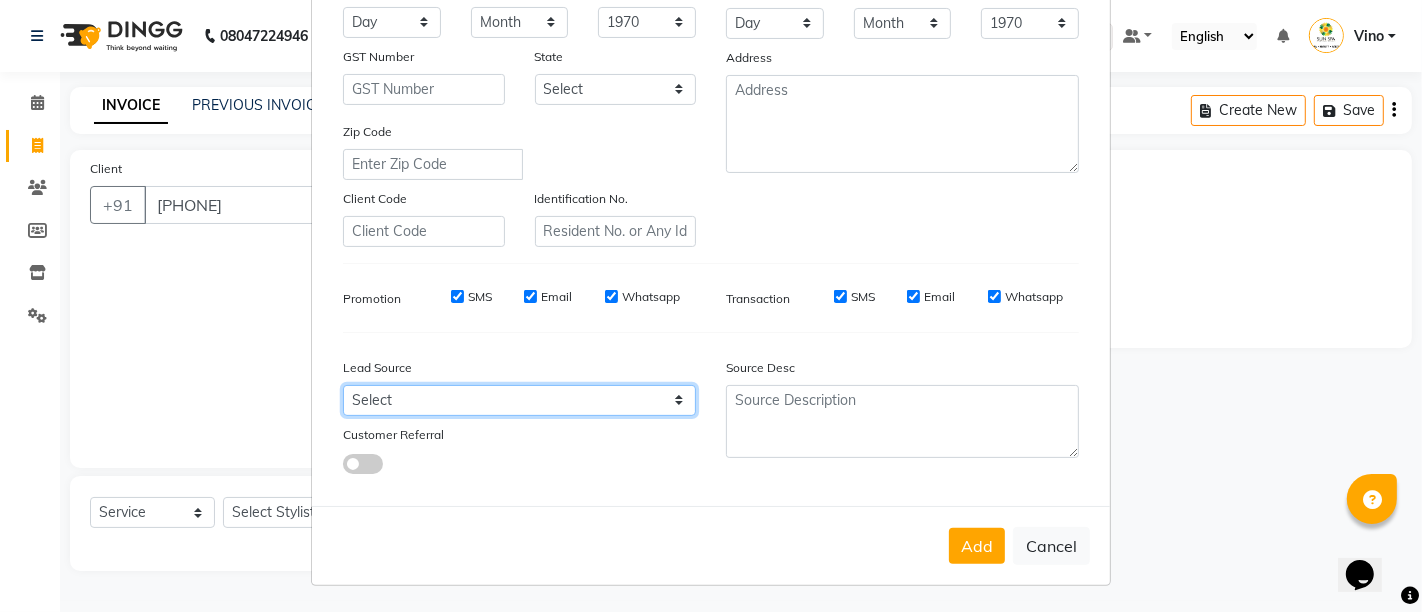 click on "Select Walk-in Referral Internet Friend Word of Mouth Advertisement Facebook JustDial Google Other Instagram  YouTube  WhatsApp" at bounding box center (519, 400) 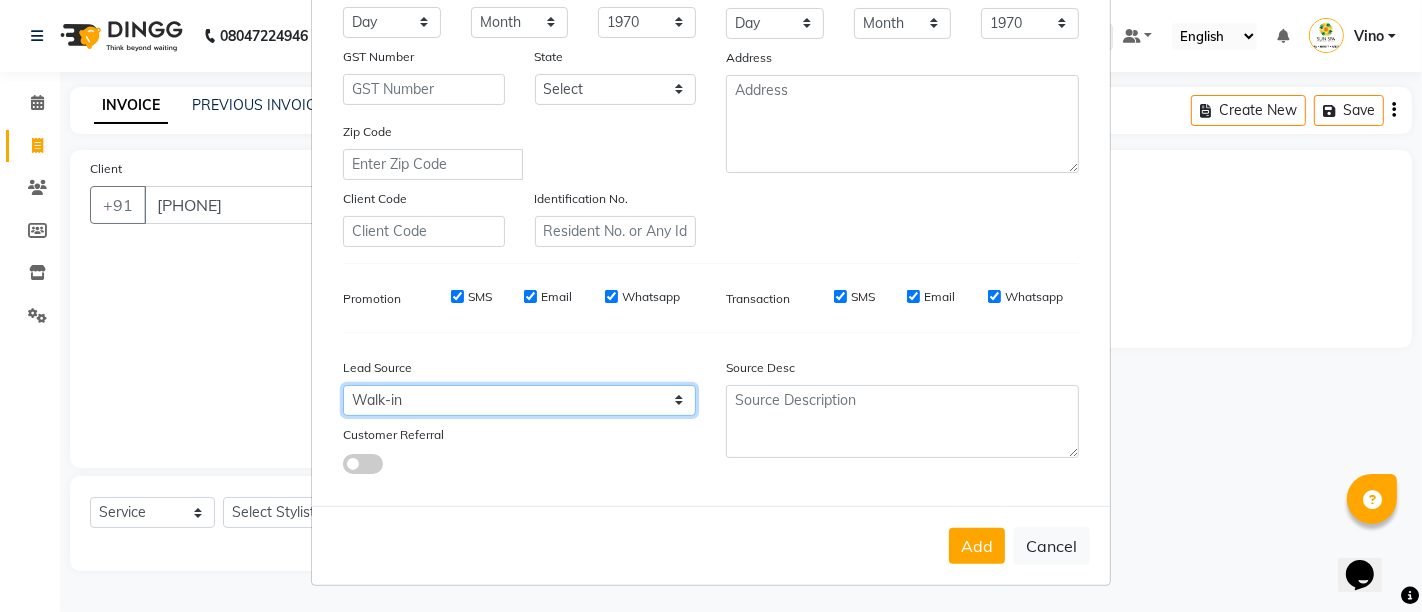 click on "Select Walk-in Referral Internet Friend Word of Mouth Advertisement Facebook JustDial Google Other Instagram  YouTube  WhatsApp" at bounding box center (519, 400) 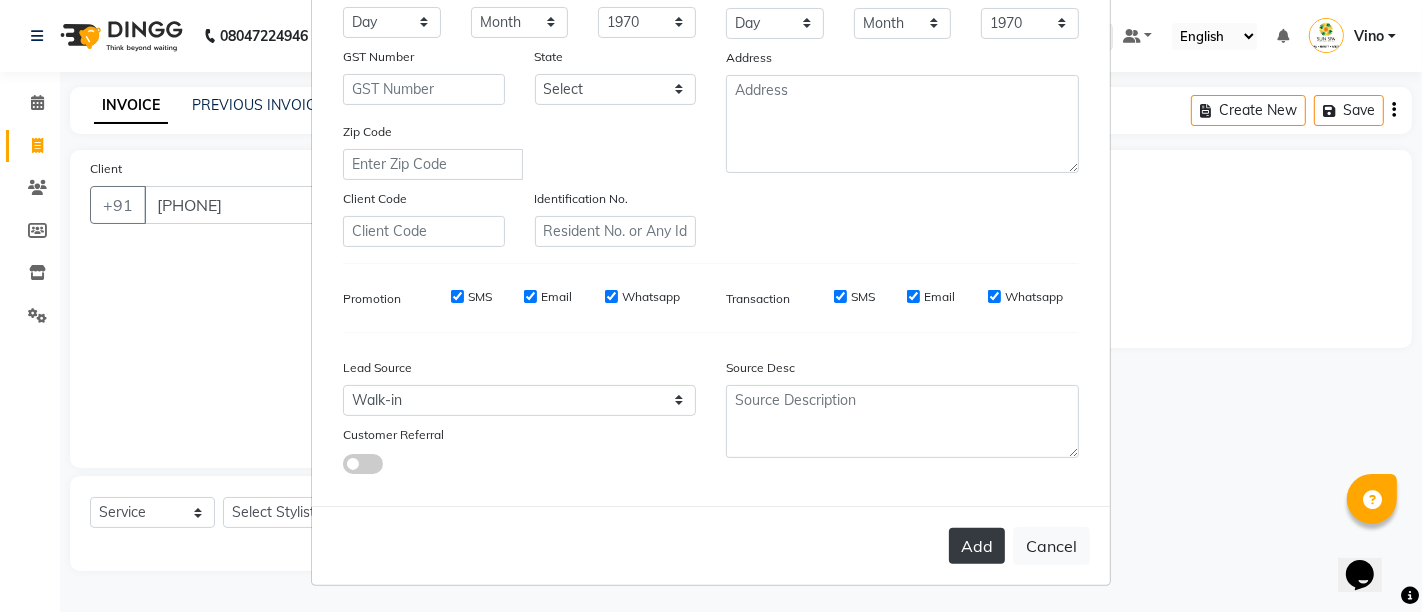 click on "Add" at bounding box center (977, 546) 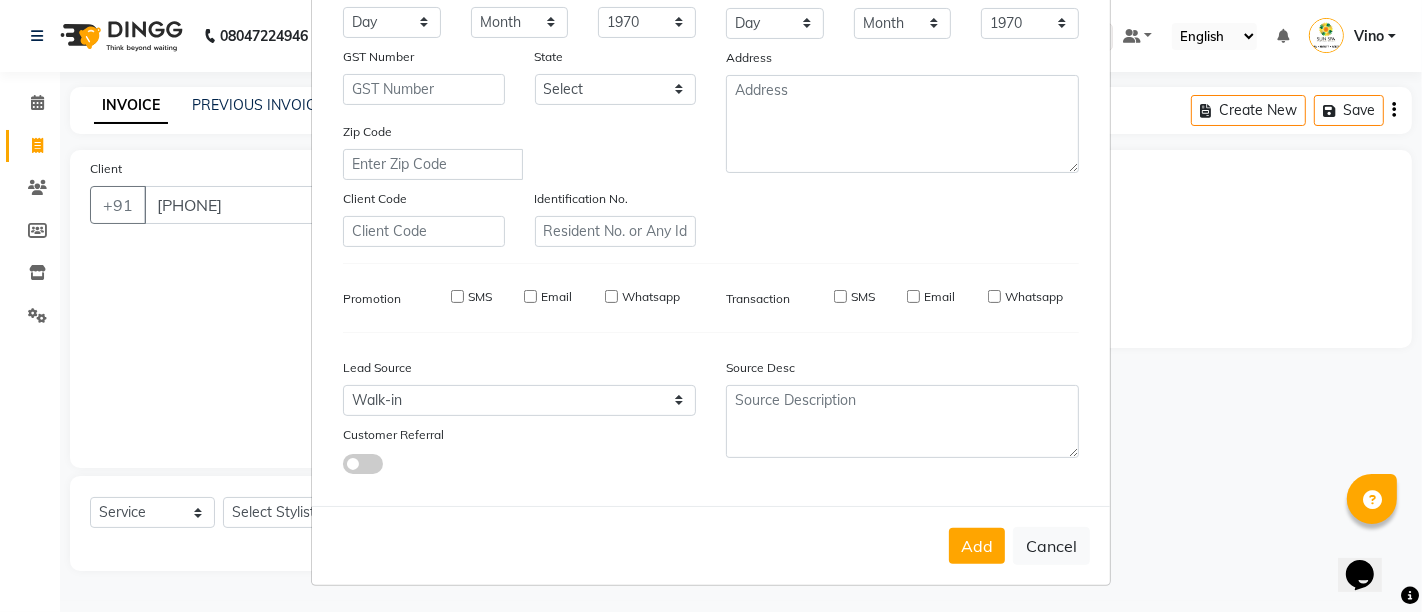 type 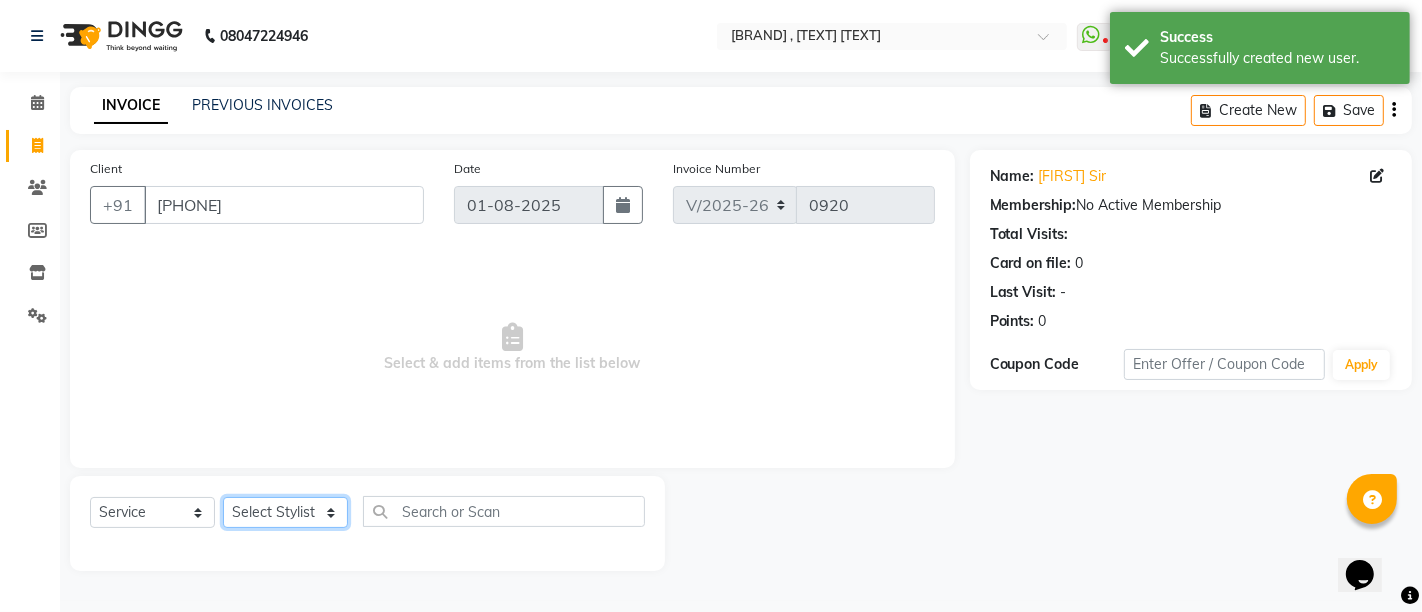 click on "Select Stylist Anuraj Asha  Jitendra  KAJAL tattoo Krishna Laxmi NILOKA shalu Shohe  Toli  Vino" 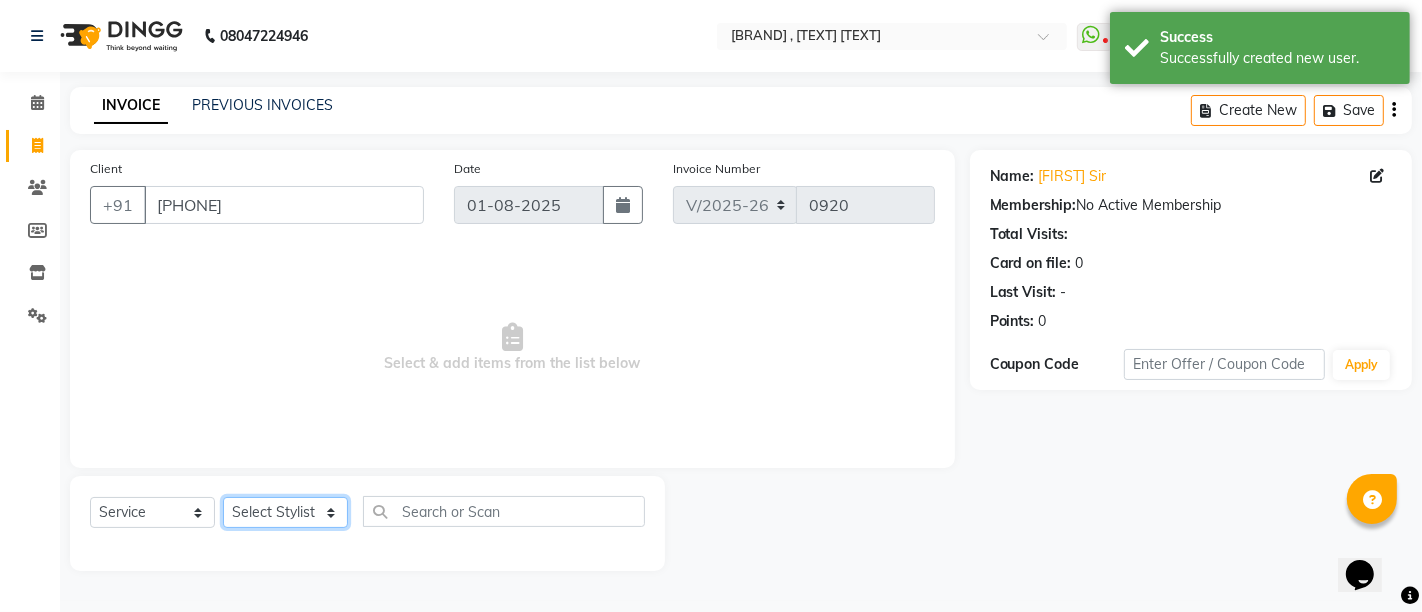 select on "49477" 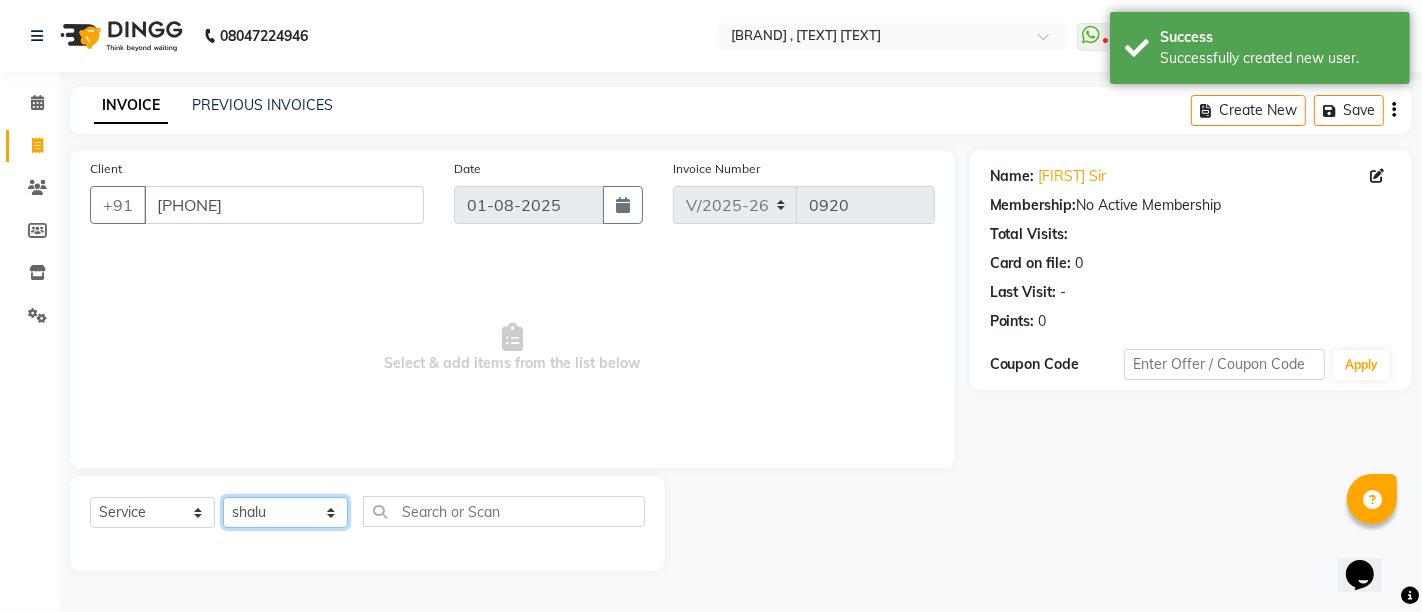 click on "Select Stylist Anuraj Asha  Jitendra  KAJAL tattoo Krishna Laxmi NILOKA shalu Shohe  Toli  Vino" 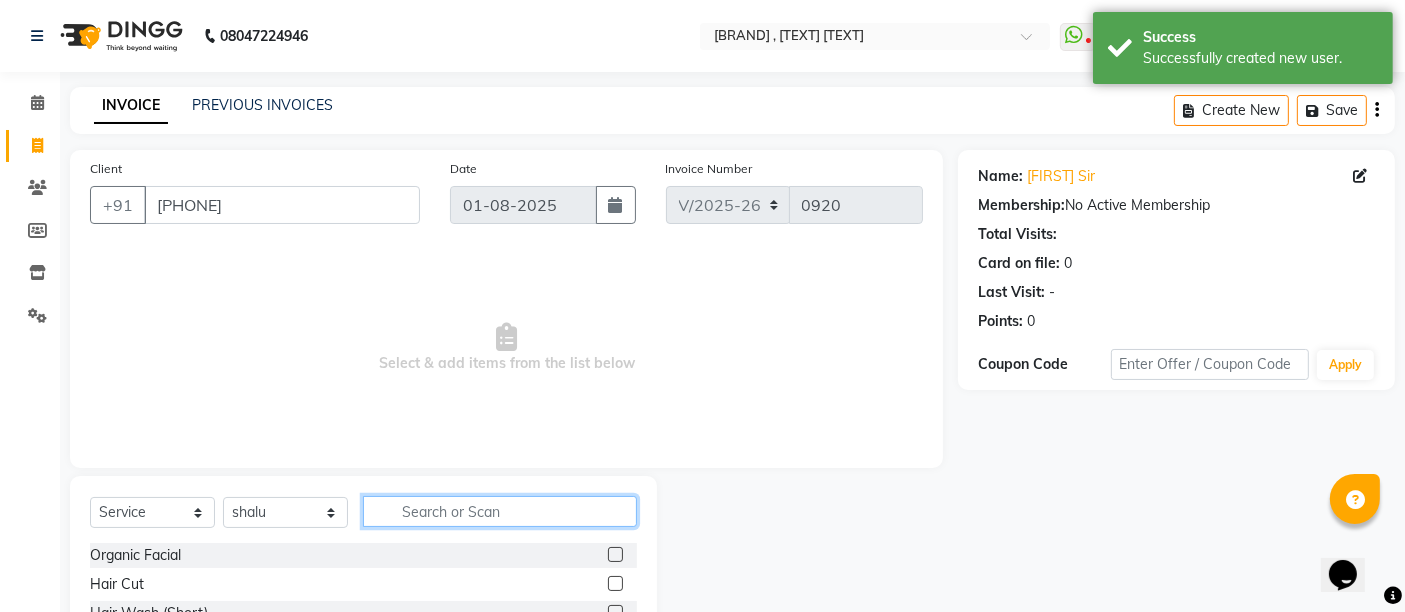 click 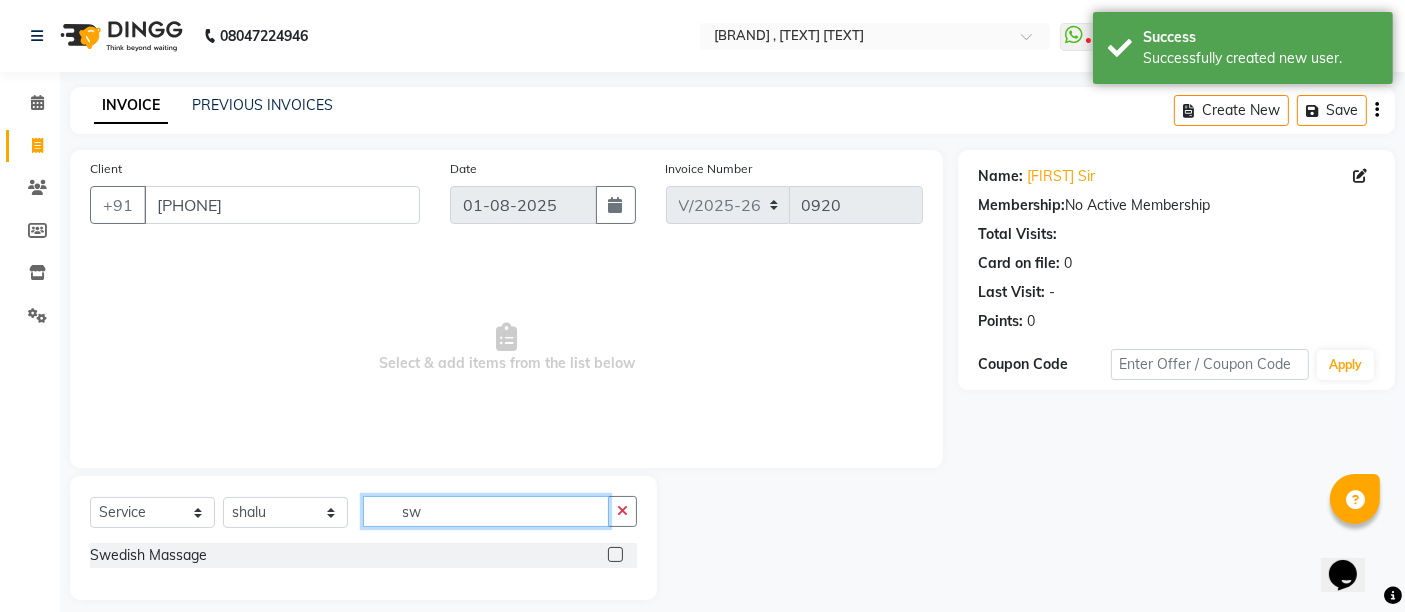 type on "sw" 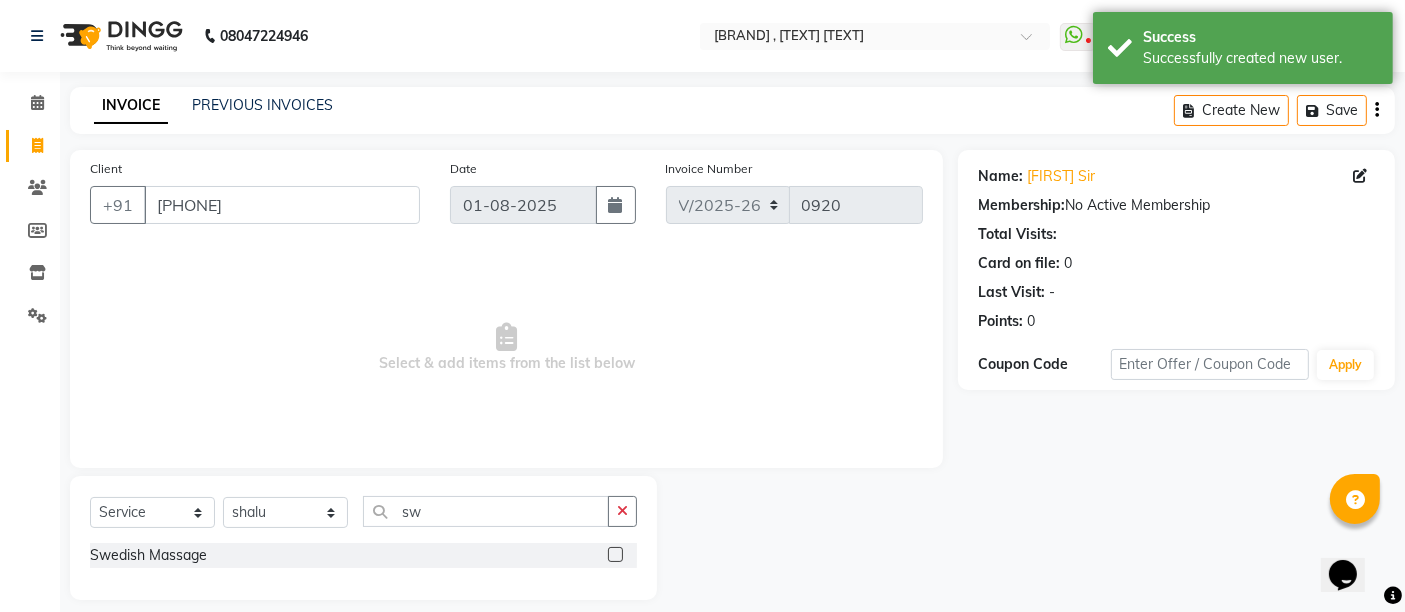 click 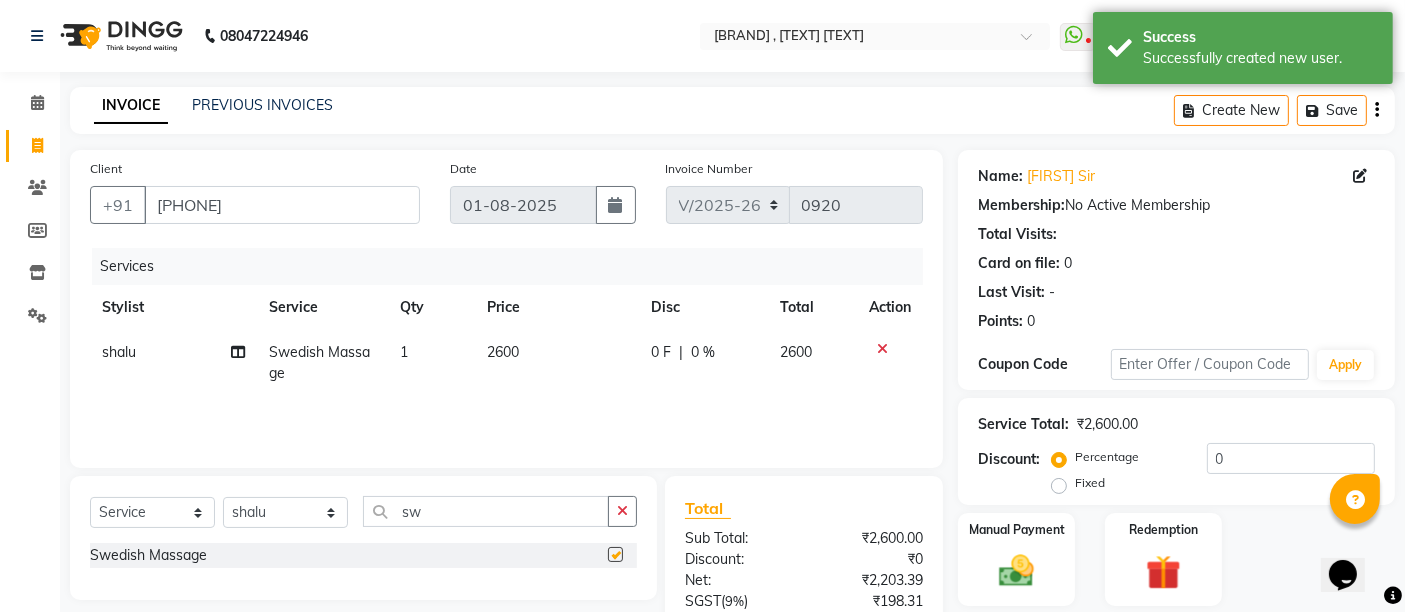 checkbox on "false" 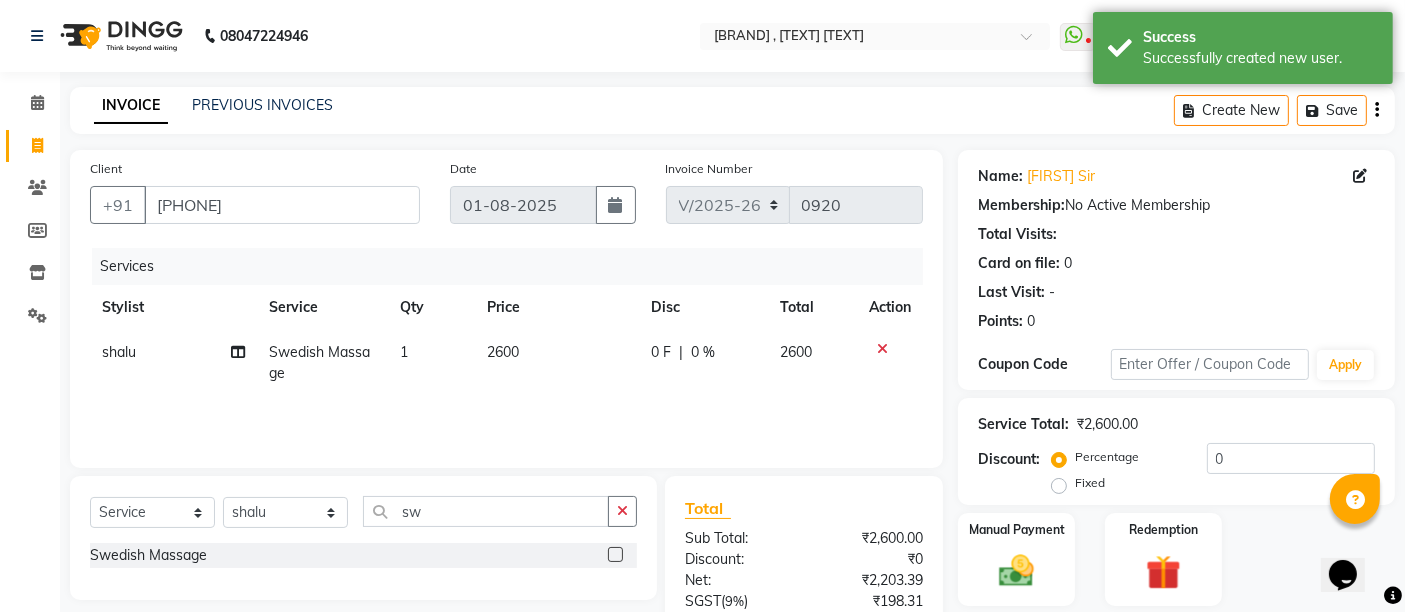 click on "2600" 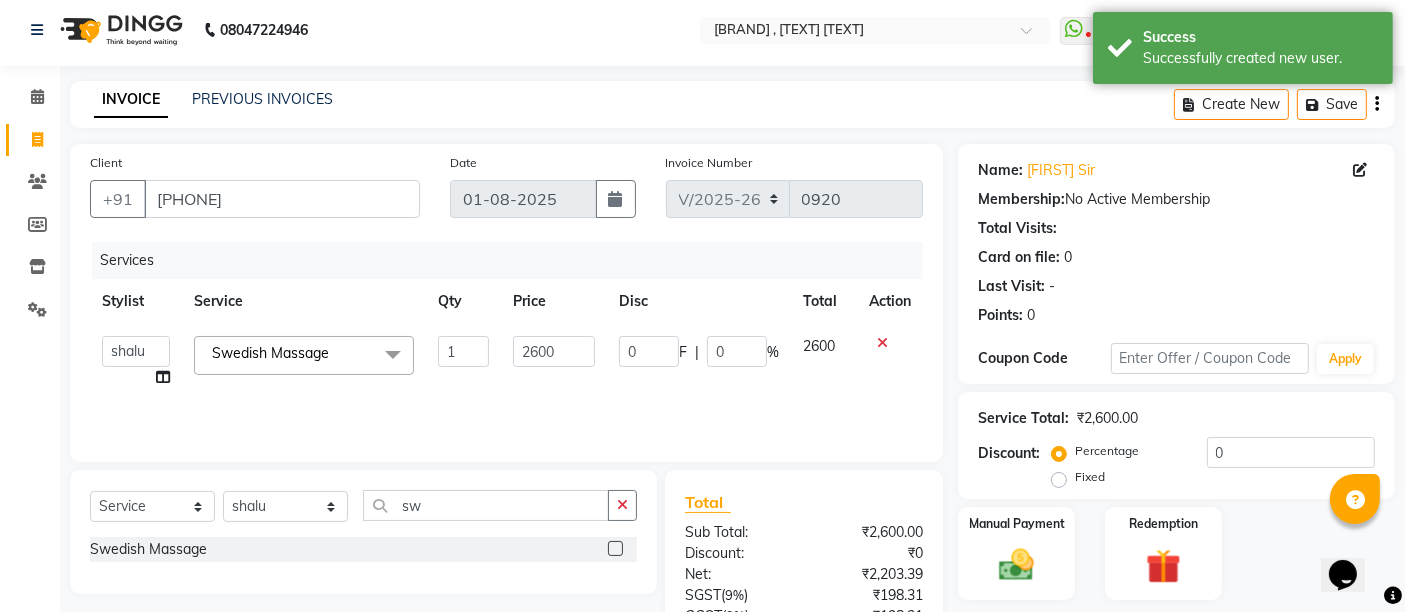 scroll, scrollTop: 186, scrollLeft: 0, axis: vertical 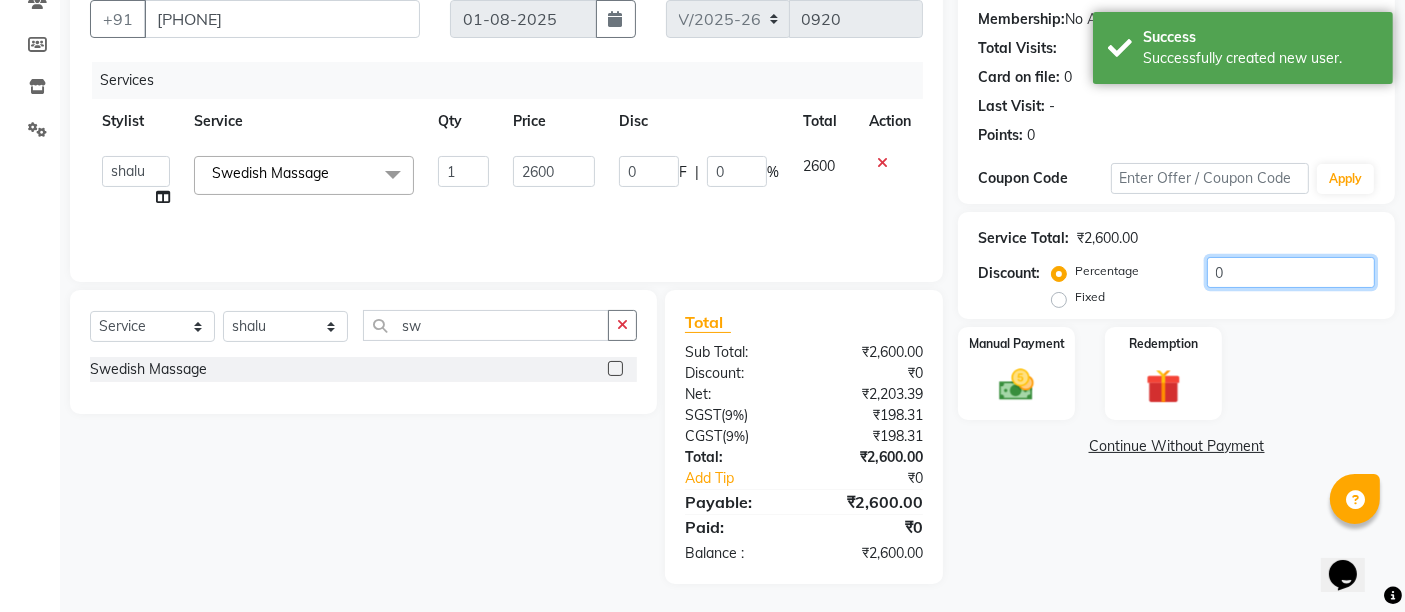click on "0" 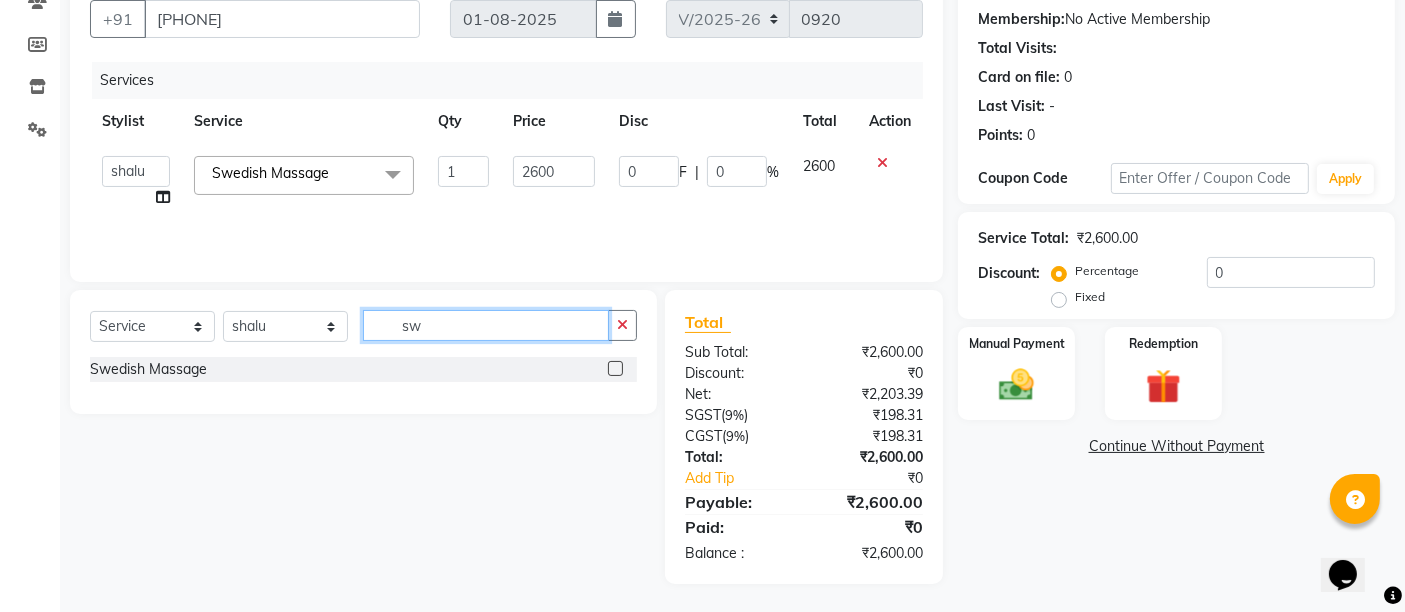 click on "sw" 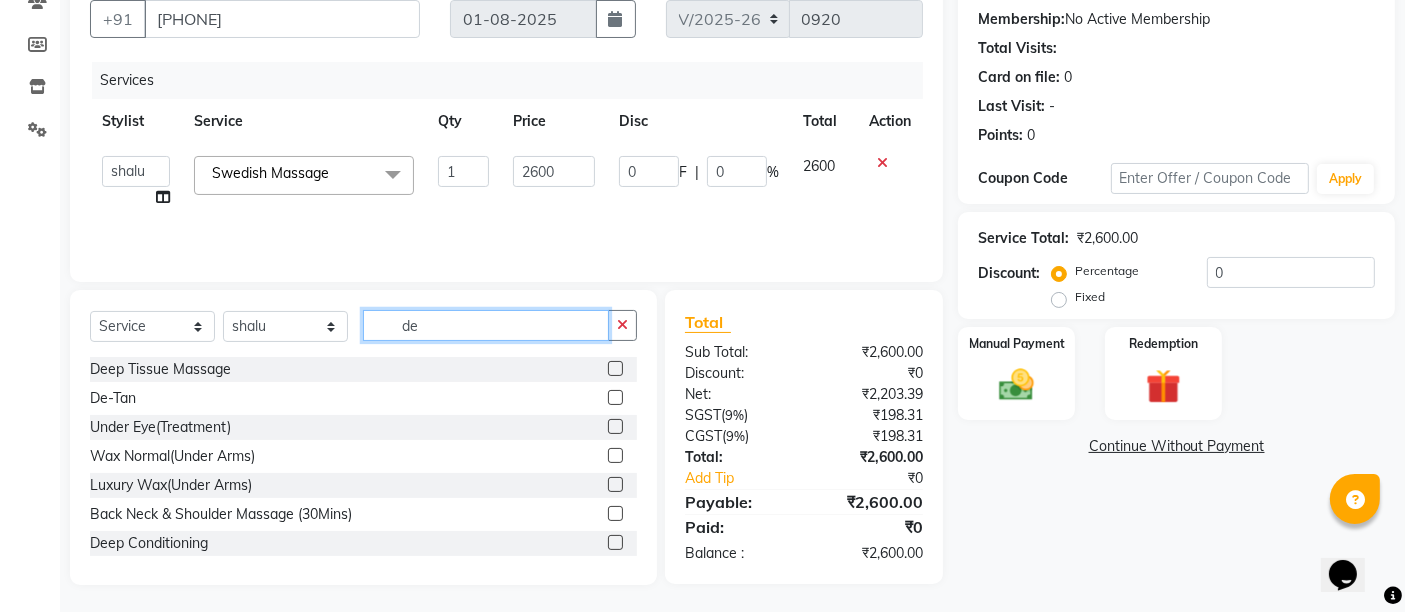 type on "de" 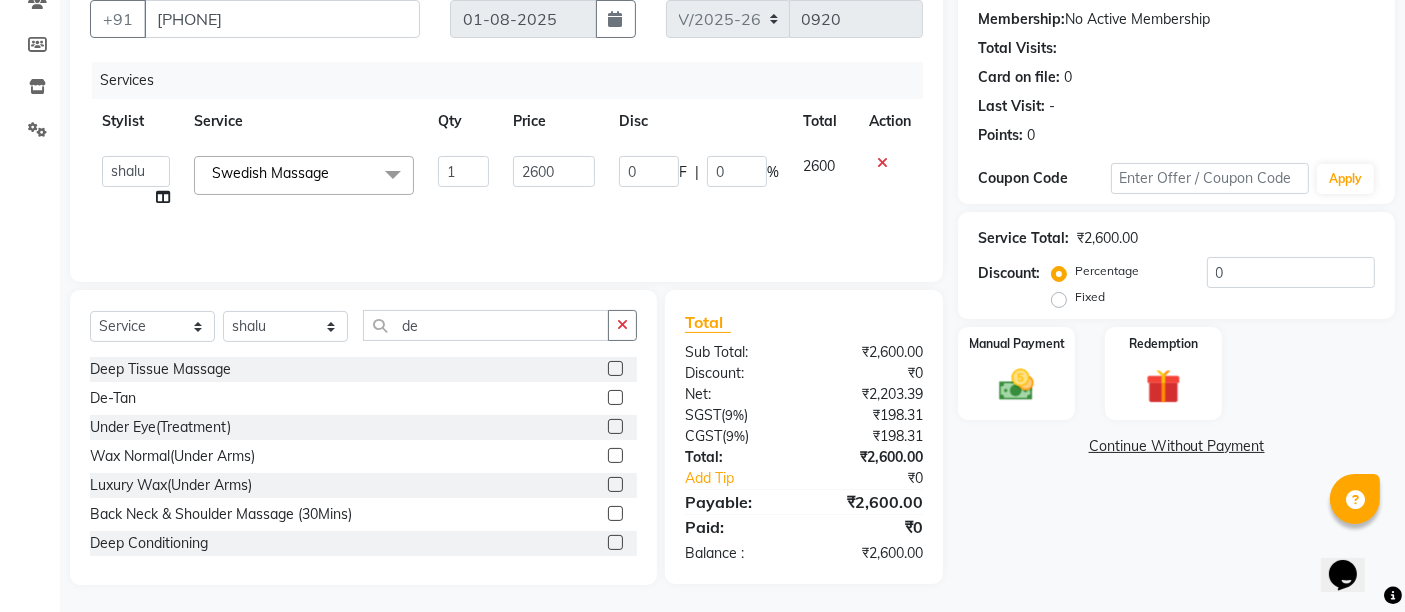 click 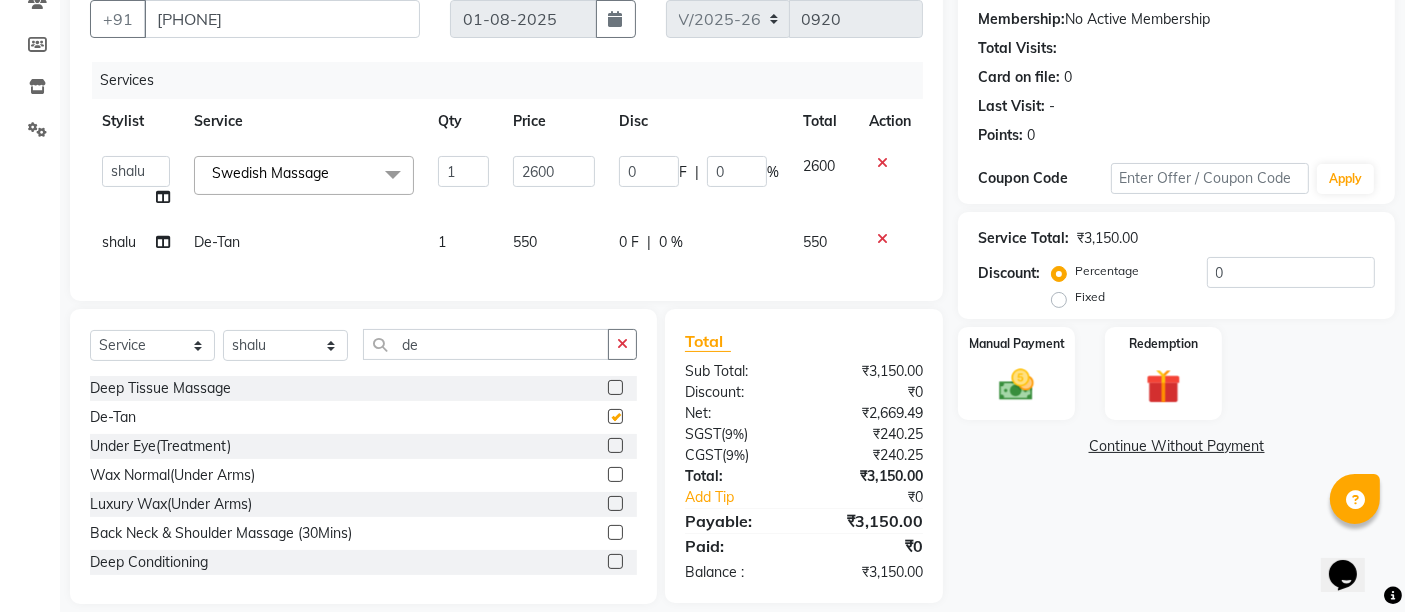 checkbox on "false" 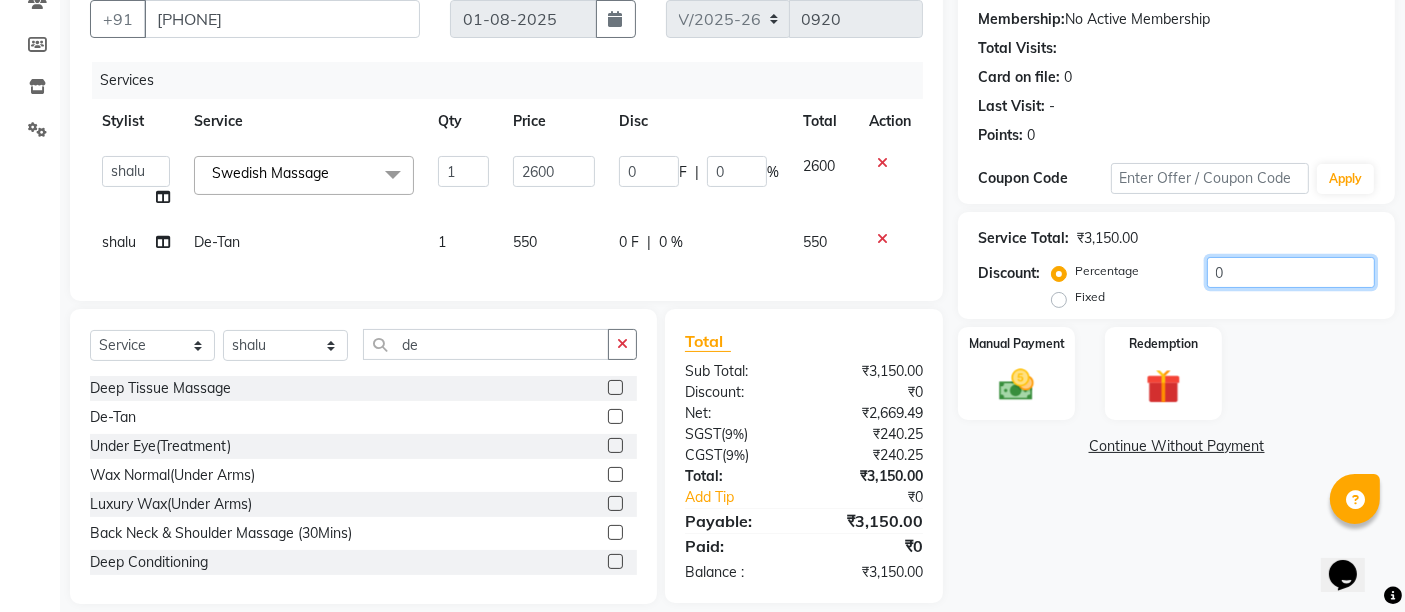 click on "0" 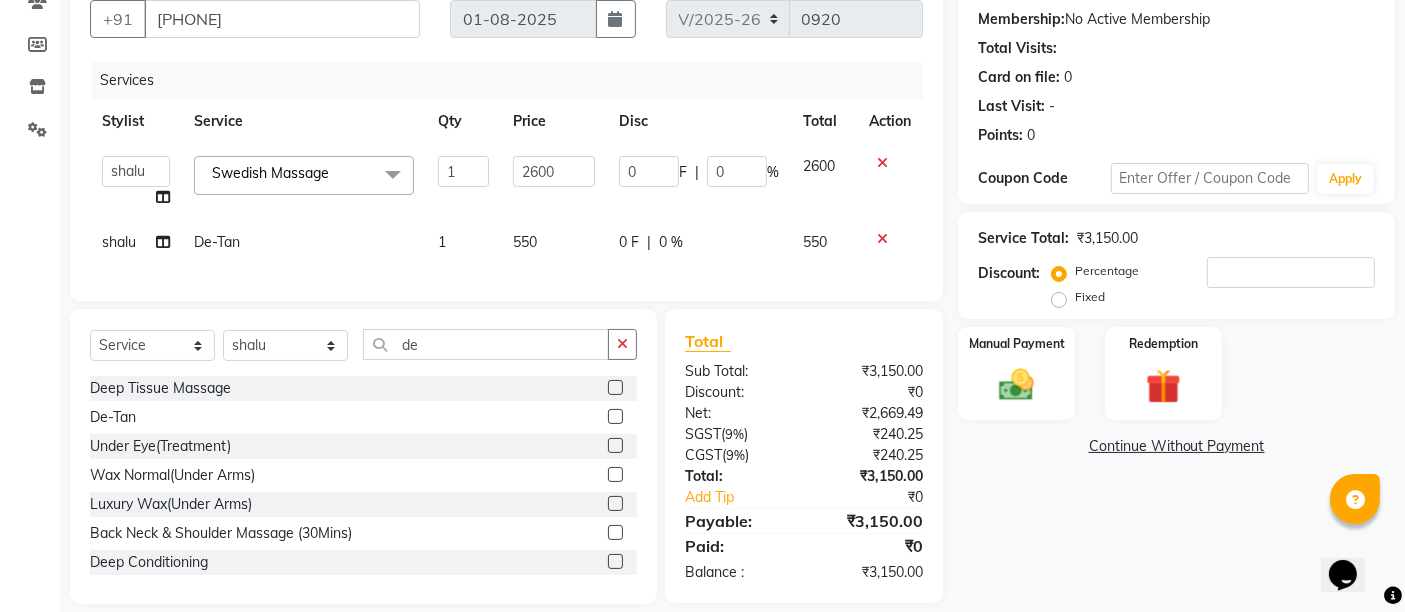 click on "Fixed" 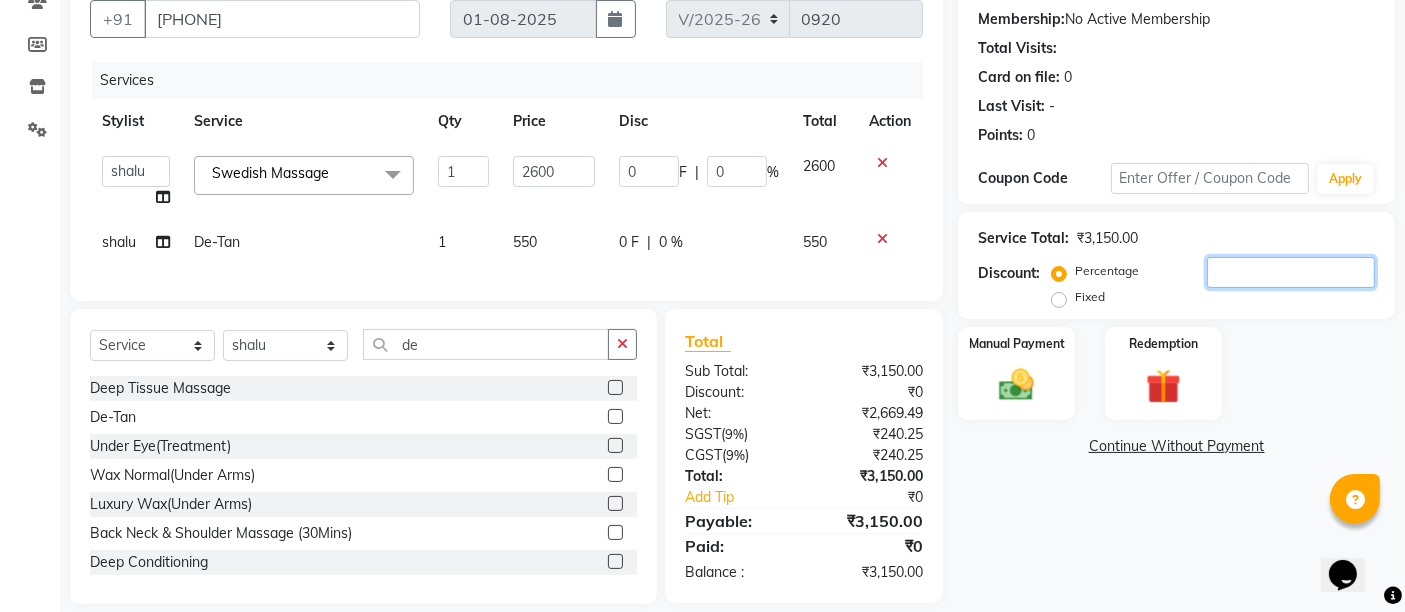 click 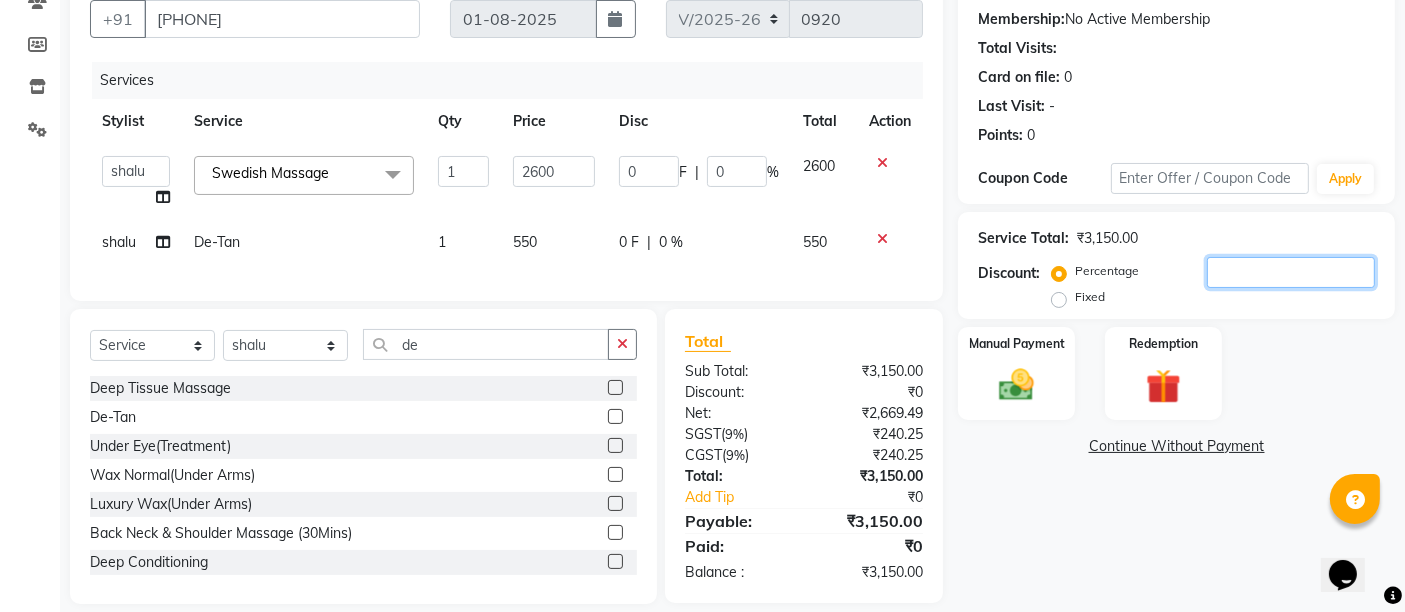 click 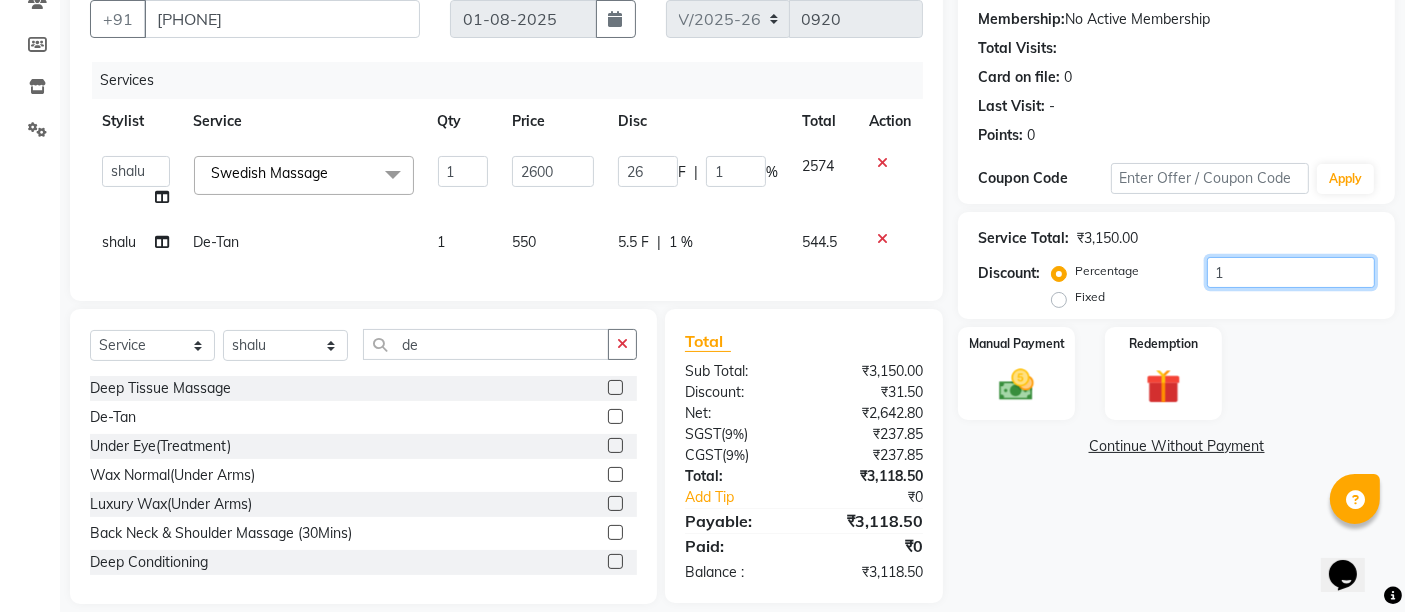 type on "11" 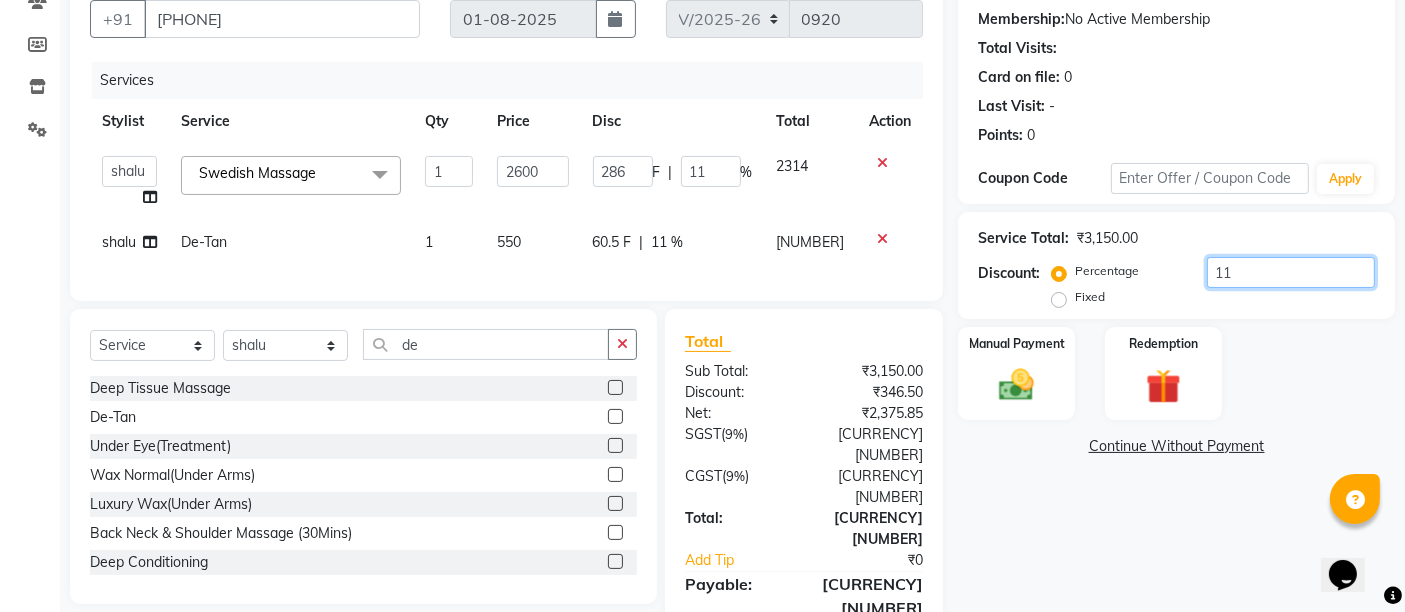 type on "100" 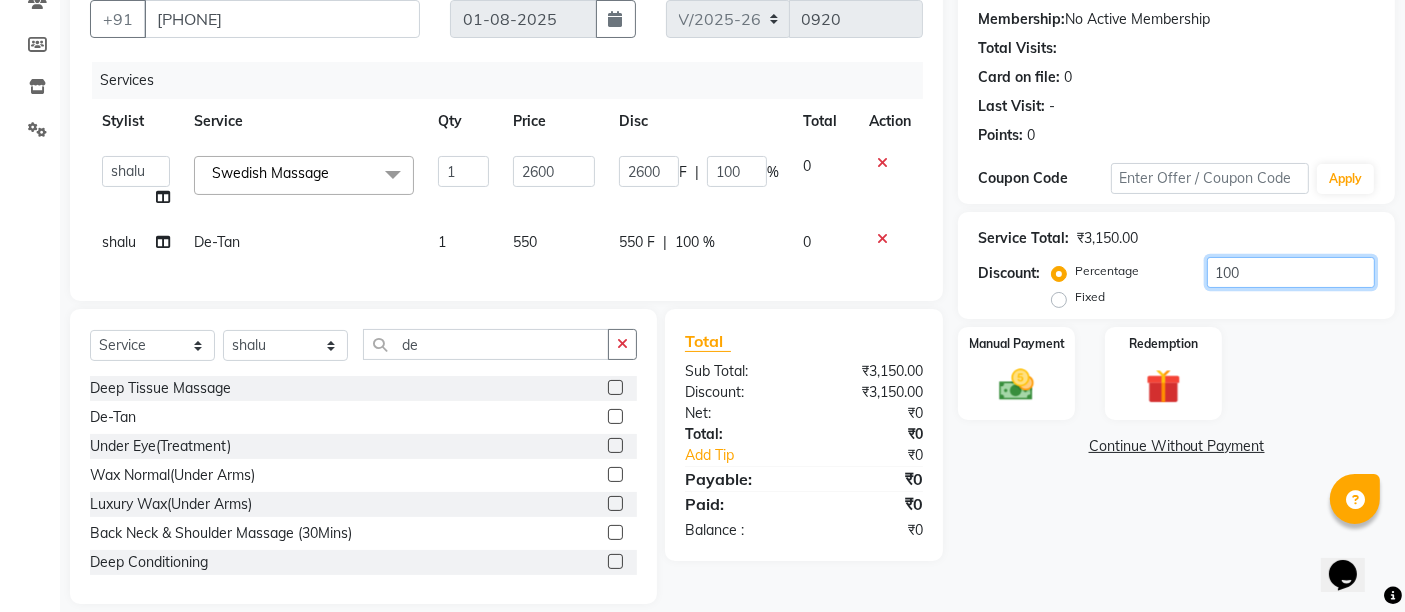 type on "100" 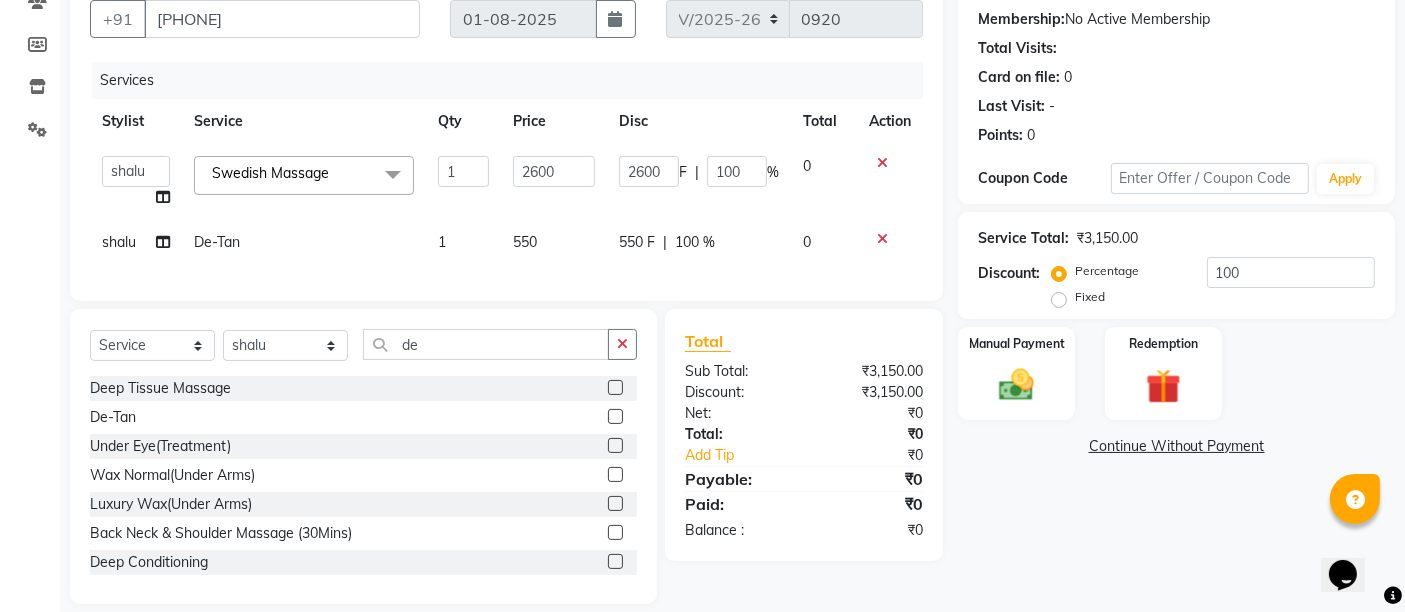 click on "Fixed" 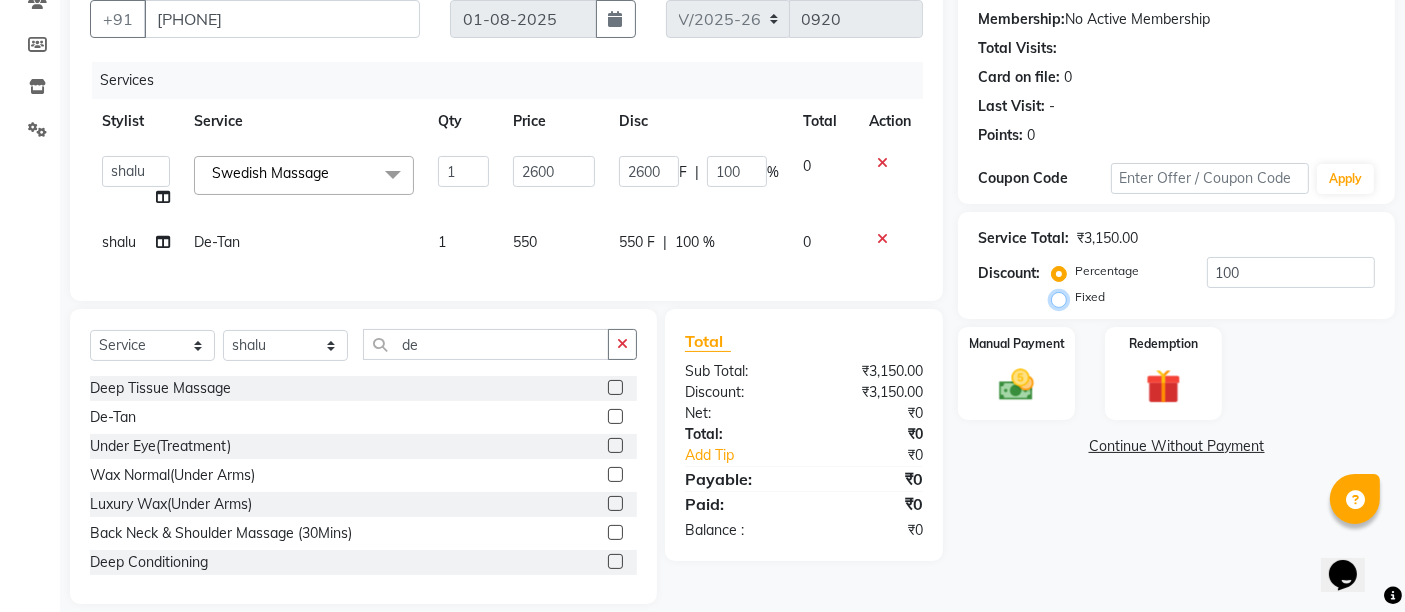 click on "Fixed" at bounding box center [1063, 297] 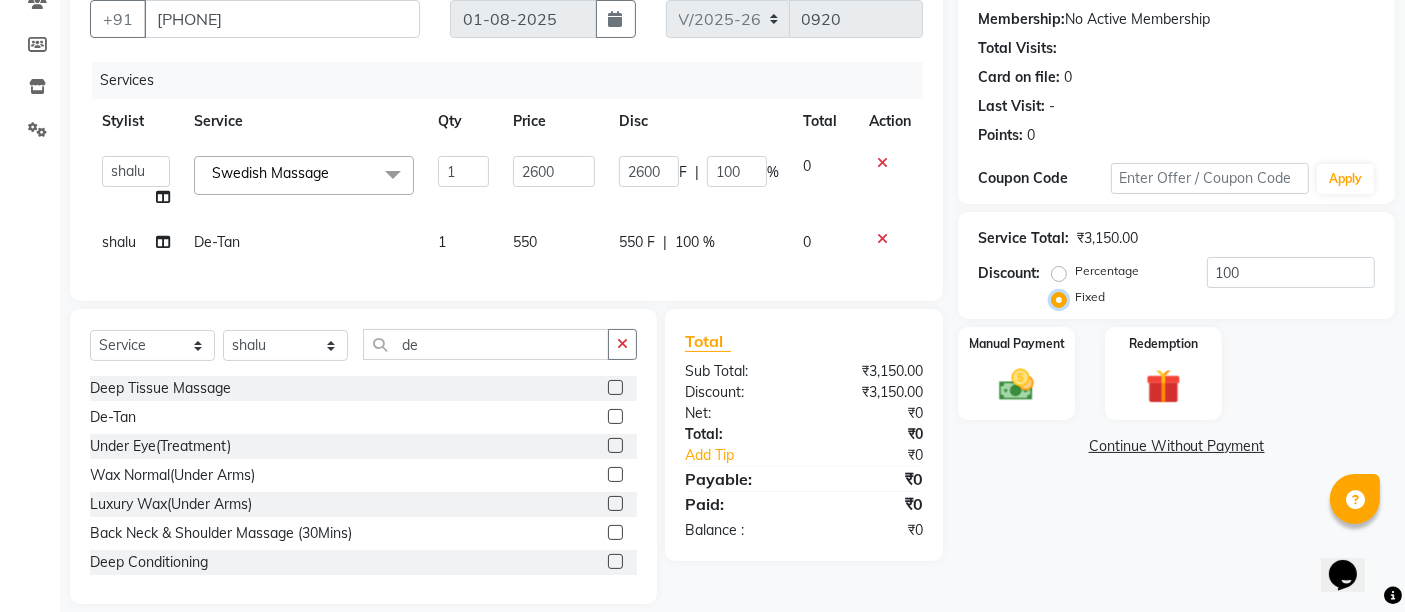 type on "82.54" 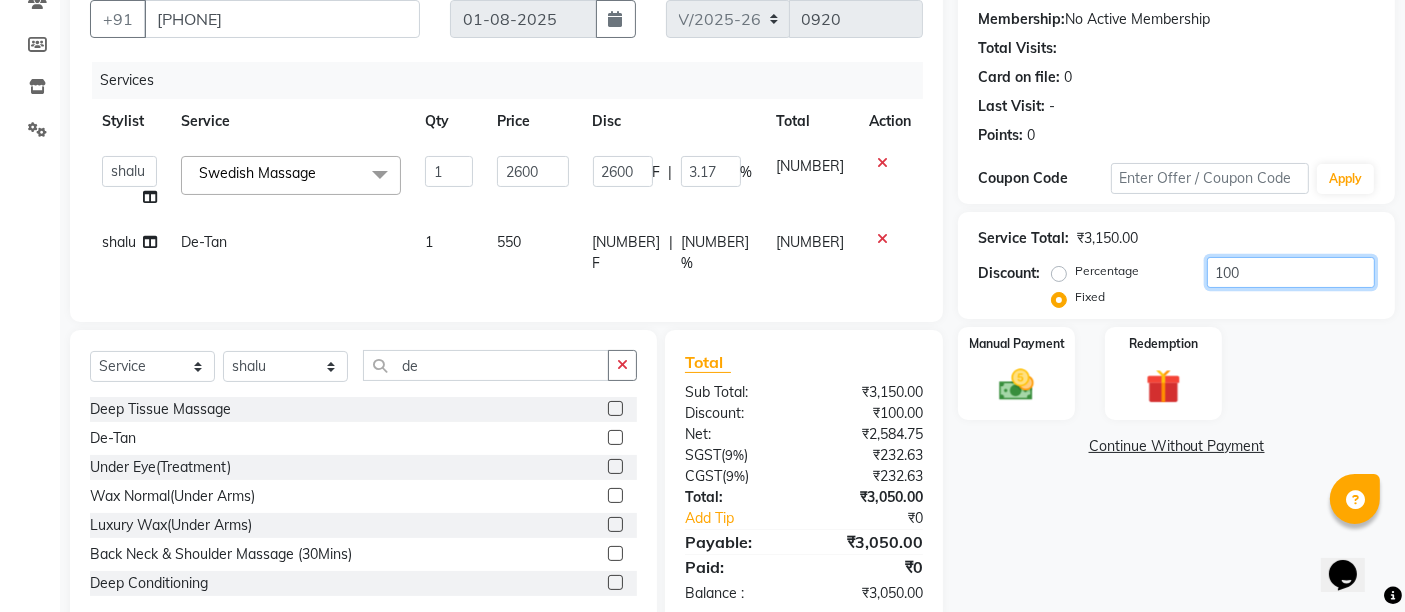 click on "100" 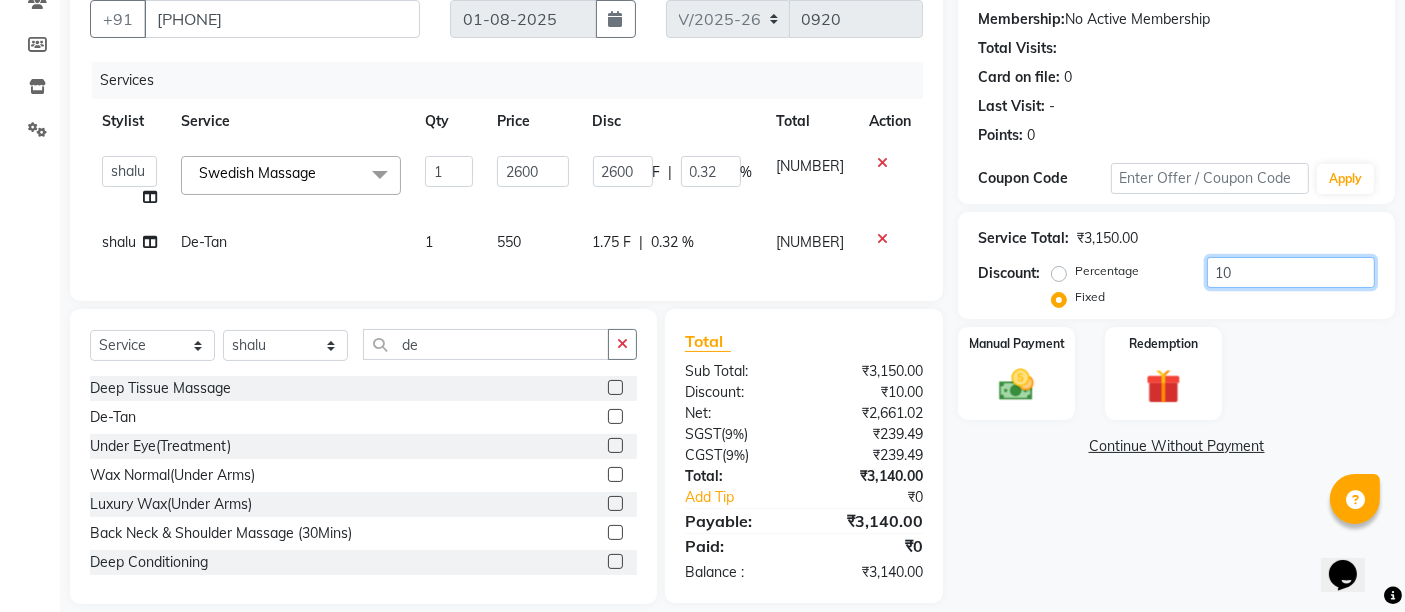 type on "1" 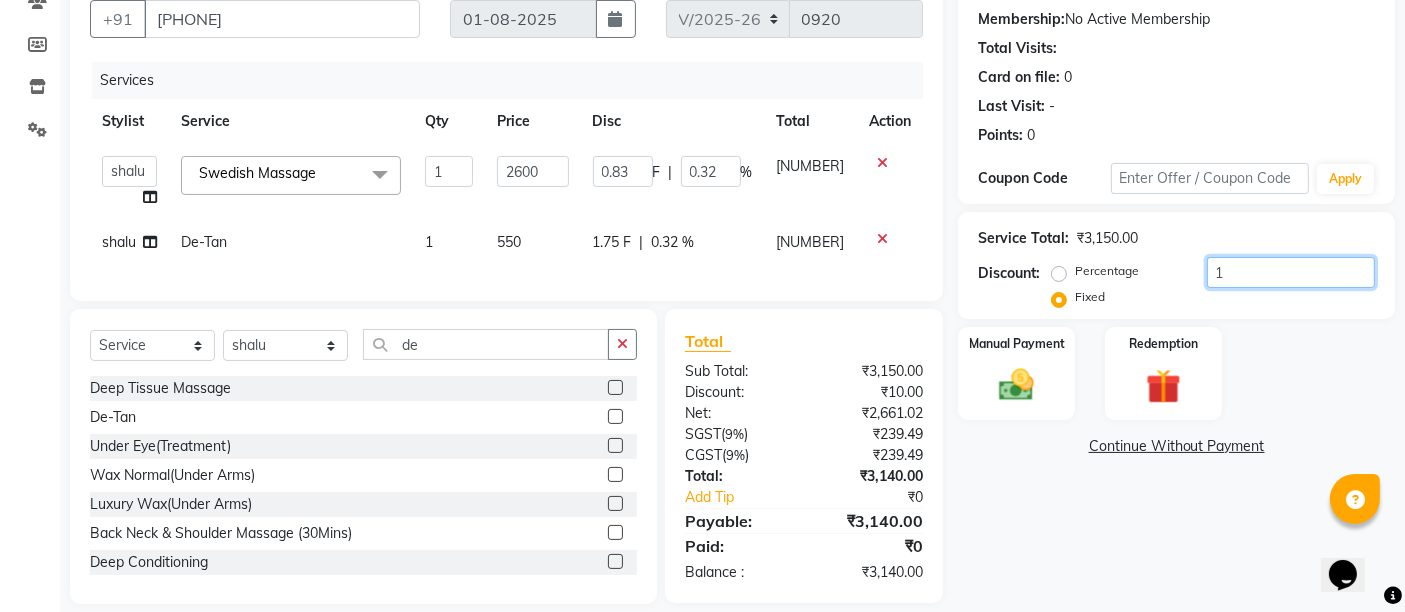 type 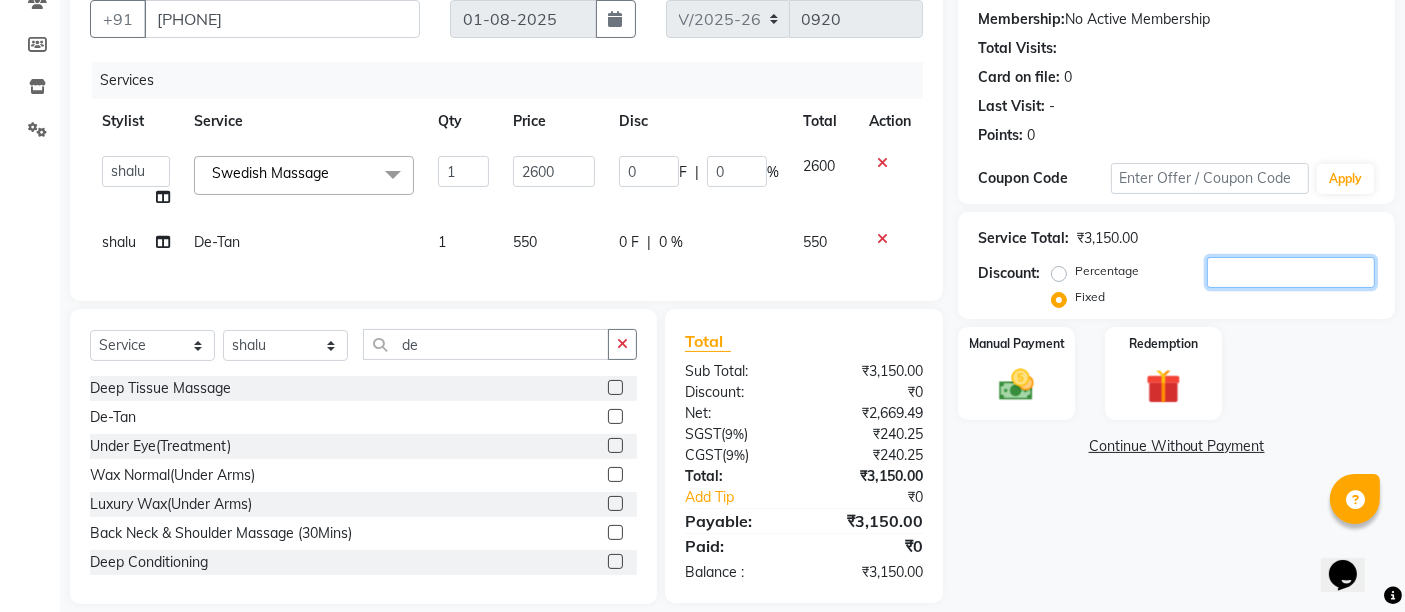 type on "1" 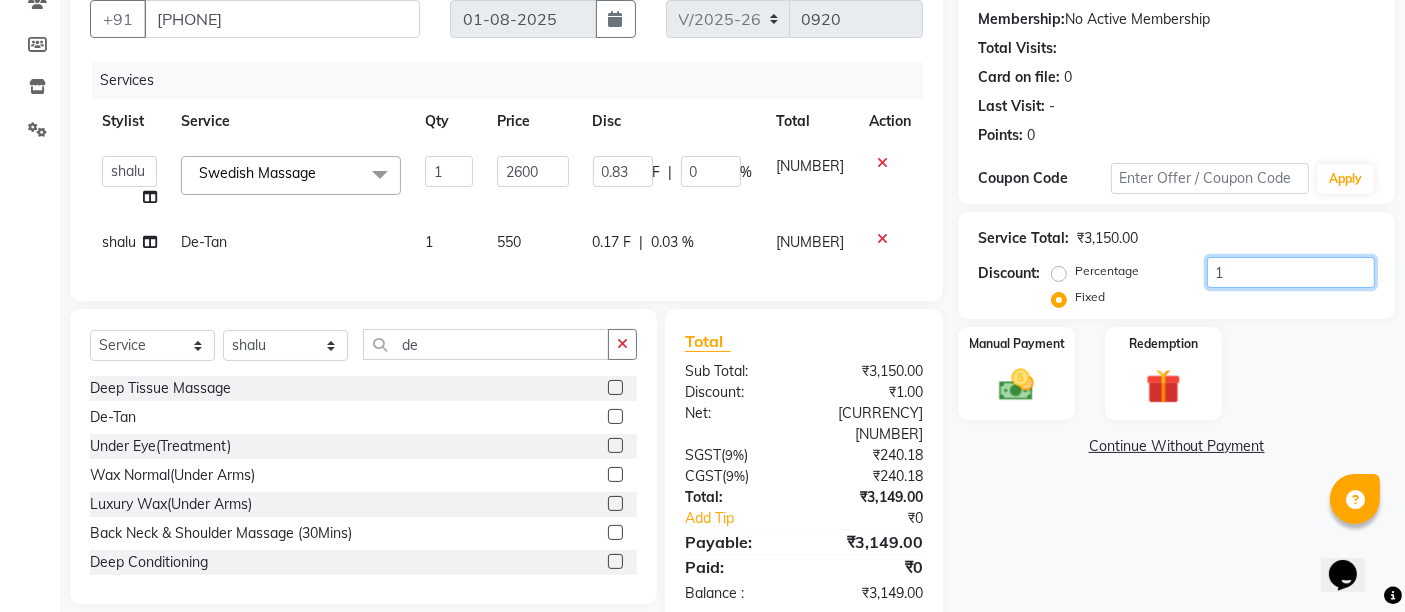 type on "11" 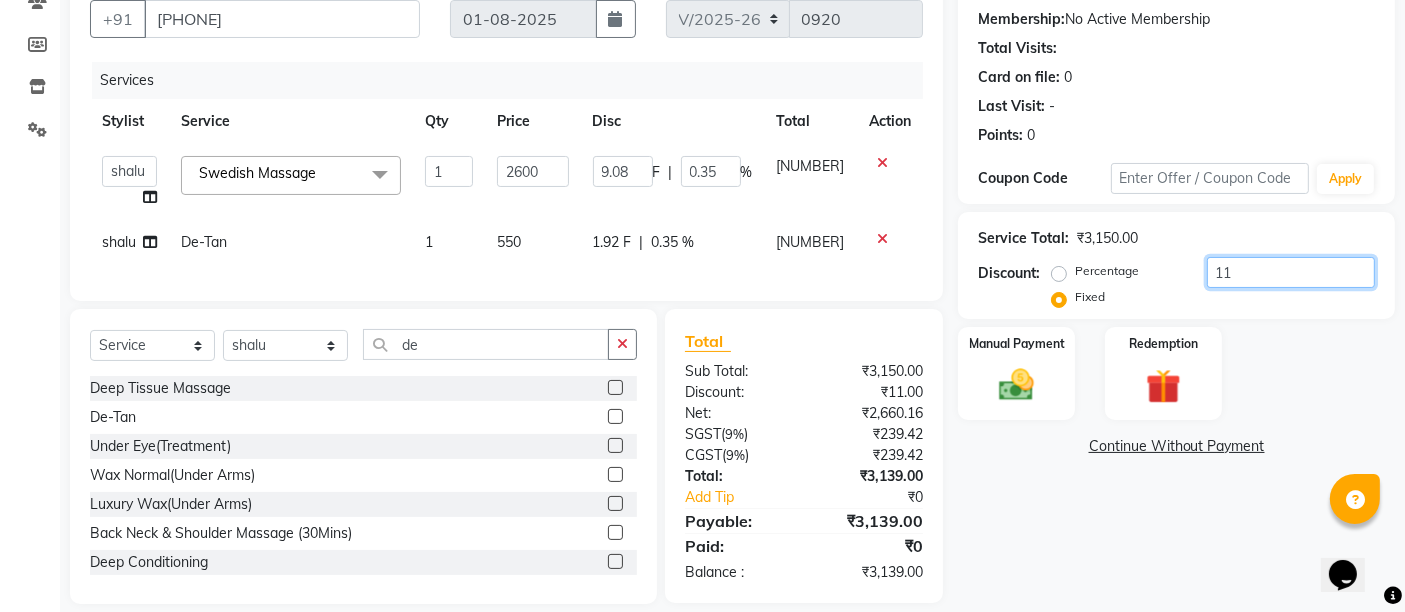 type on "115" 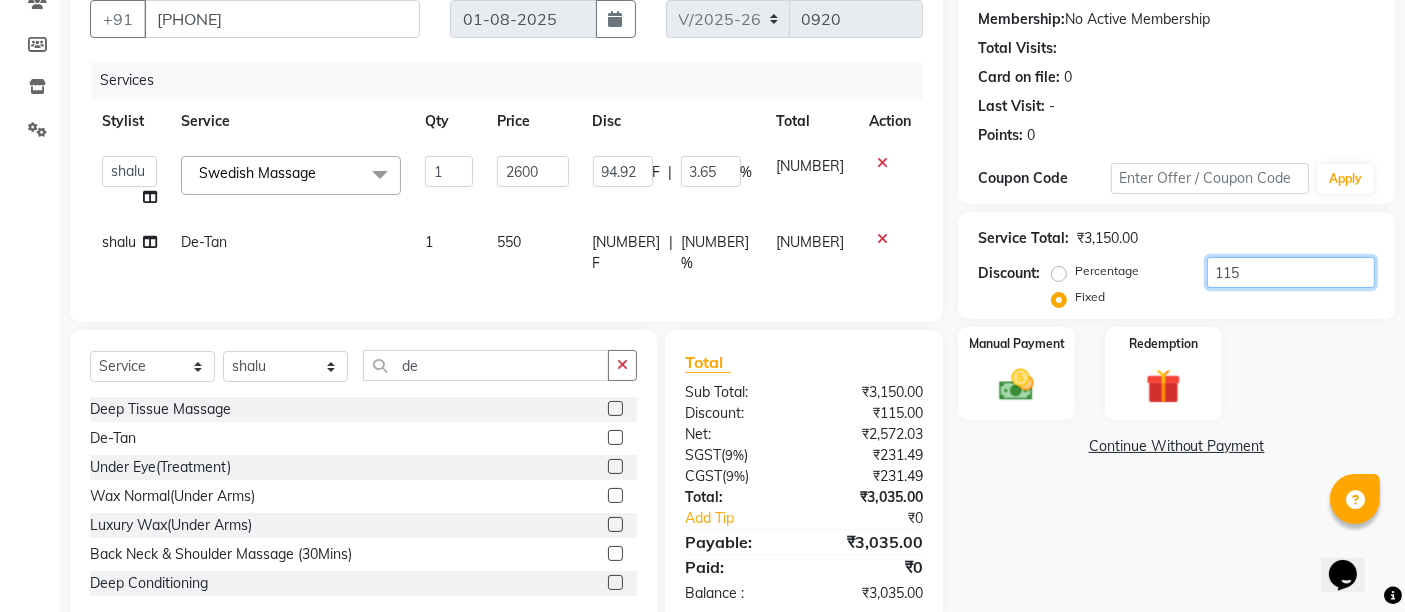 type on "1150" 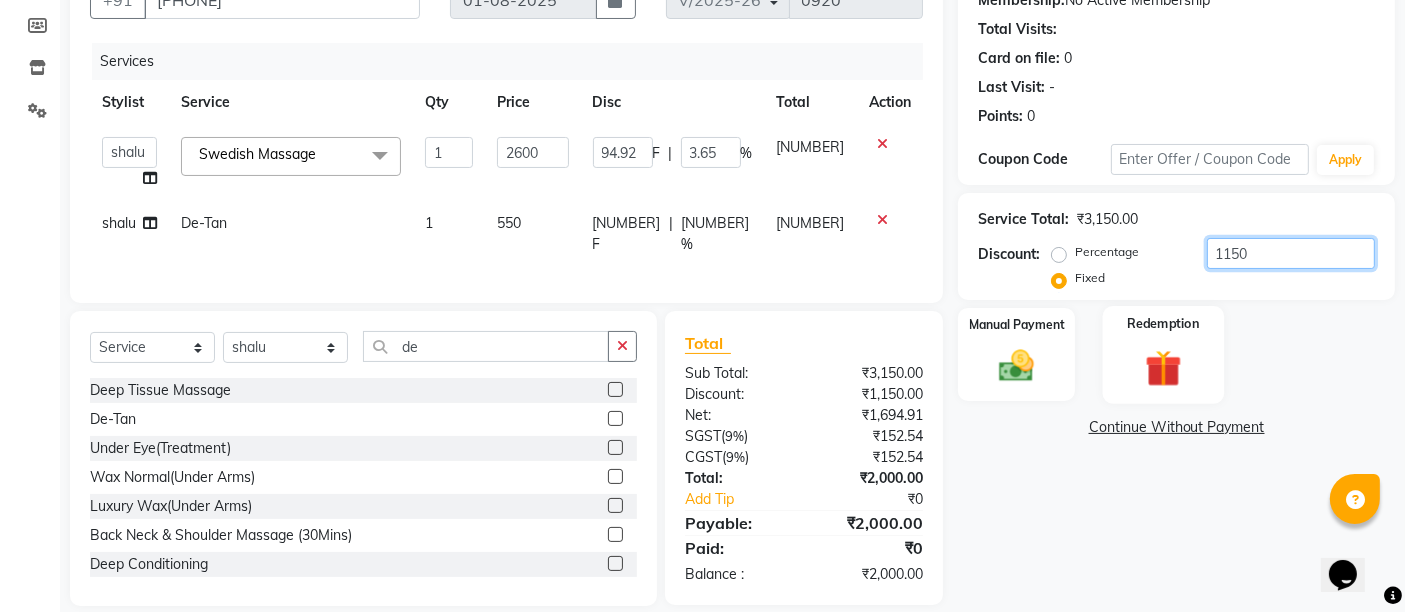 scroll, scrollTop: 223, scrollLeft: 0, axis: vertical 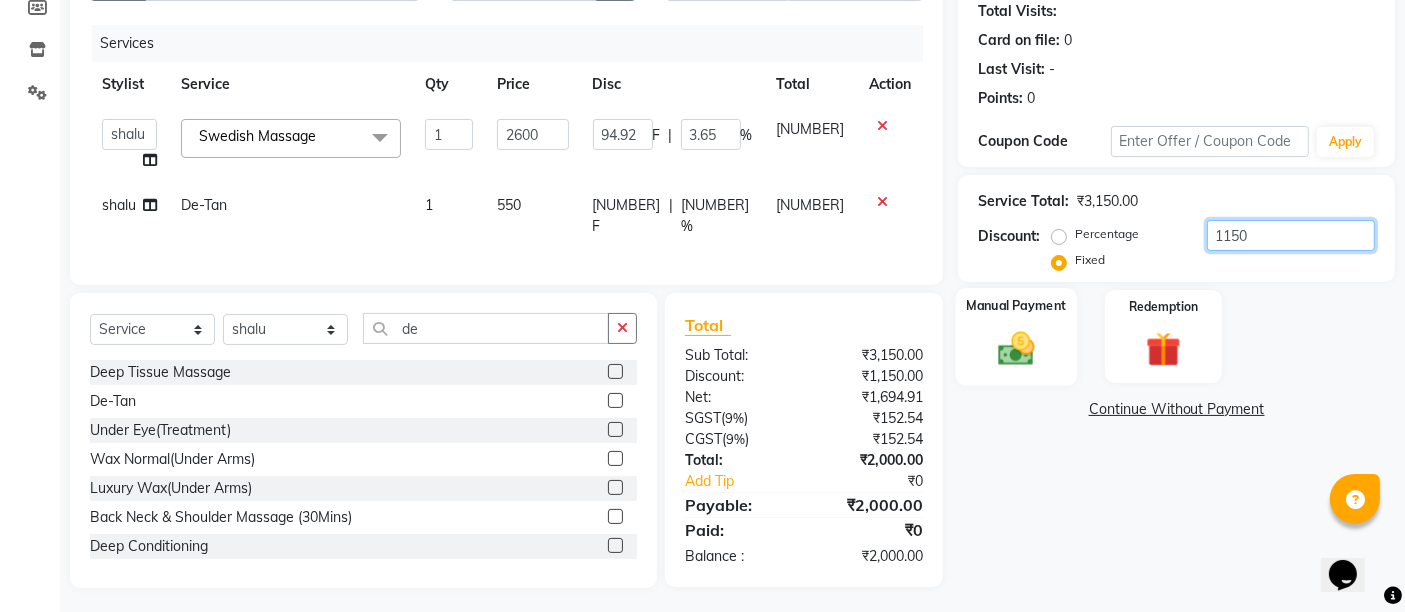 type on "1150" 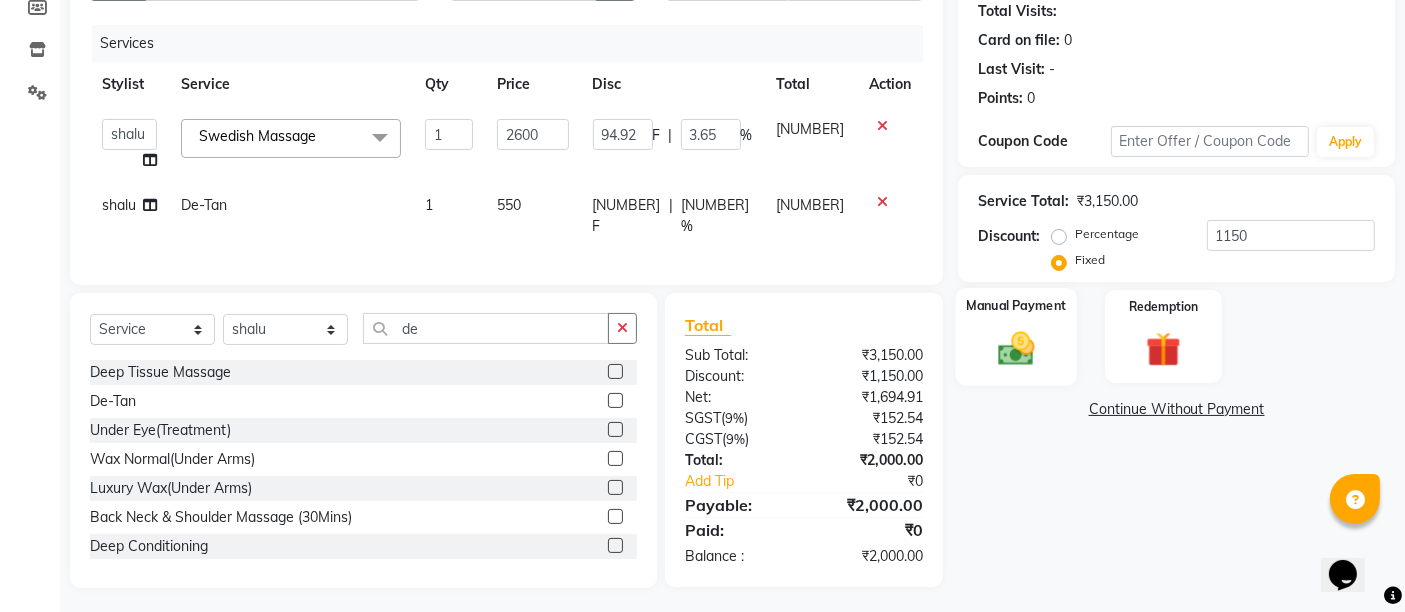 click 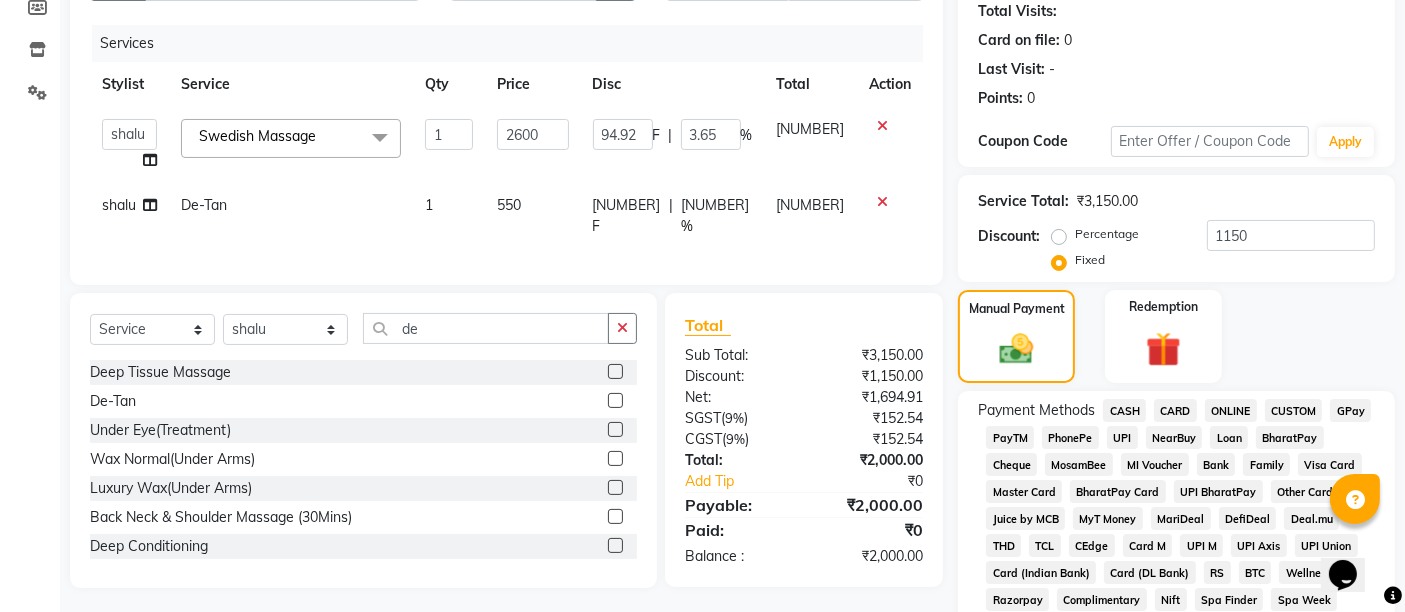 click on "CASH" 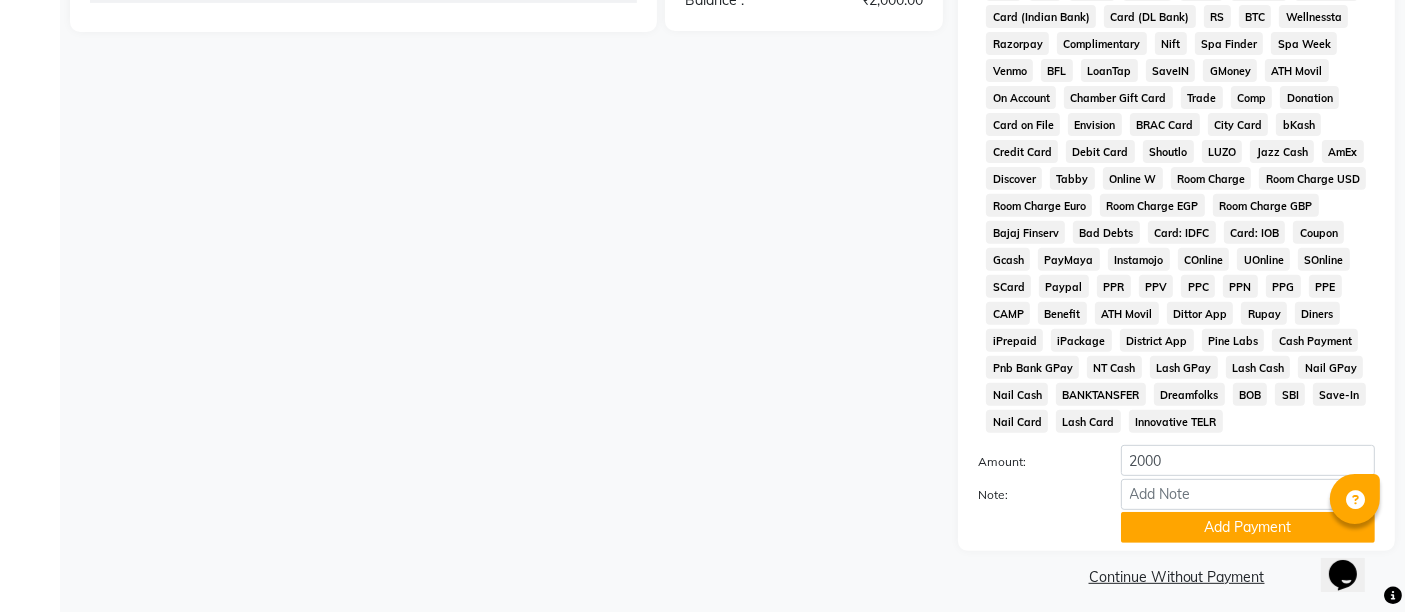 scroll, scrollTop: 793, scrollLeft: 0, axis: vertical 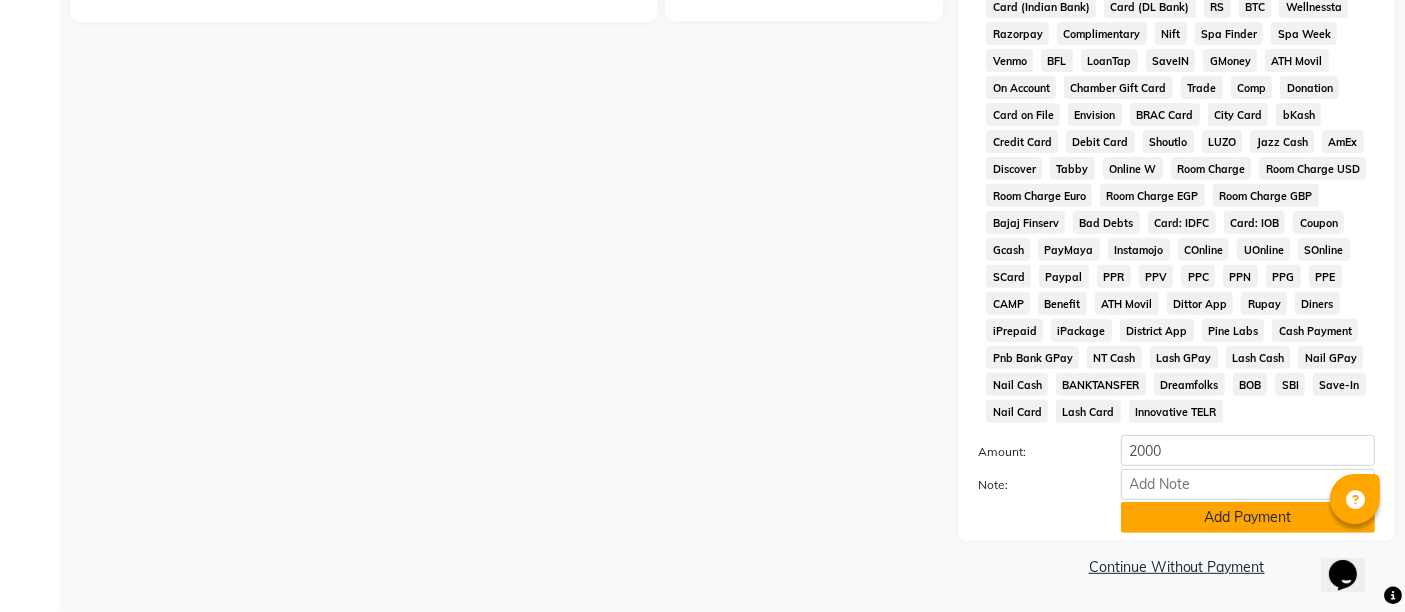 click on "Add Payment" 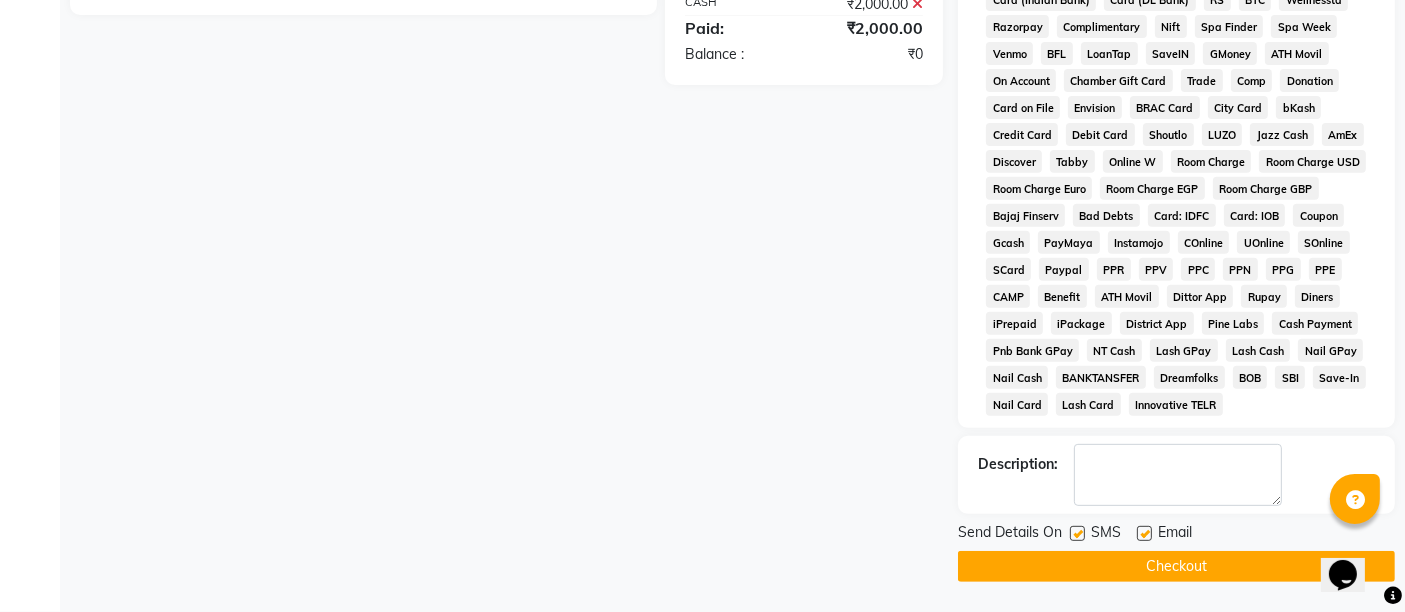 scroll, scrollTop: 800, scrollLeft: 0, axis: vertical 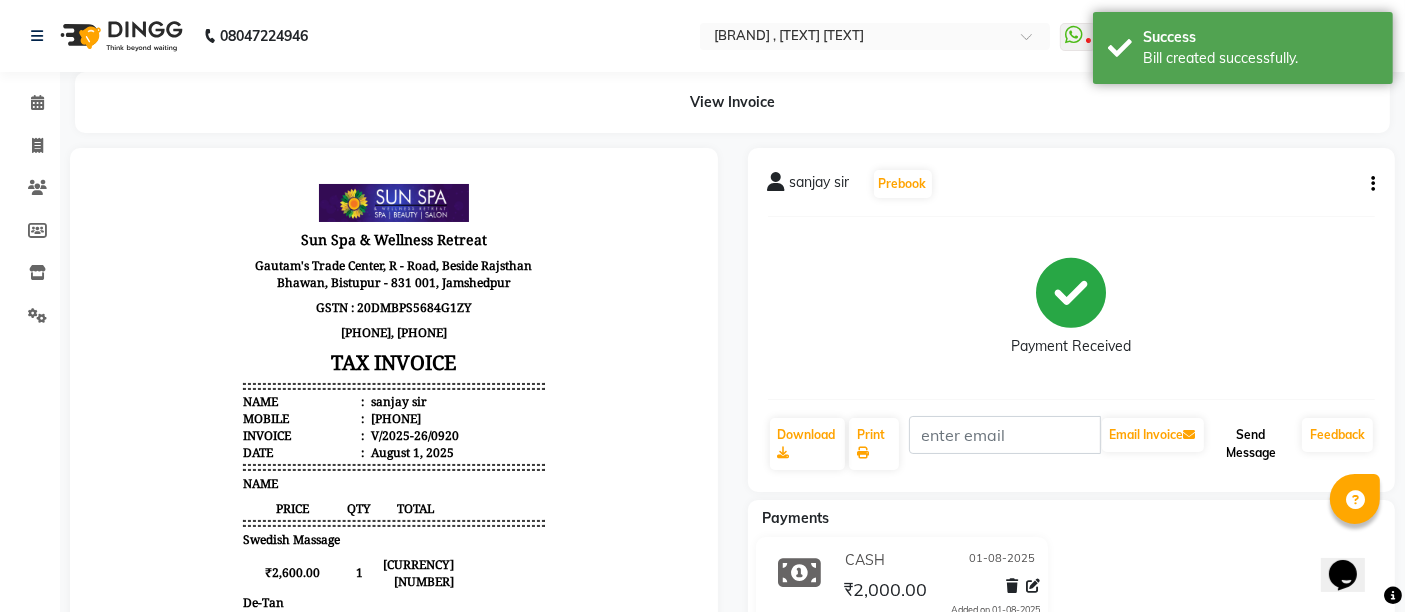 click on "Send Message" 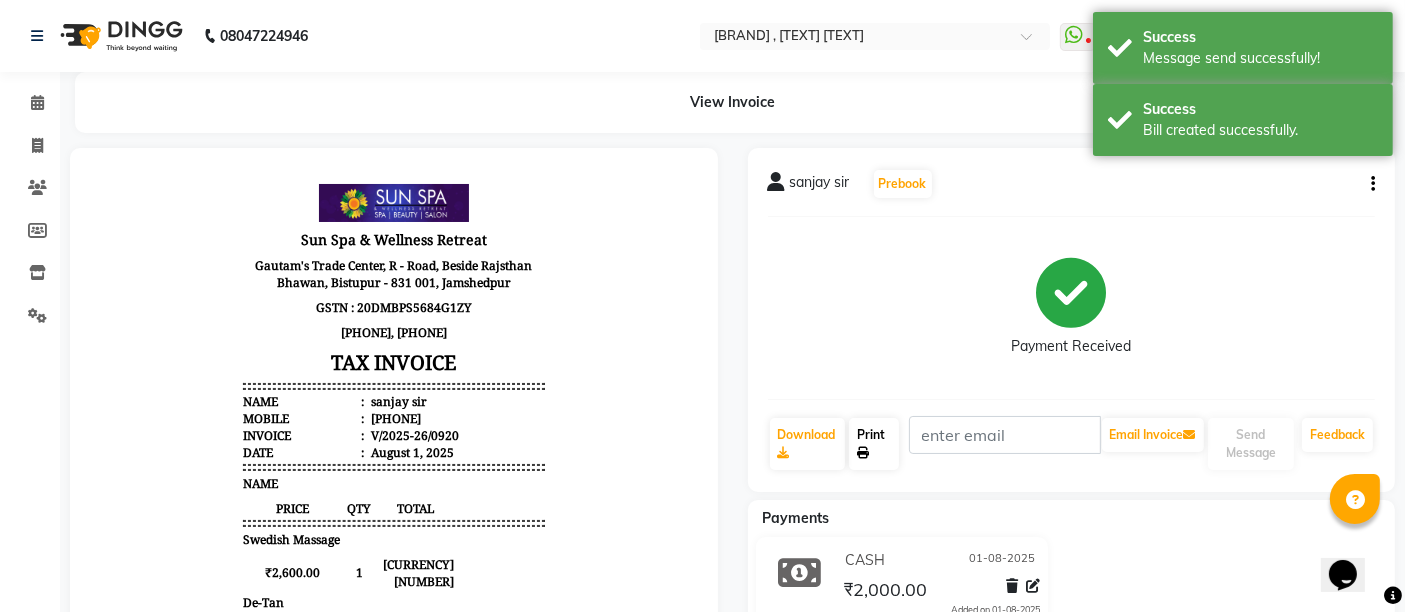 click on "Print" 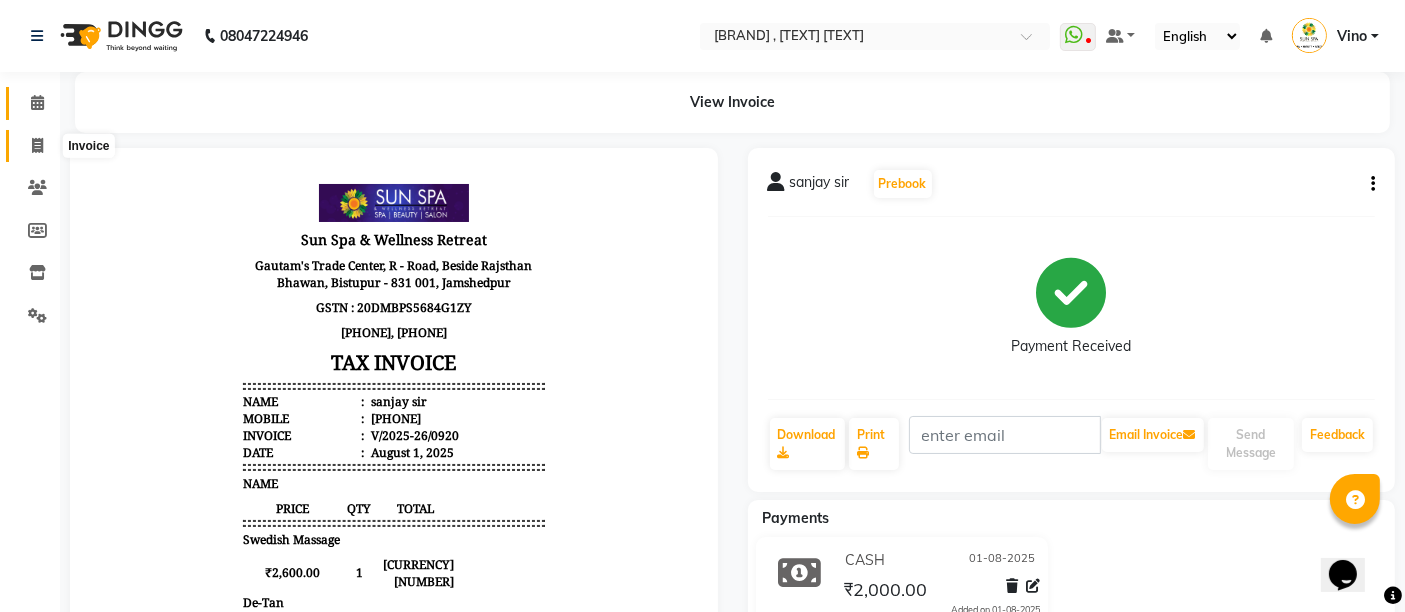drag, startPoint x: 36, startPoint y: 136, endPoint x: 40, endPoint y: 118, distance: 18.439089 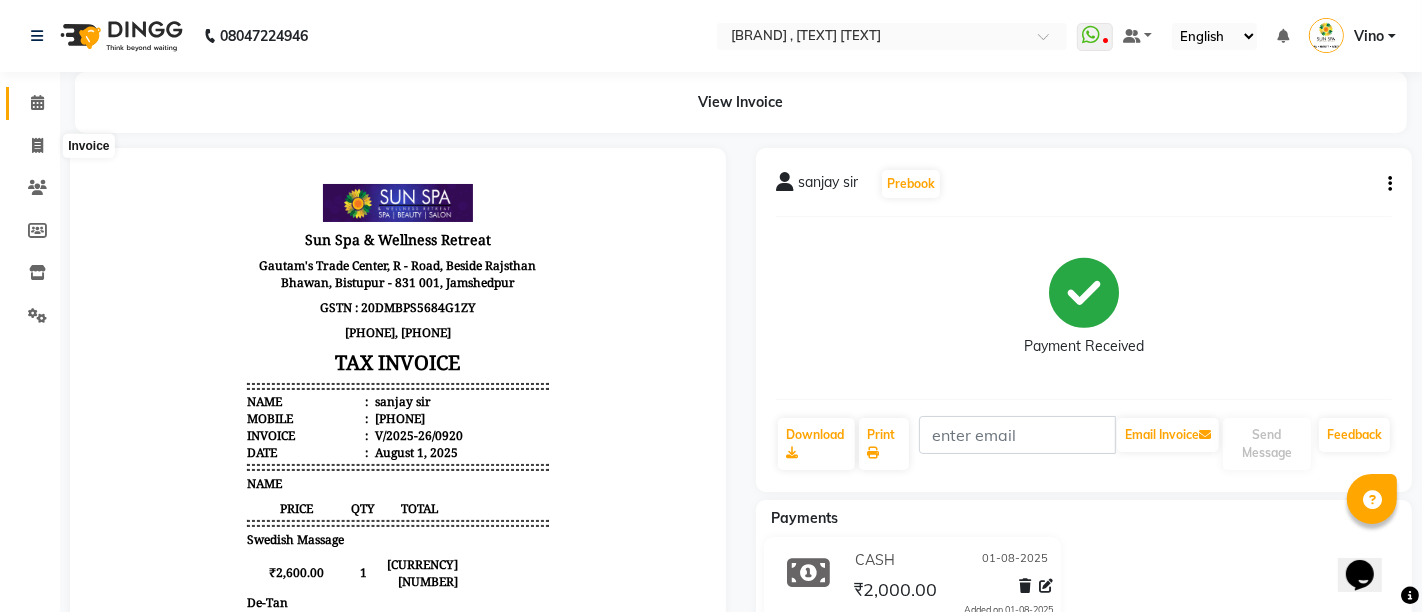 select on "5782" 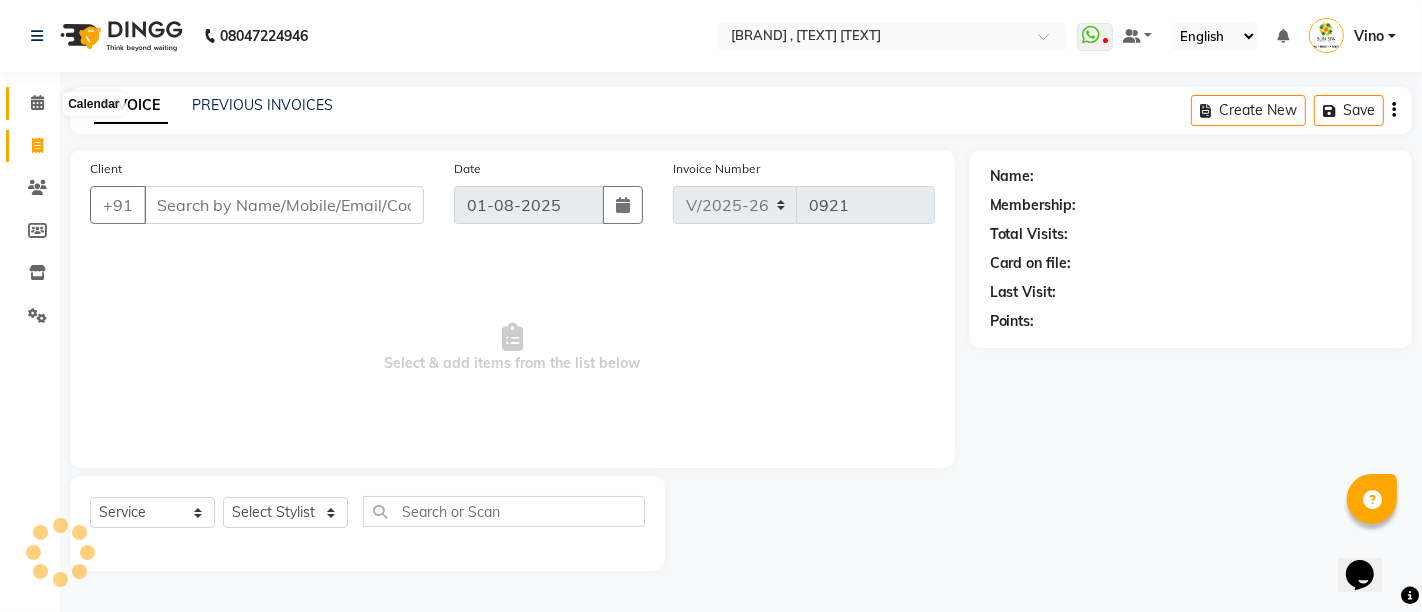 click 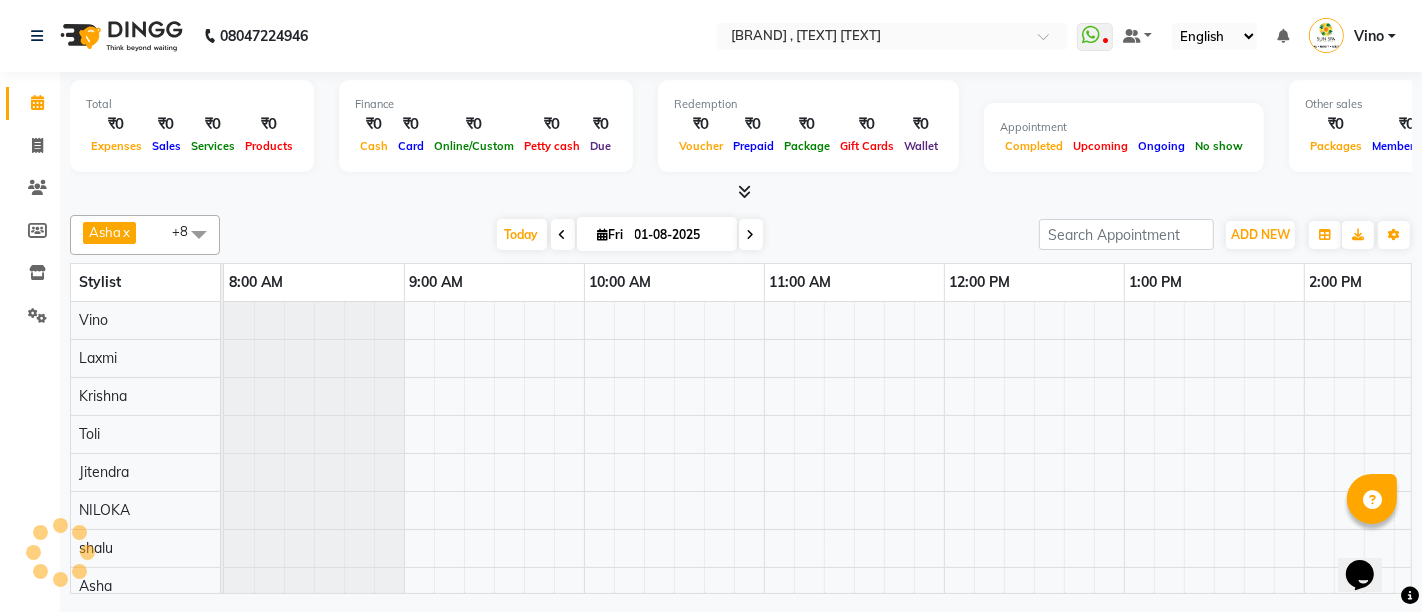 scroll, scrollTop: 0, scrollLeft: 1511, axis: horizontal 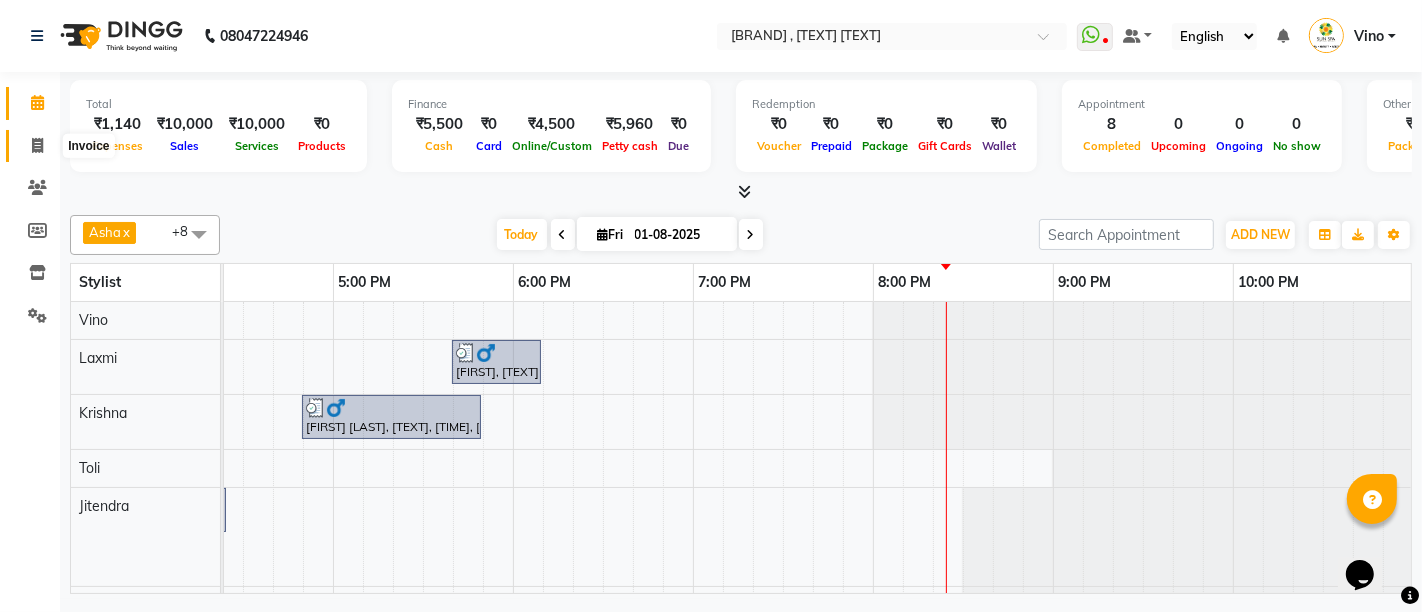 click 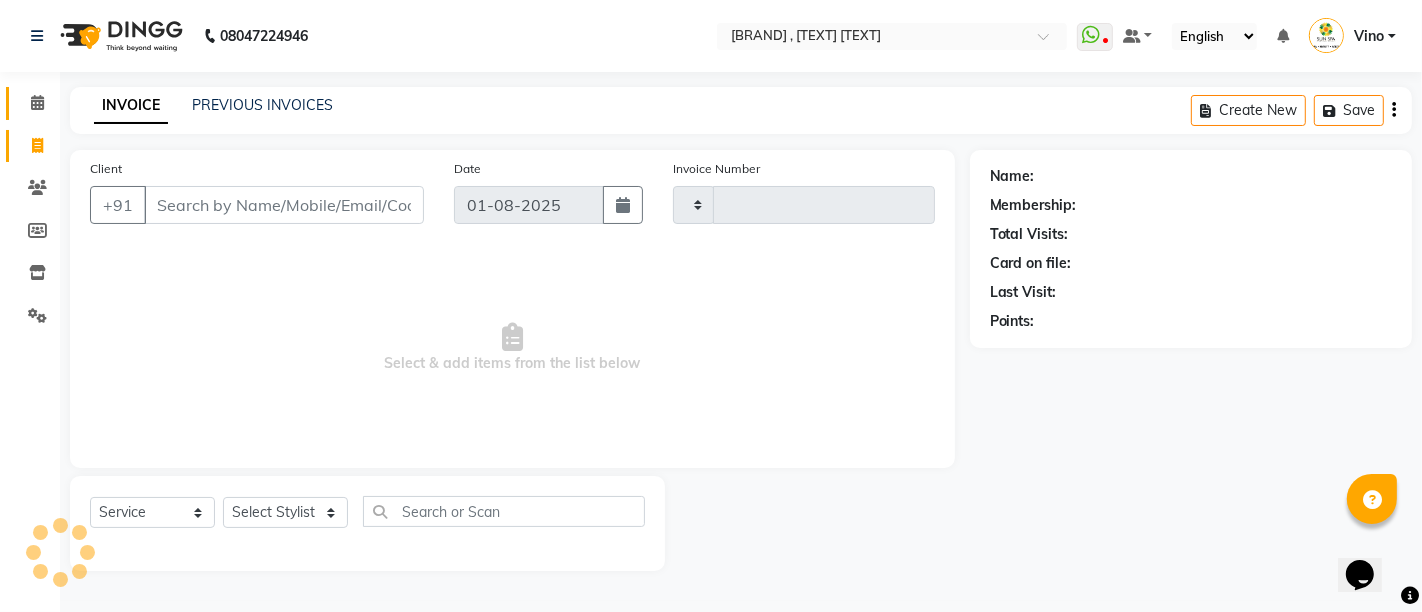type on "0921" 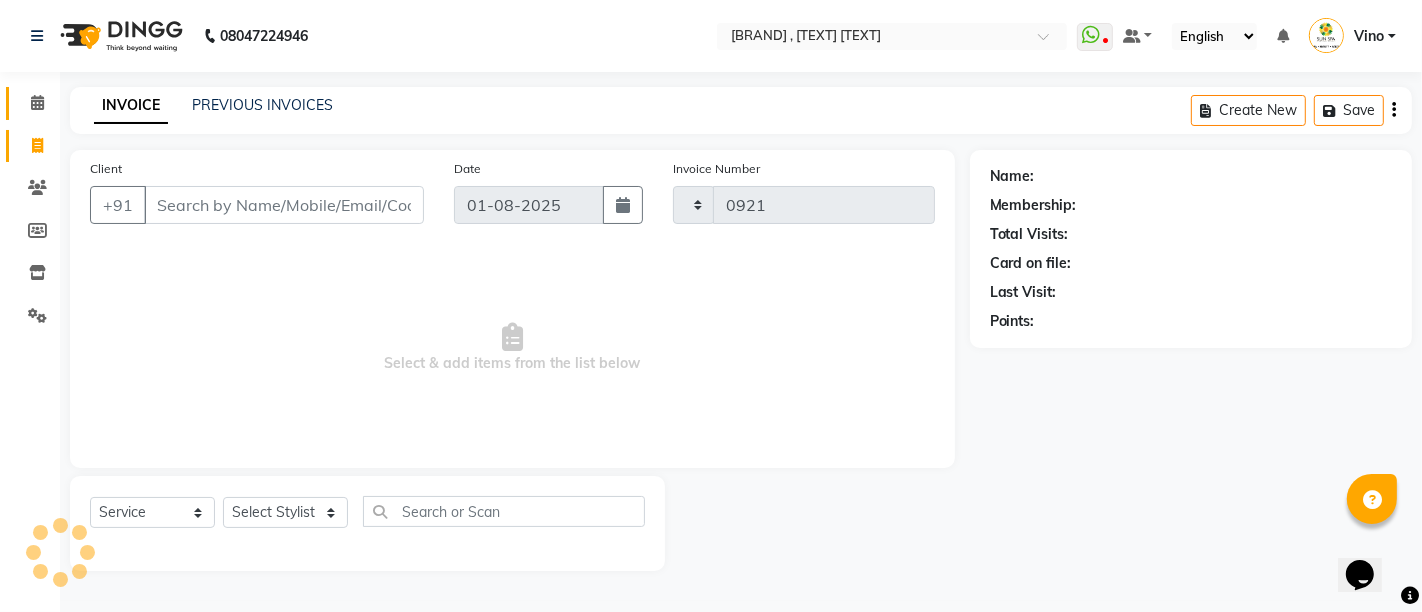 select on "5782" 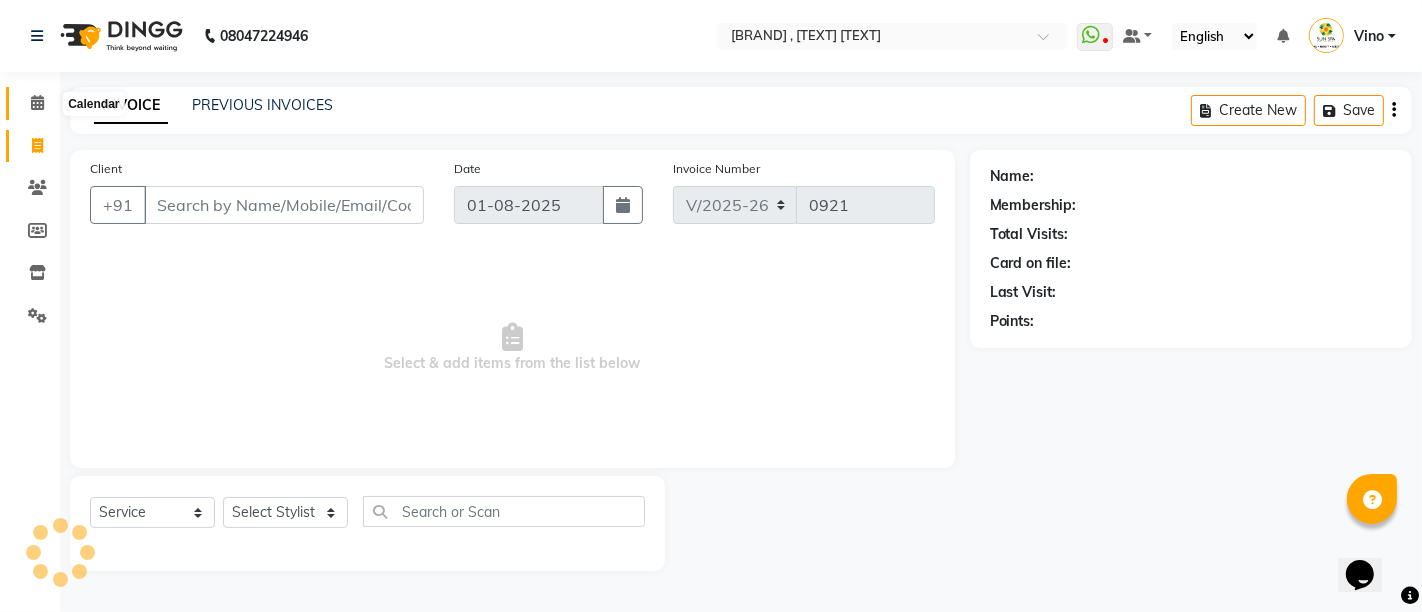 click 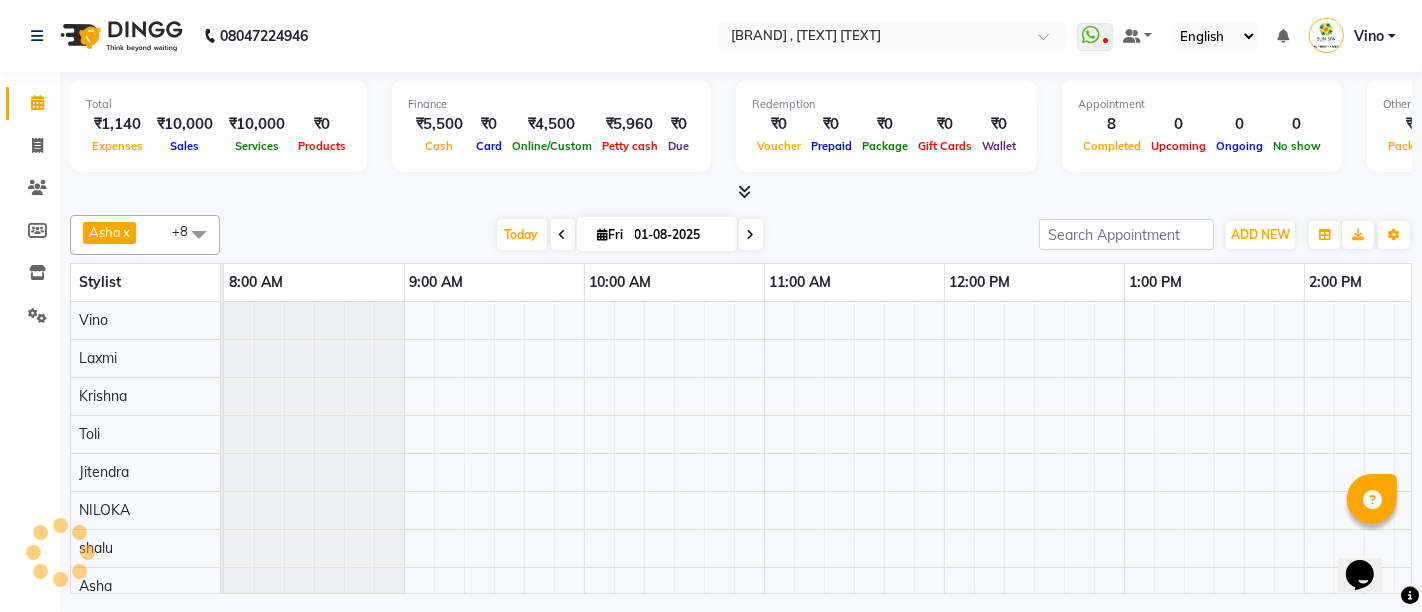 scroll, scrollTop: 0, scrollLeft: 0, axis: both 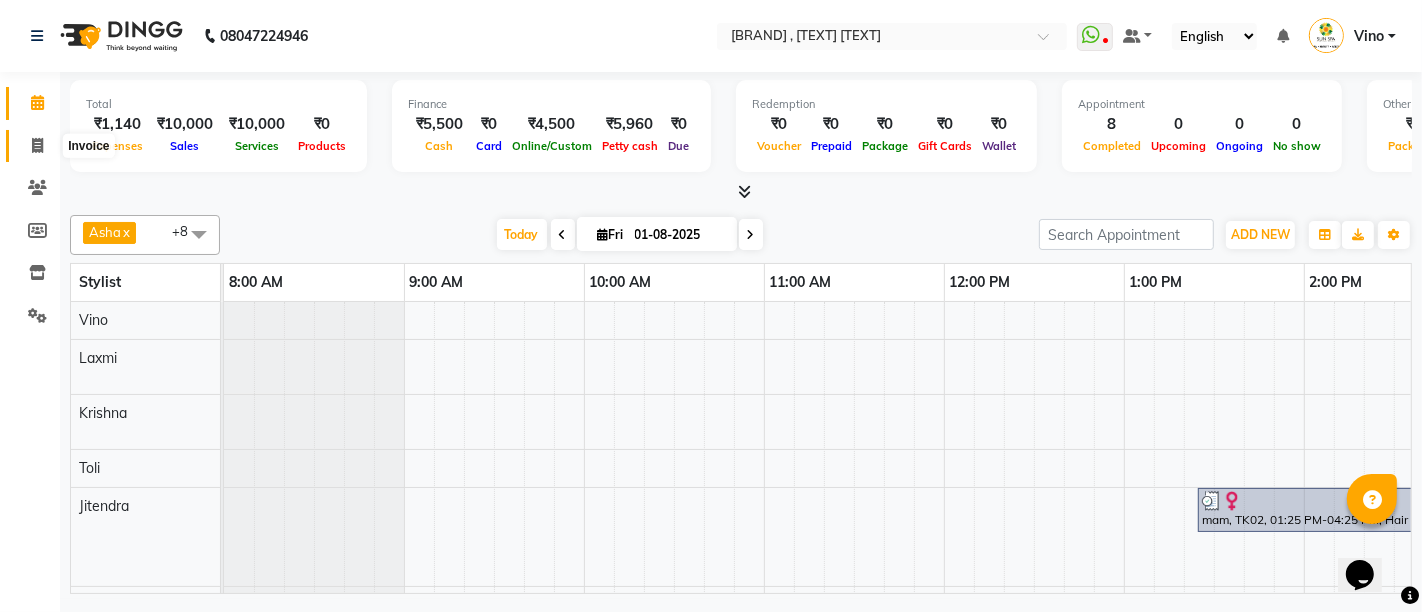 click 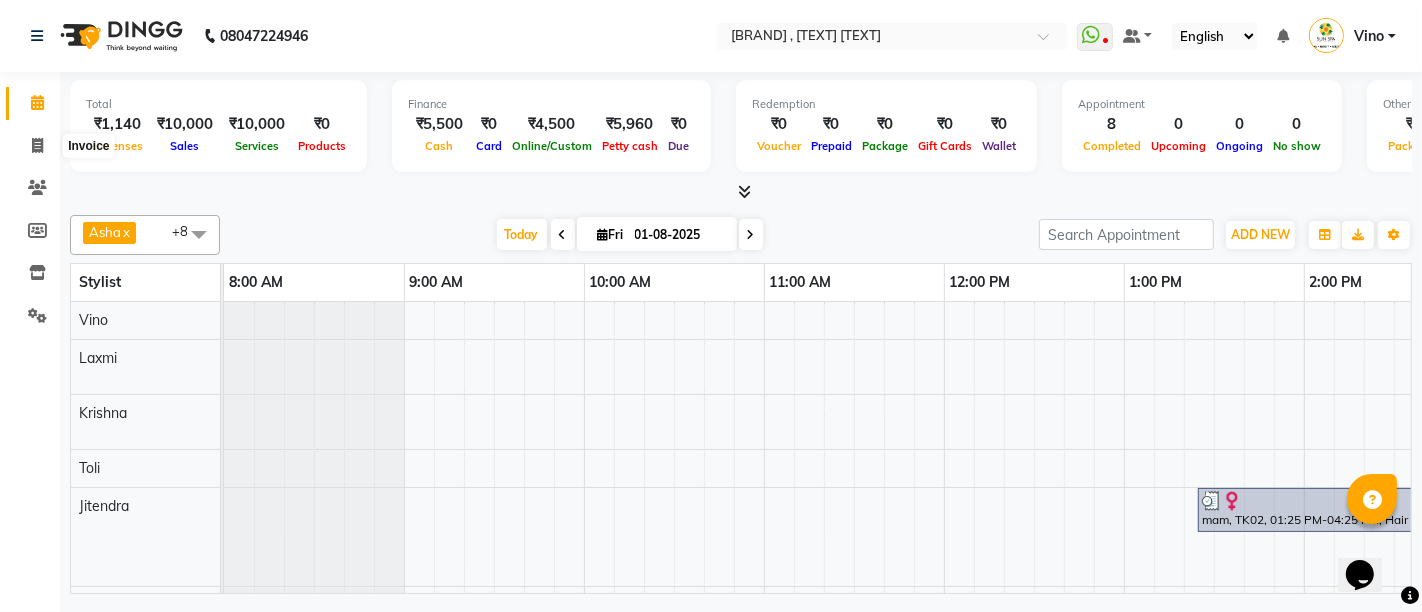 select on "5782" 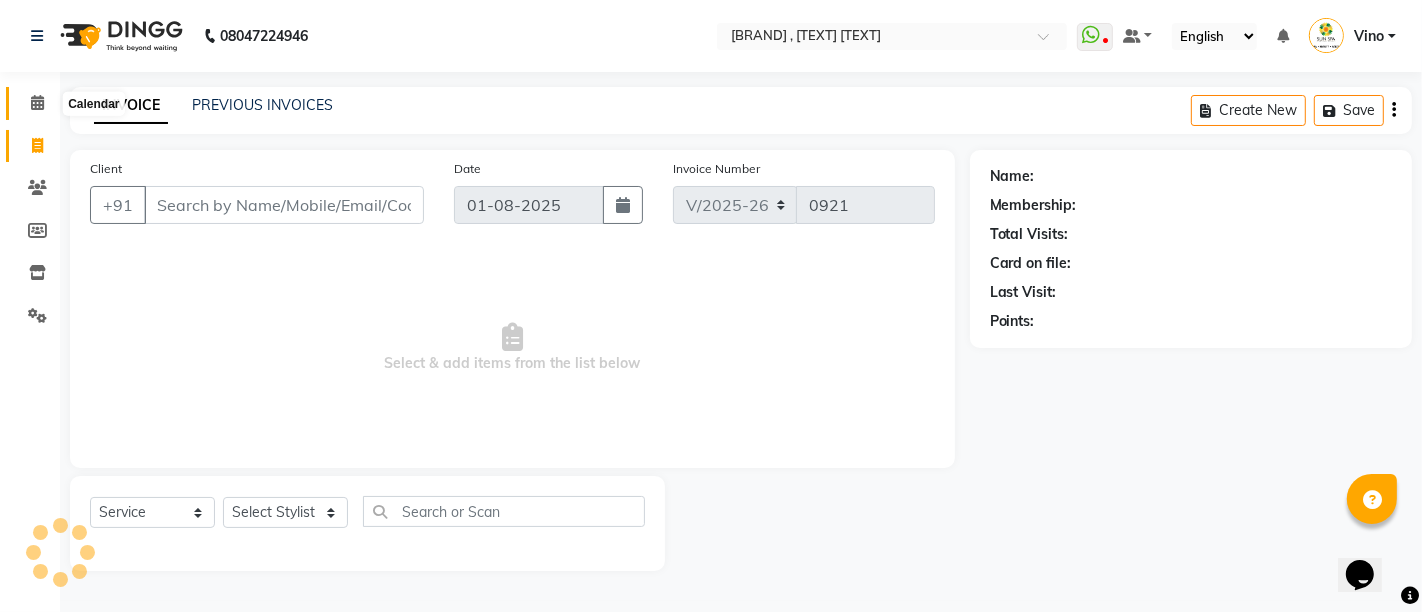 click 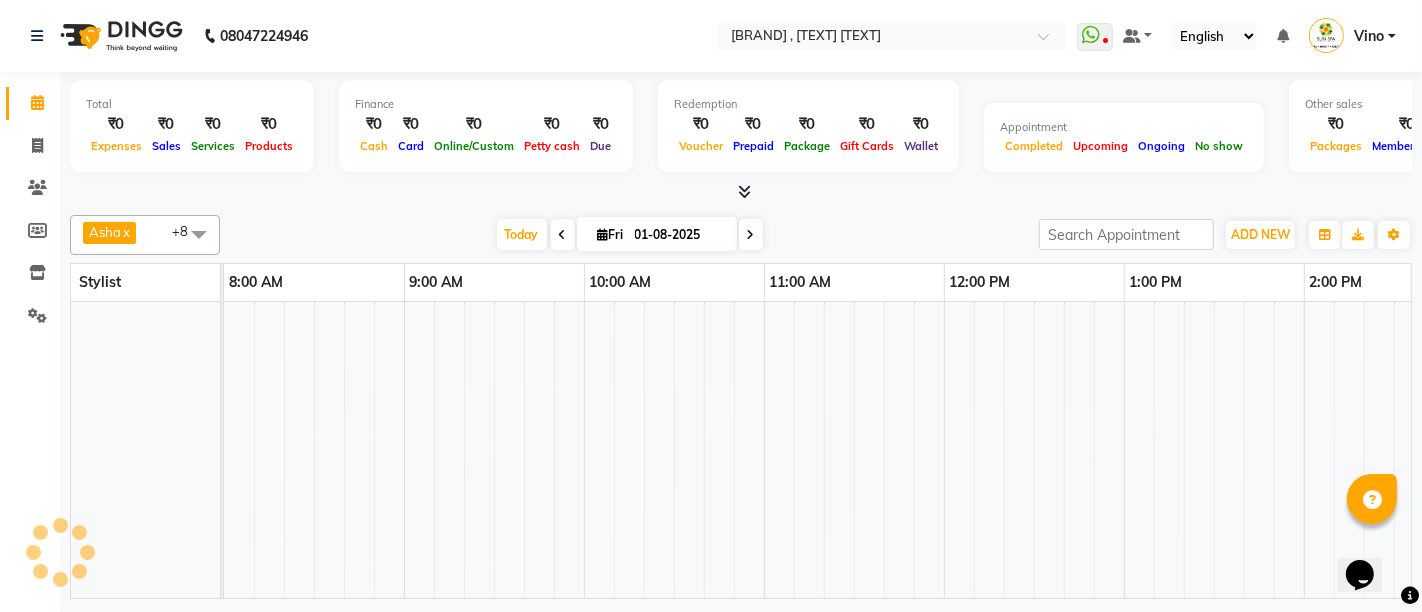 scroll, scrollTop: 0, scrollLeft: 0, axis: both 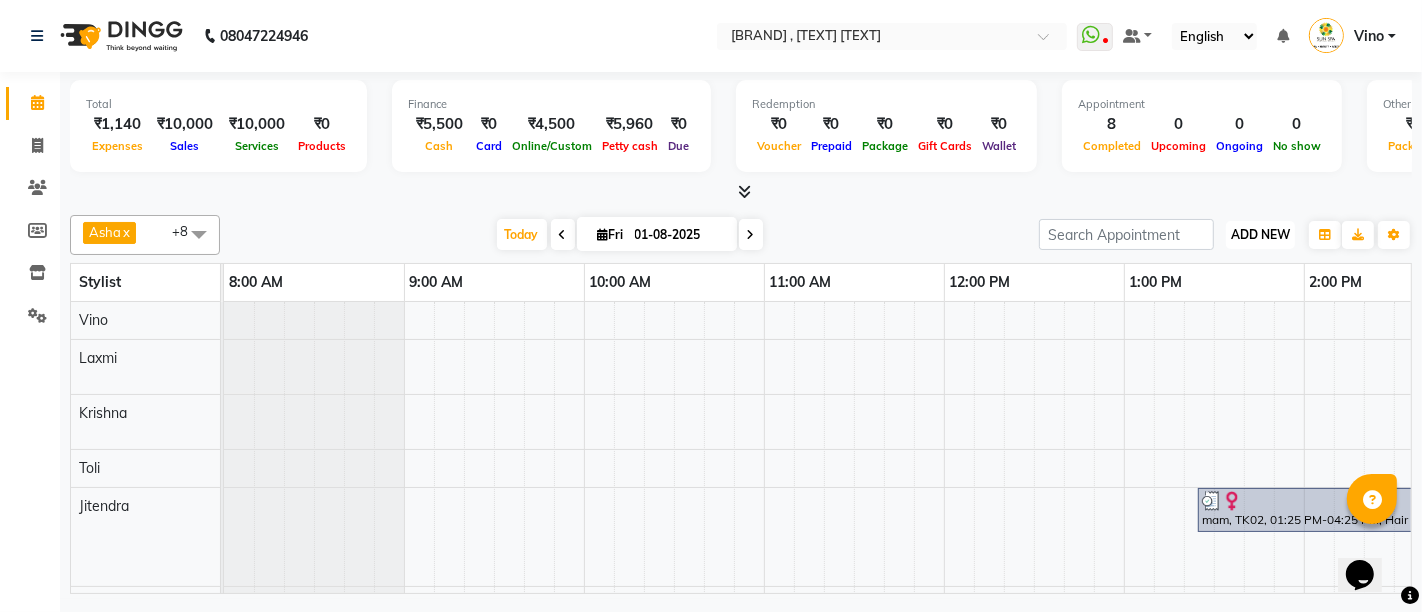 click on "ADD NEW Toggle Dropdown" at bounding box center (1260, 235) 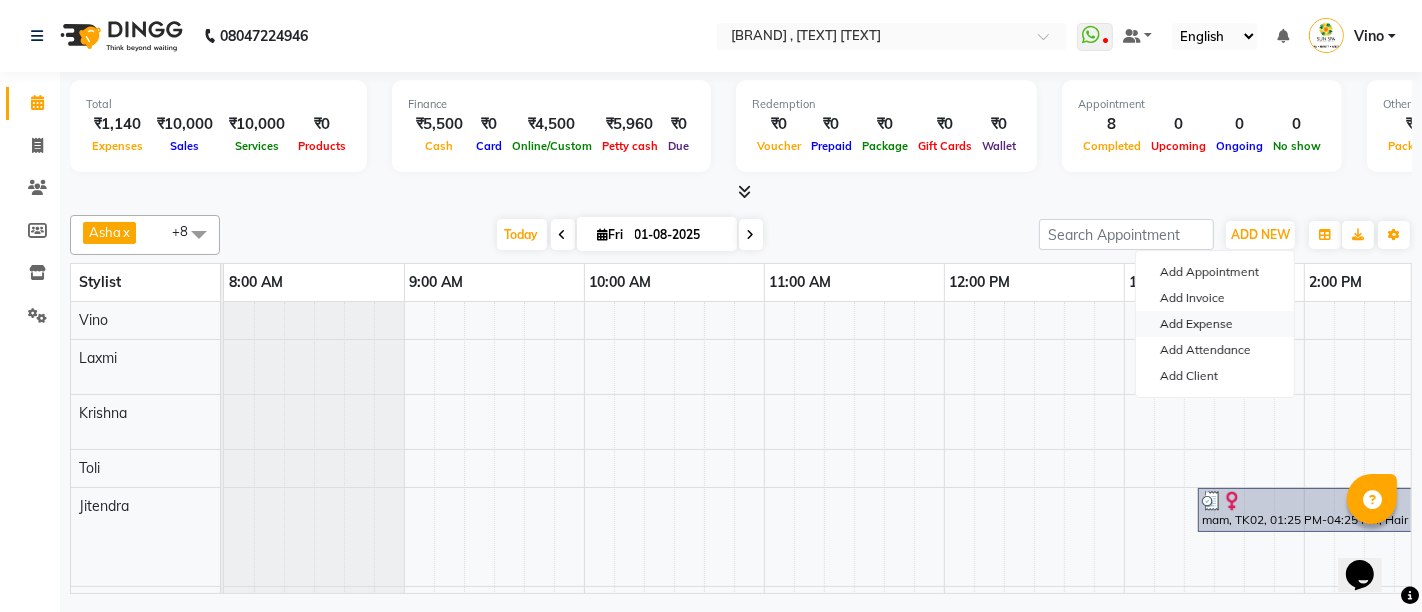 click on "Add Expense" at bounding box center (1215, 324) 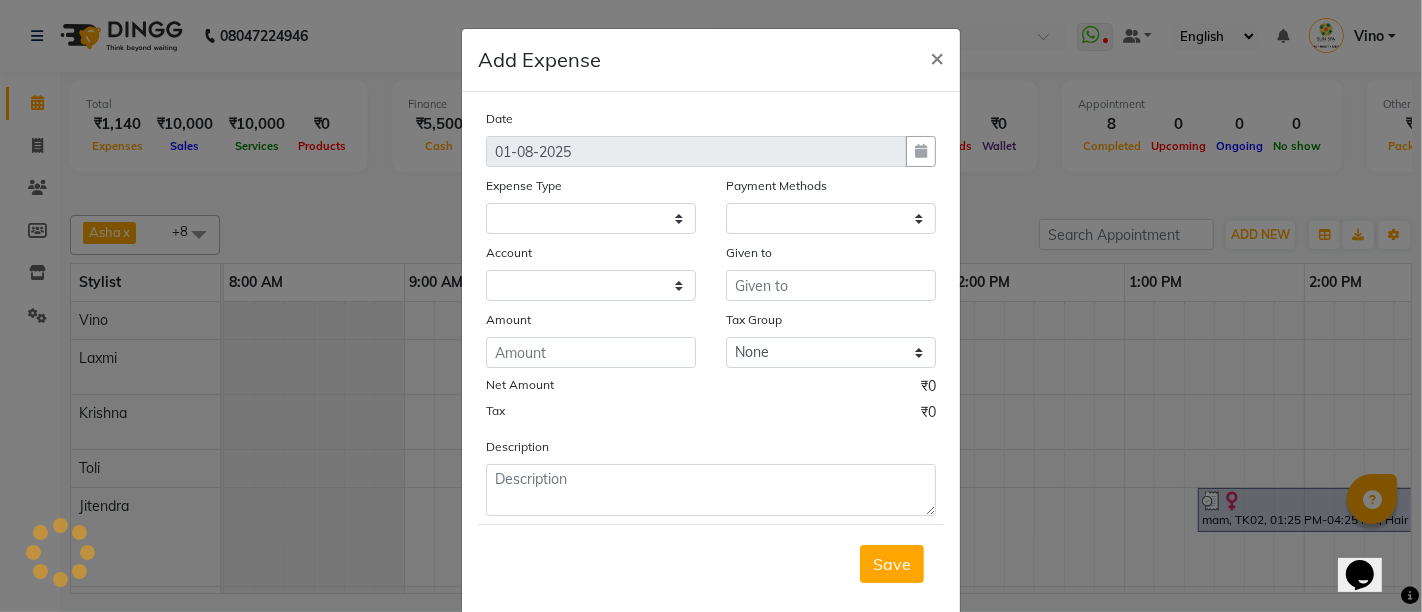 select 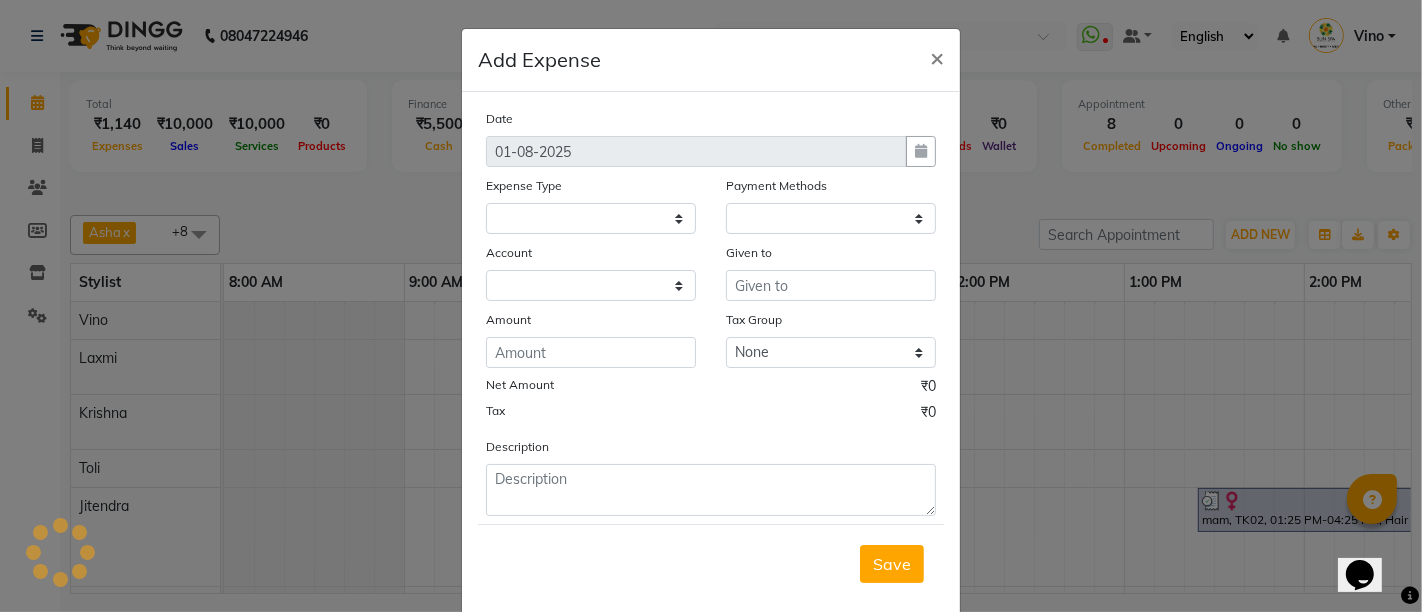 select on "1" 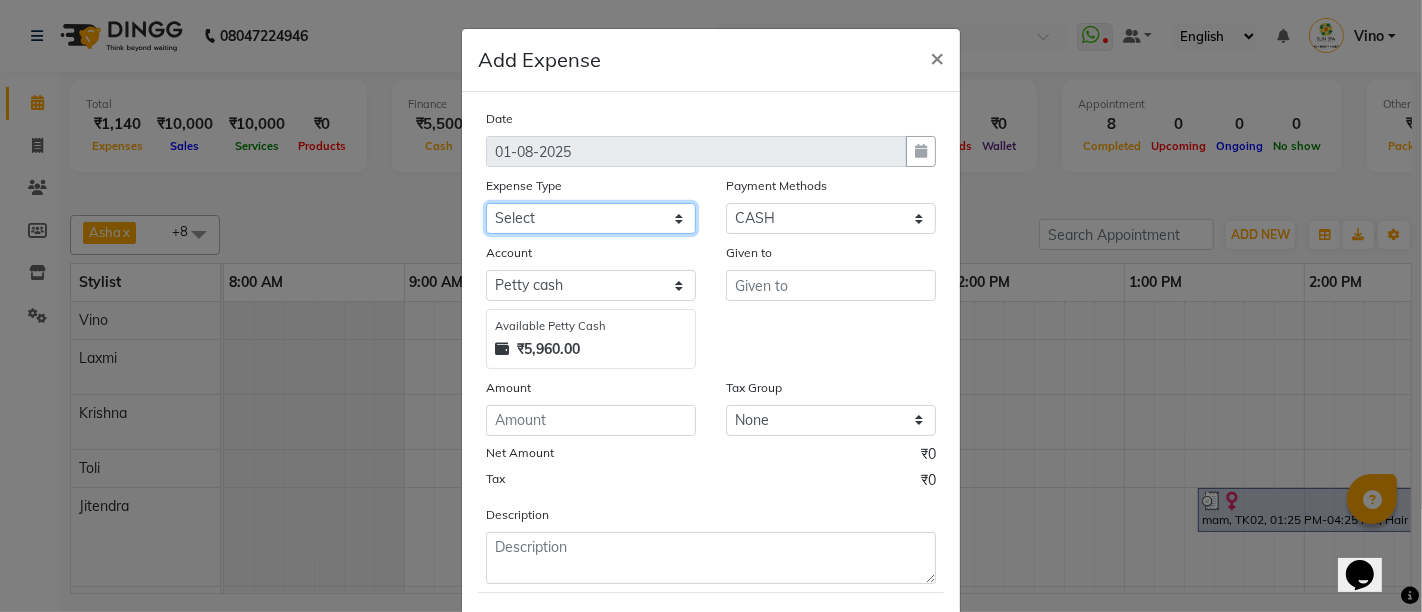 click on "Select Advance Salary Bank charges Car maintenance  Cash transfer to bank Cash transfer to hub Client Snacks Events Expance Fuel Incentive JUSTDAIL Loan Repayment Maintenance Marketing Miscellaneous mritunjay singh Other Pantry Product Room Rent staff Salary Shop Rent Staff Snacks Tax Tea & Refreshment Utilities" 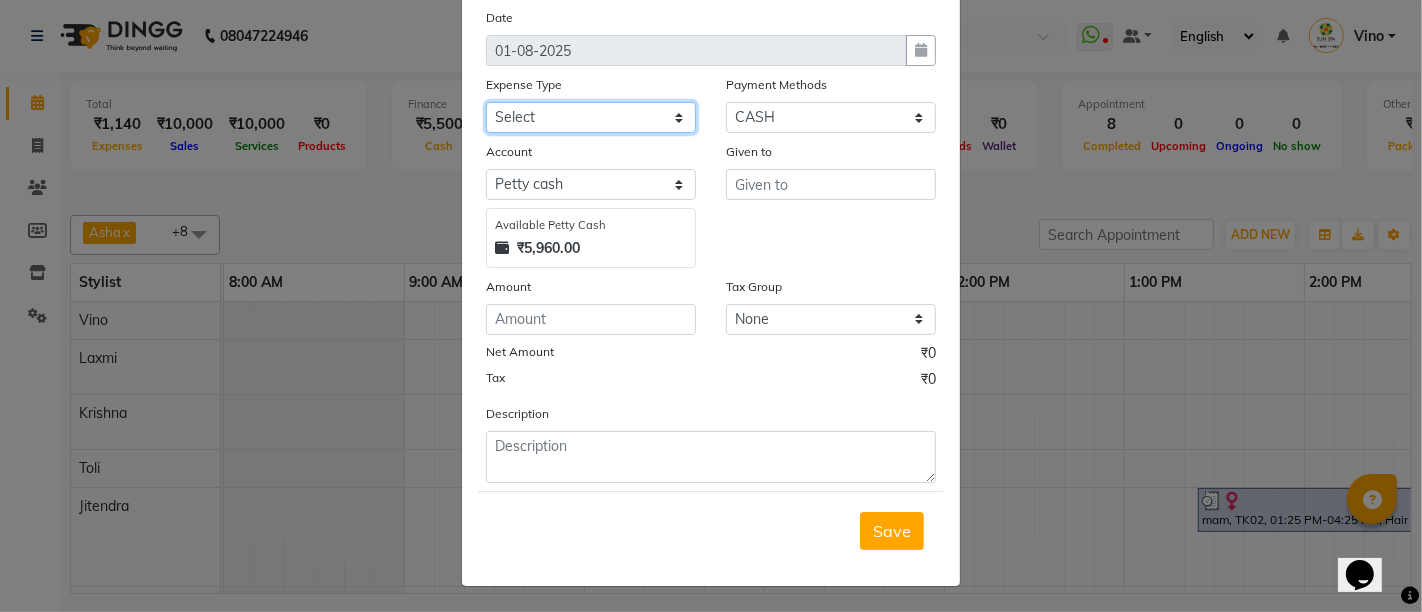 scroll, scrollTop: 0, scrollLeft: 0, axis: both 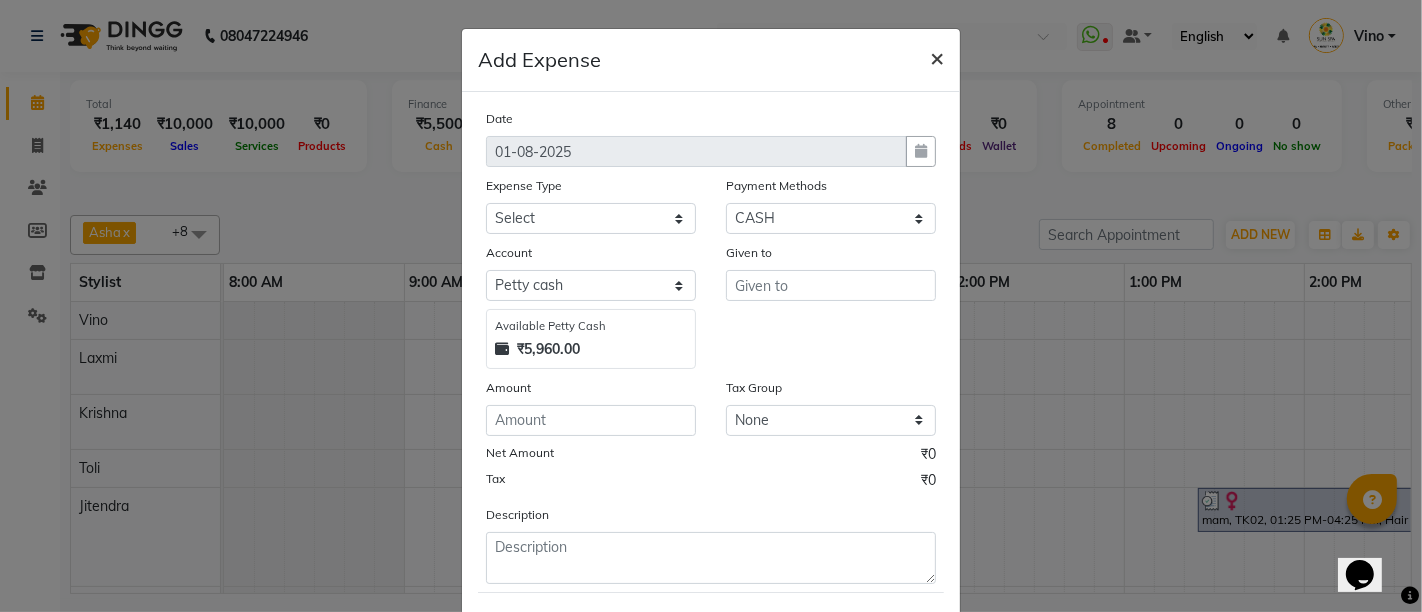click on "×" 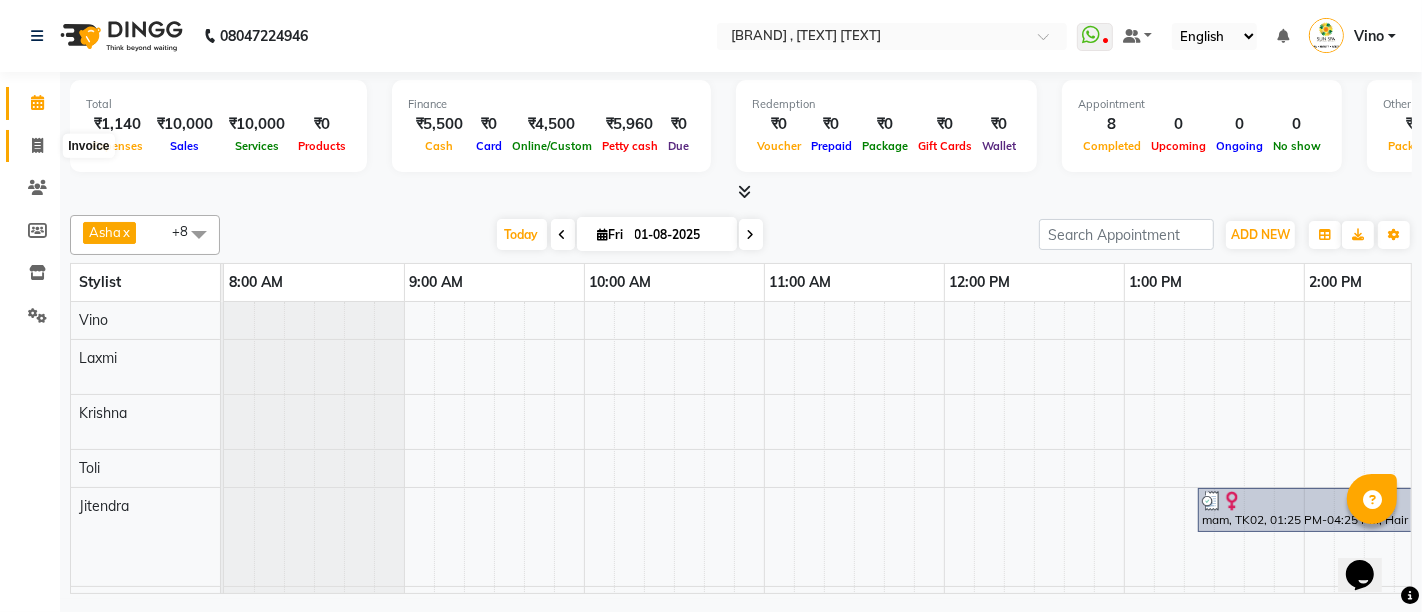 click 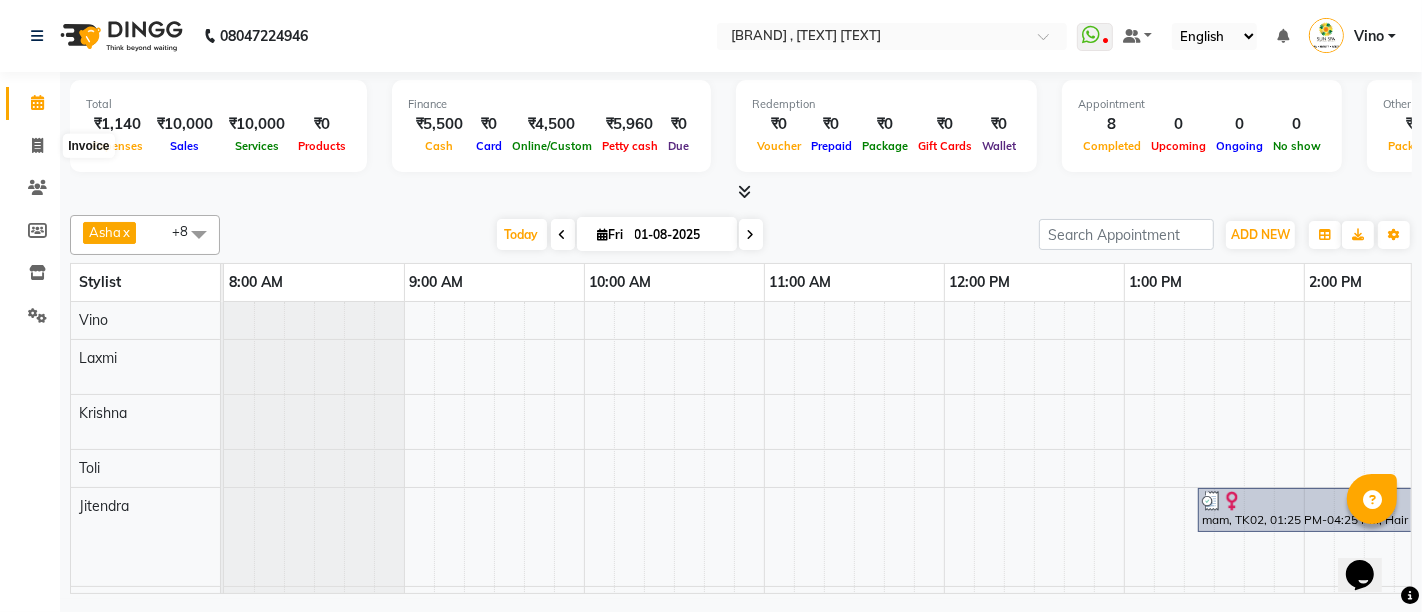 select on "service" 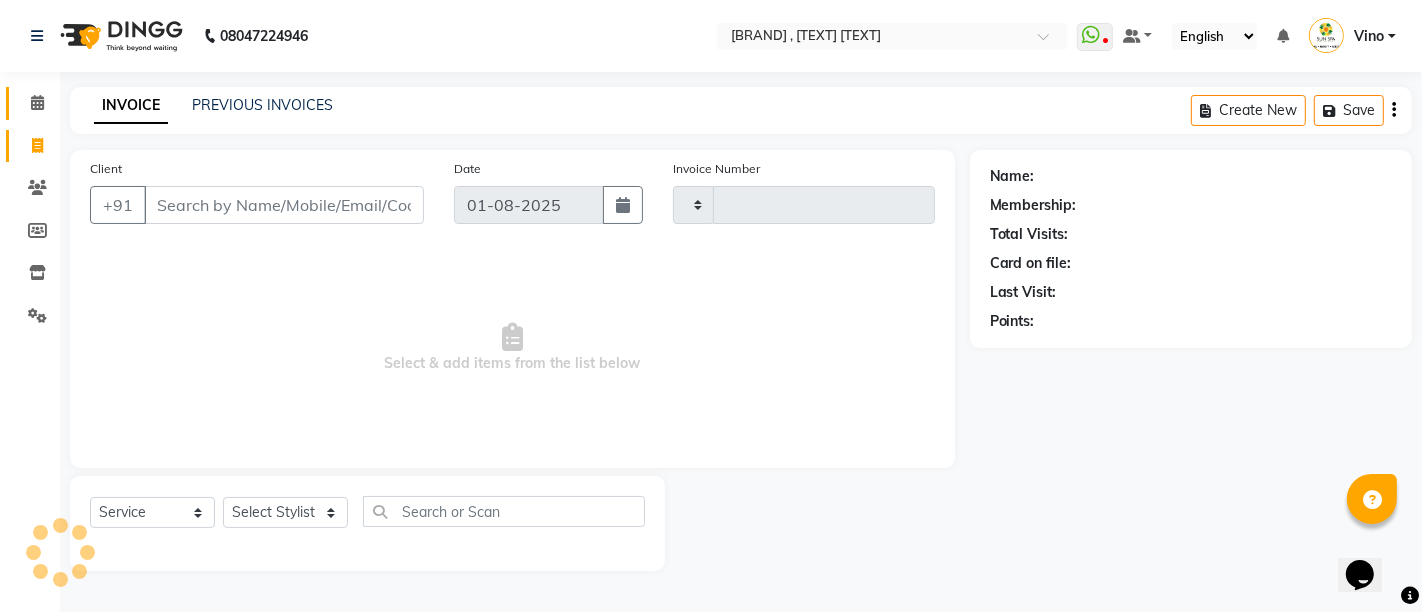 type on "0921" 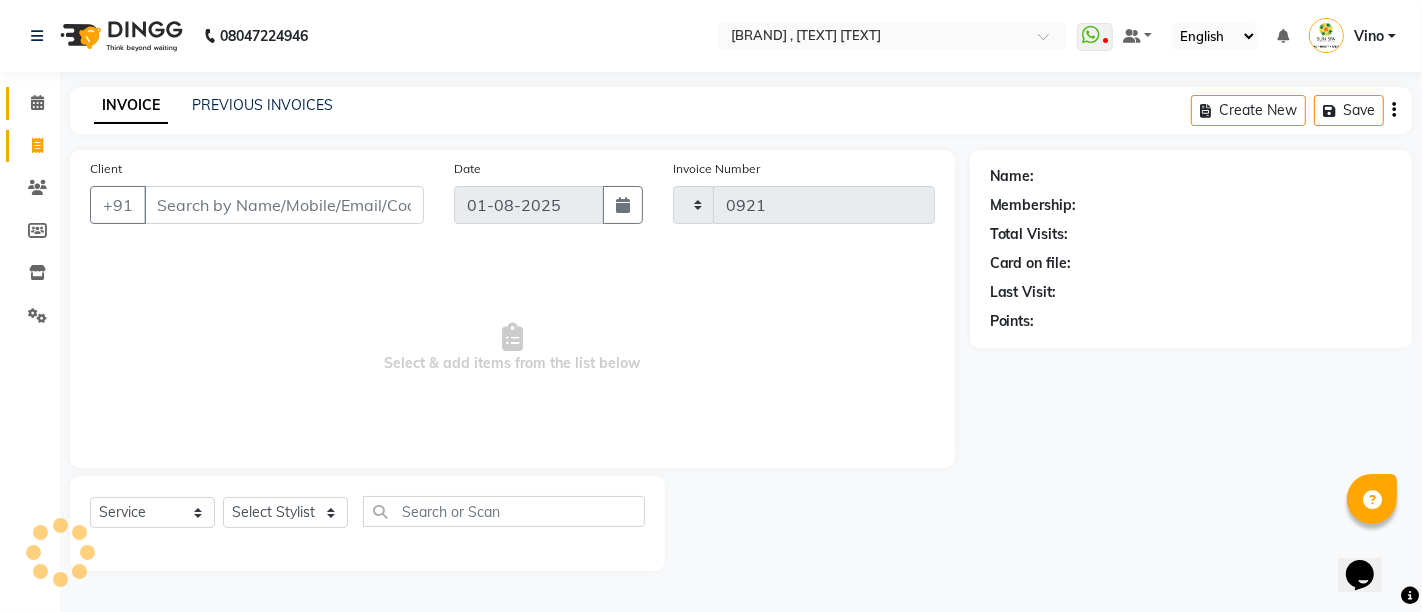 select on "5782" 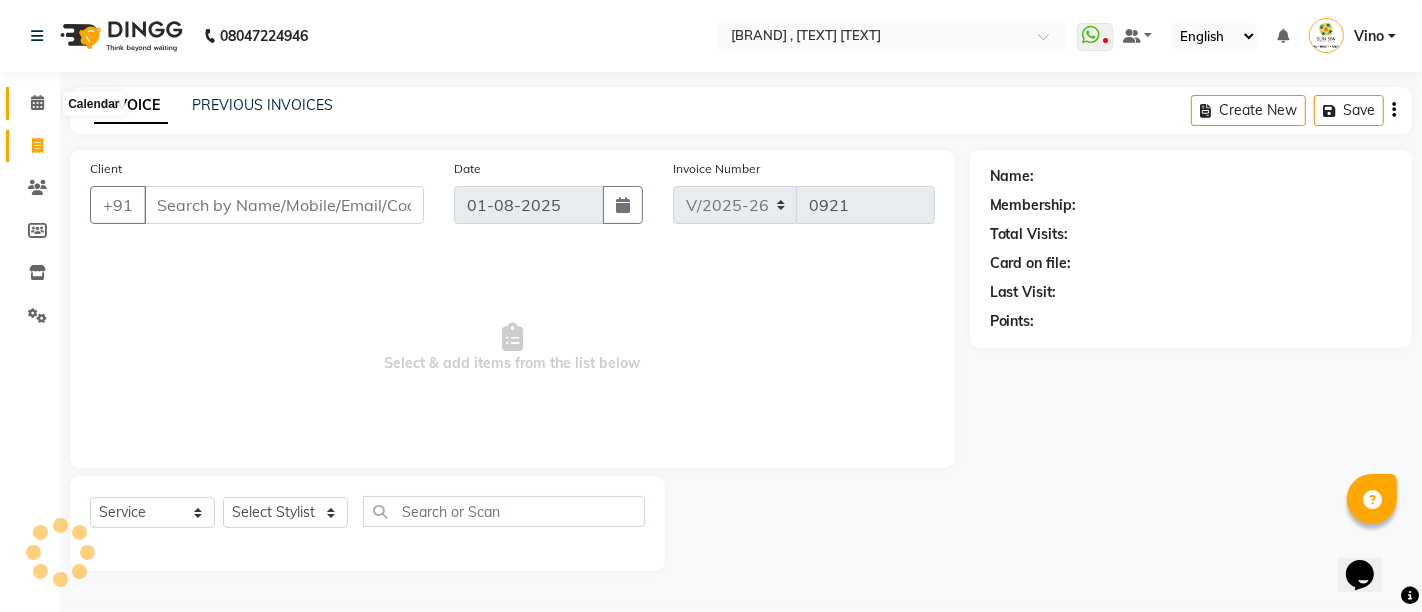 click 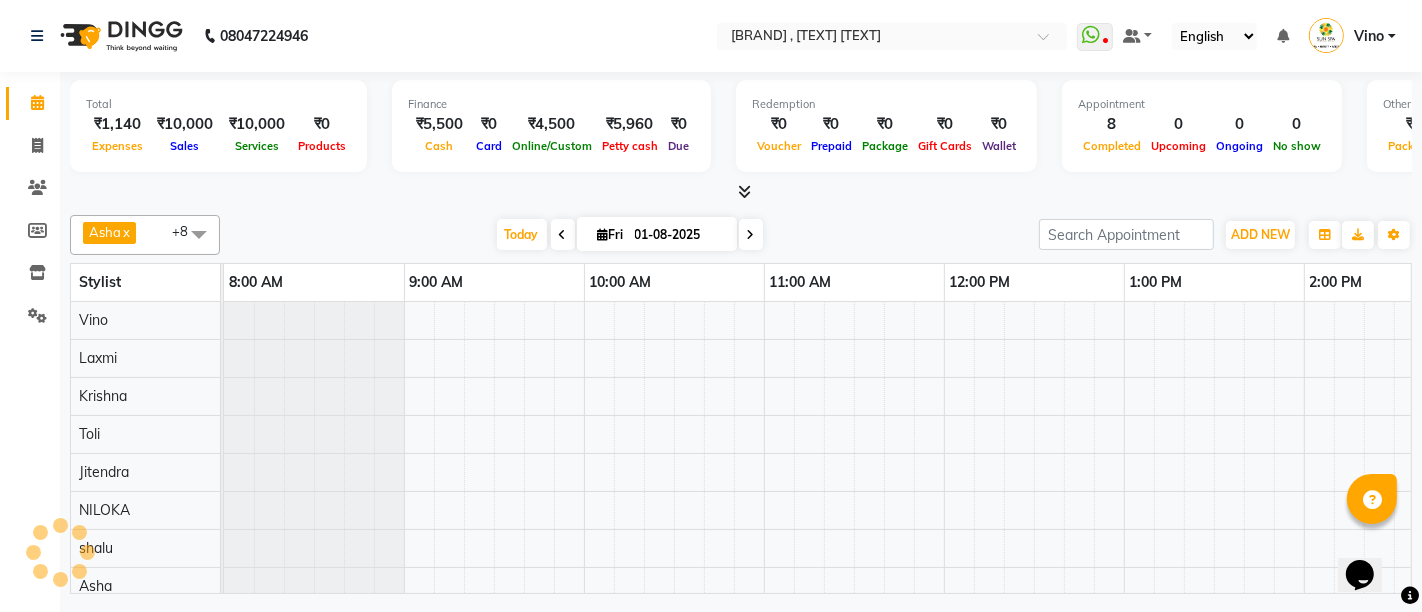 scroll, scrollTop: 0, scrollLeft: 0, axis: both 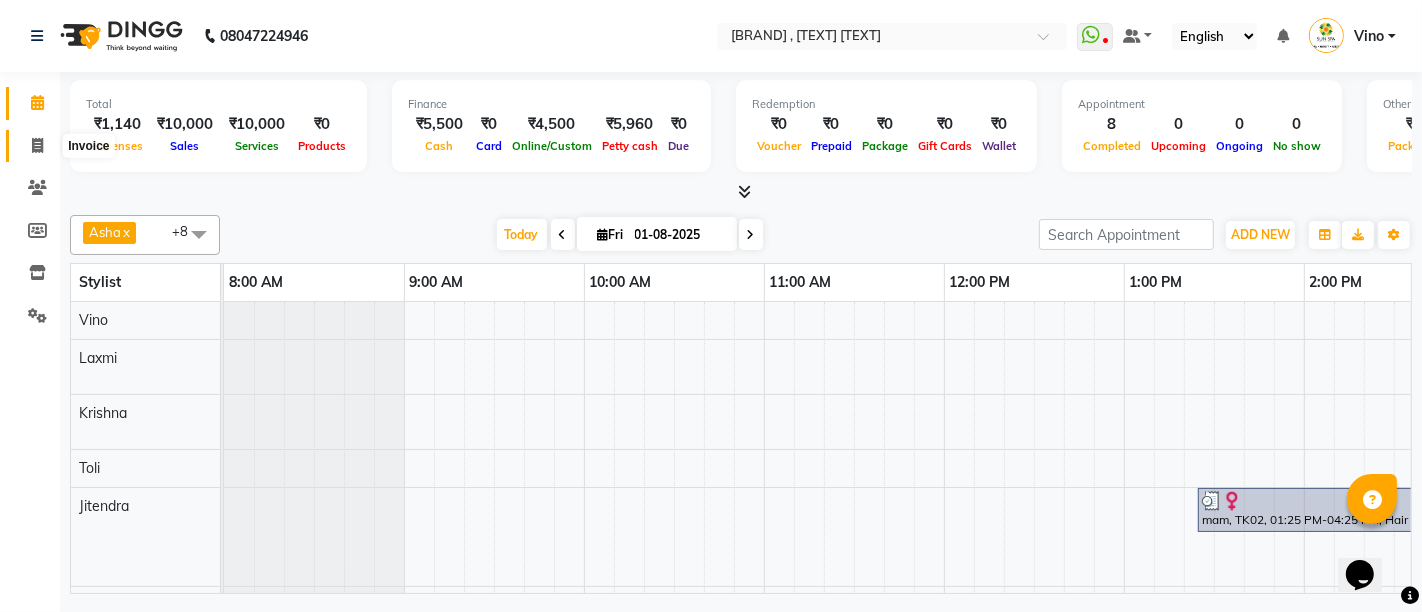 click 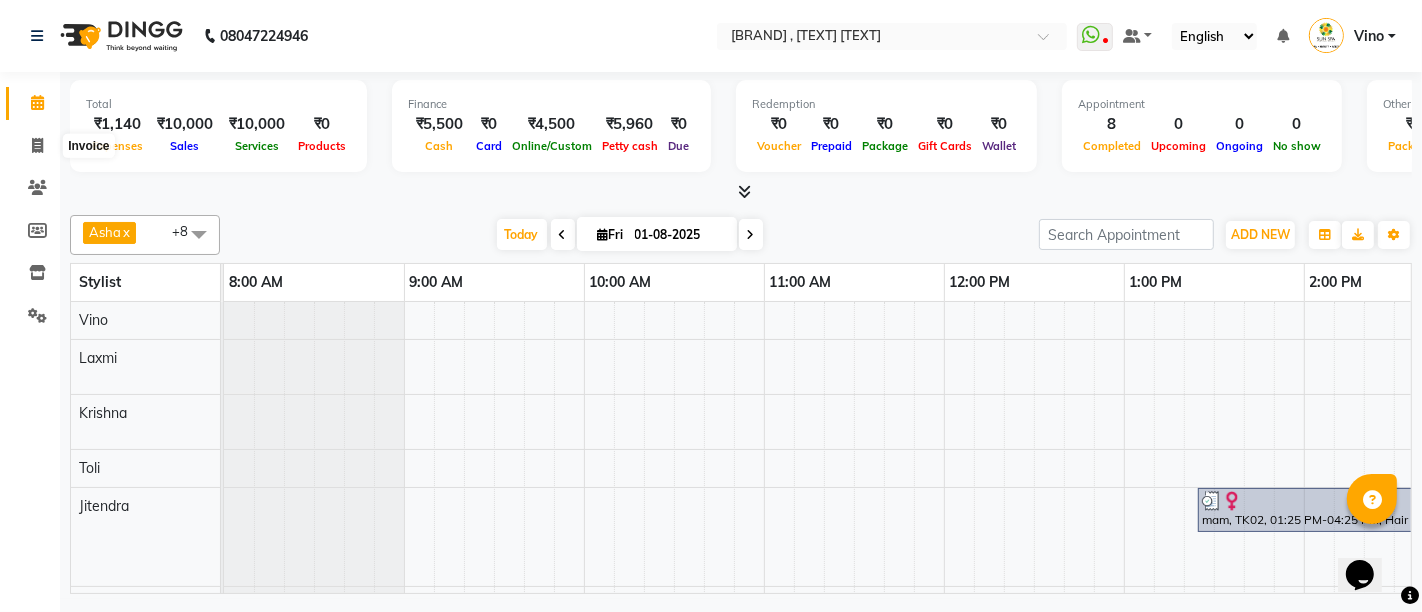 select on "service" 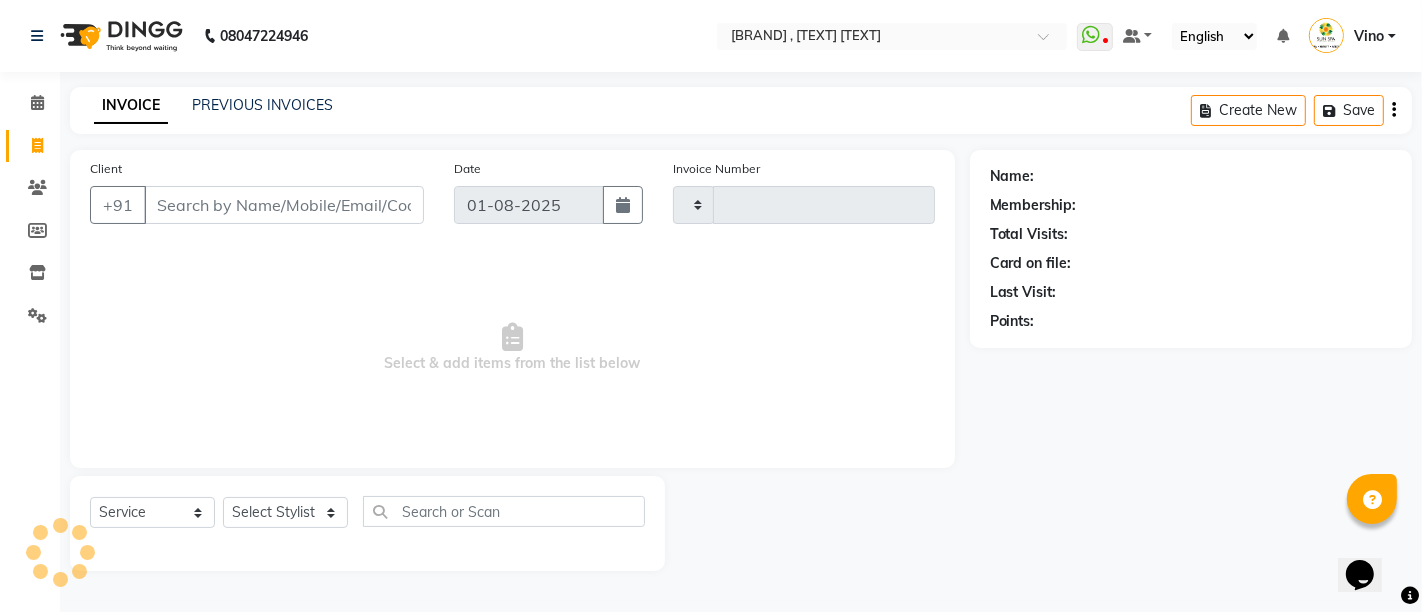 type on "0921" 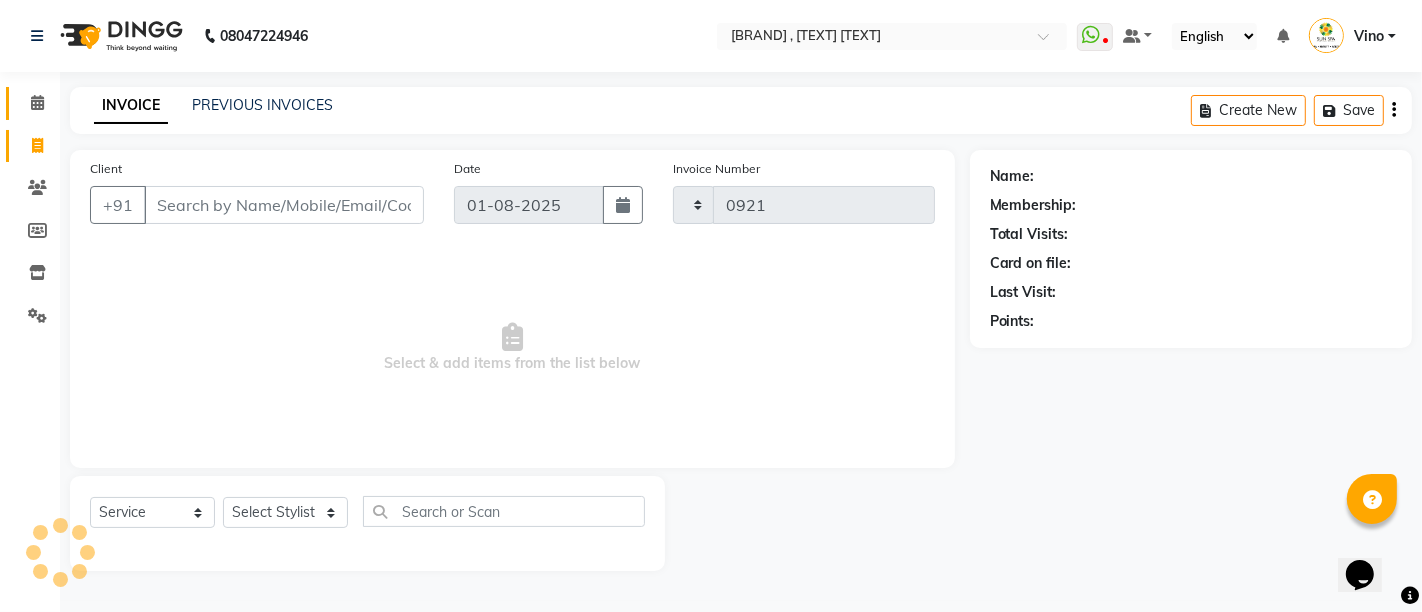 select on "5782" 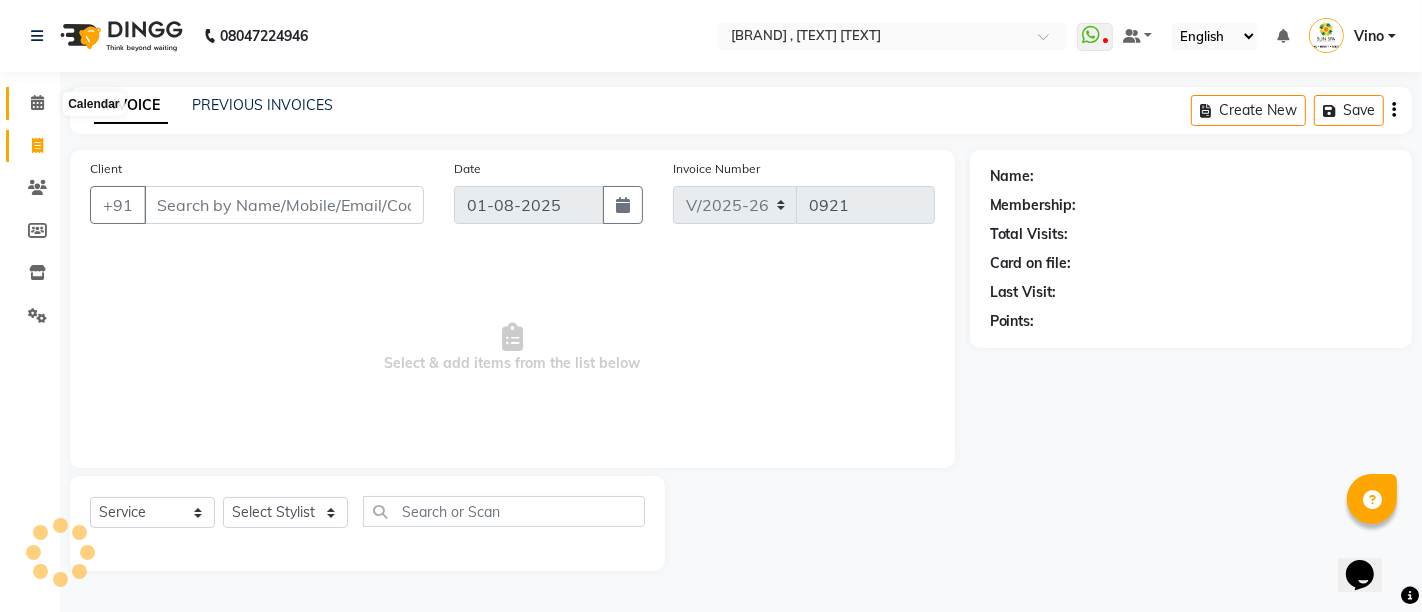 click 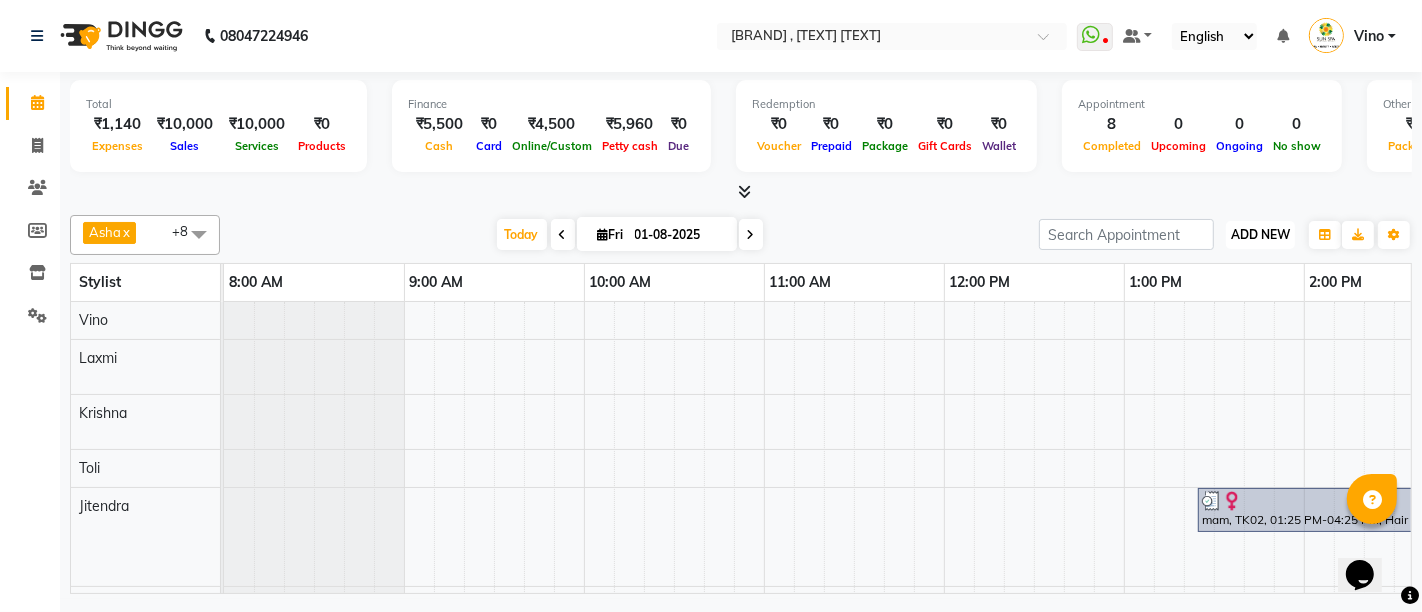click on "ADD NEW" at bounding box center [1260, 234] 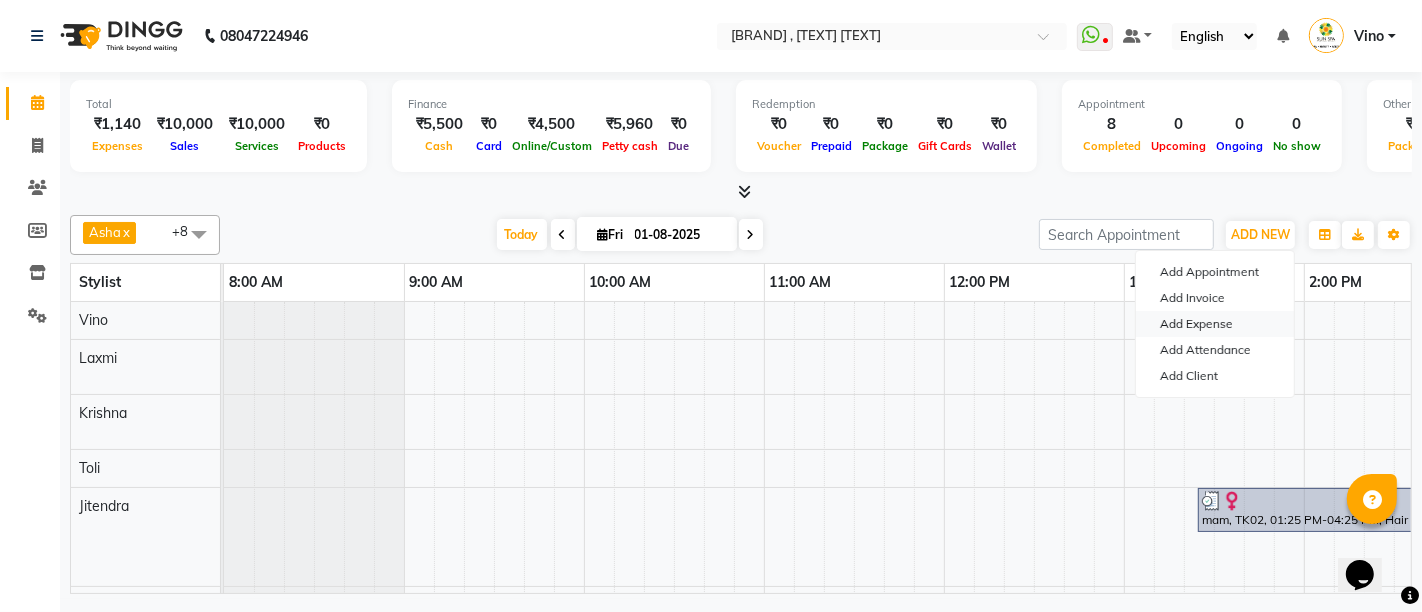 click on "Add Expense" at bounding box center (1215, 324) 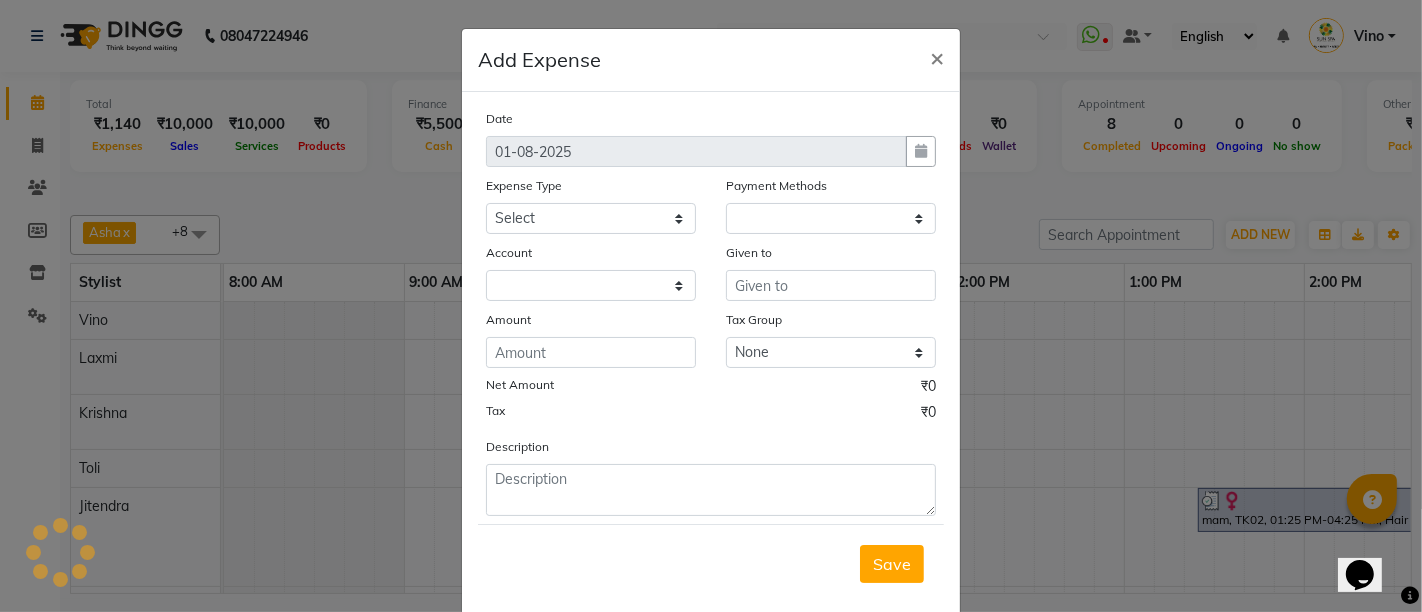 select on "1" 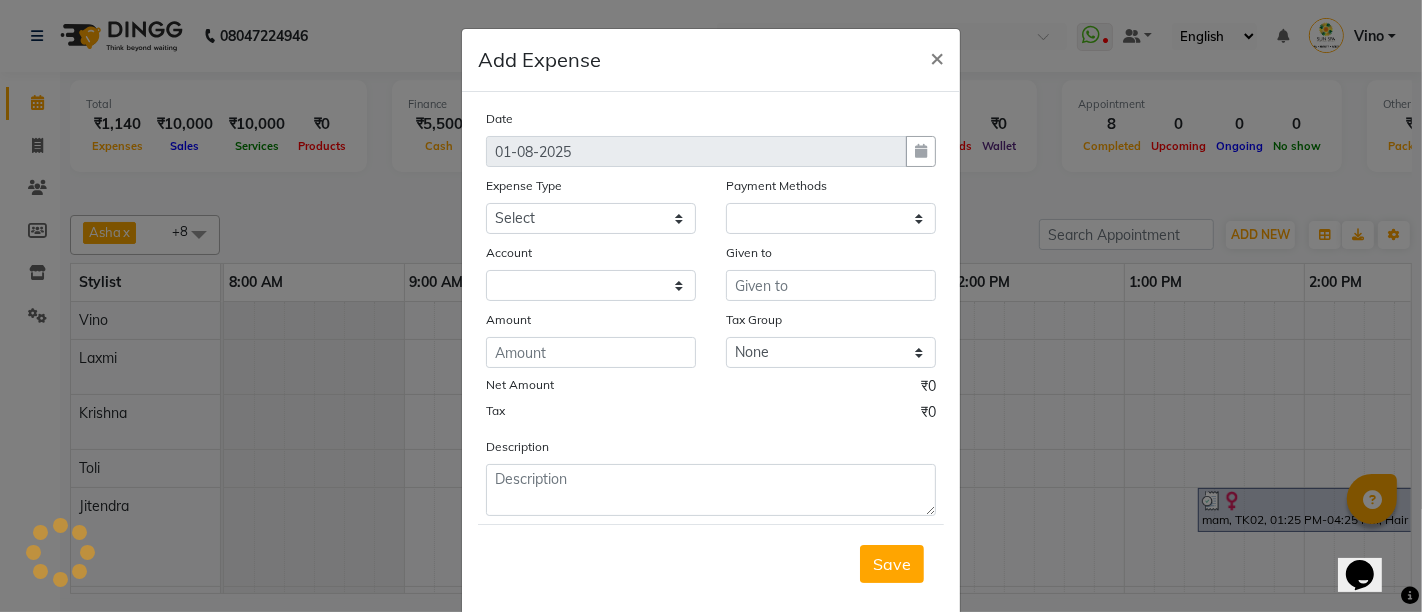 select on "4733" 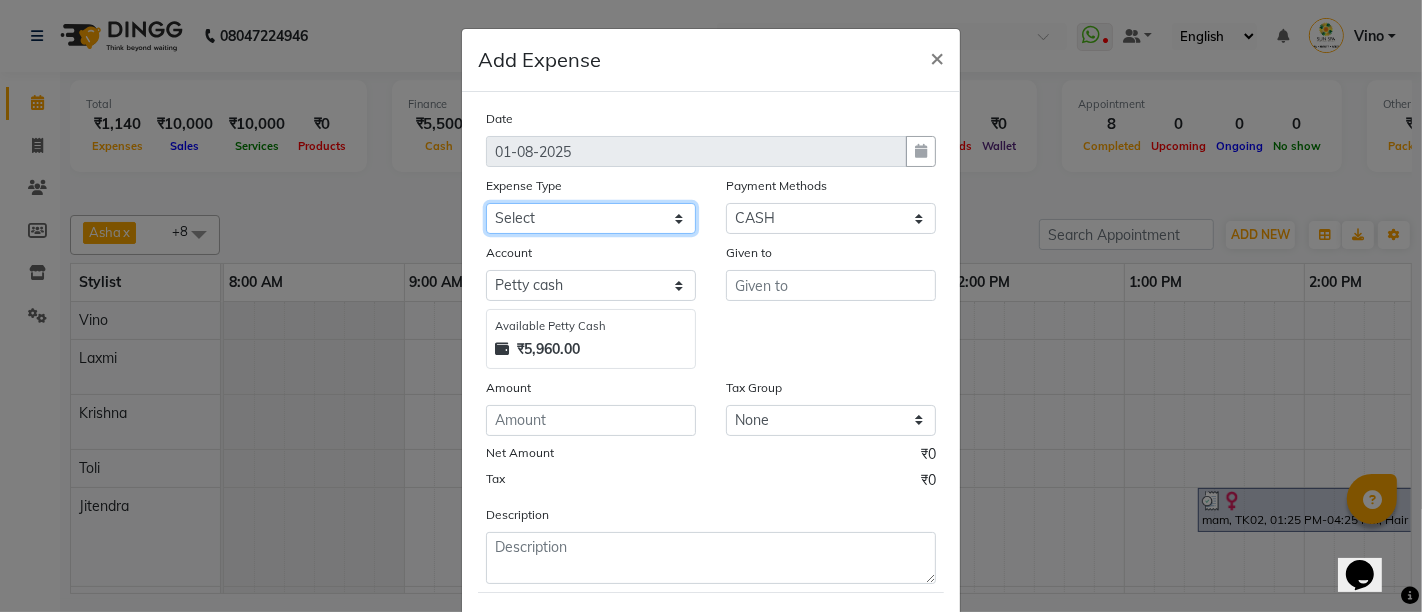 click on "Select Advance Salary Bank charges Car maintenance  Cash transfer to bank Cash transfer to hub Client Snacks Events Expance Fuel Incentive JUSTDAIL Loan Repayment Maintenance Marketing Miscellaneous mritunjay singh Other Pantry Product Room Rent staff Salary Shop Rent Staff Snacks Tax Tea & Refreshment Utilities" 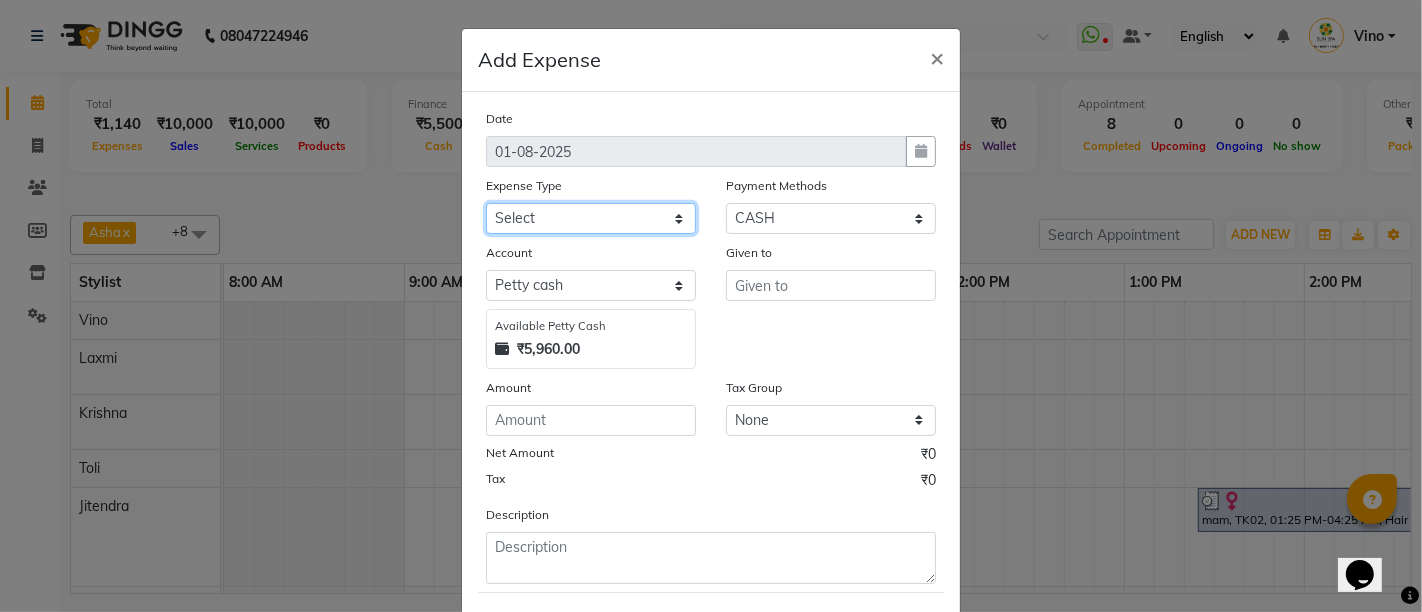 select on "12825" 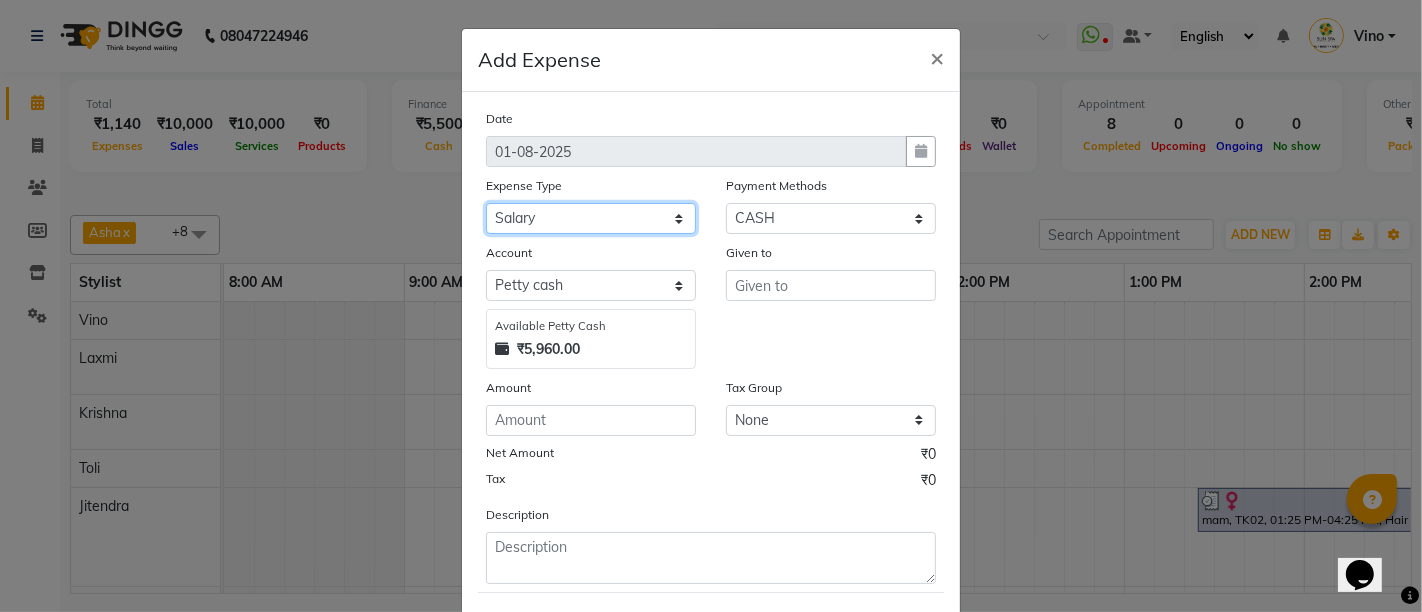 click on "Select Advance Salary Bank charges Car maintenance  Cash transfer to bank Cash transfer to hub Client Snacks Events Expance Fuel Incentive JUSTDAIL Loan Repayment Maintenance Marketing Miscellaneous mritunjay singh Other Pantry Product Room Rent staff Salary Shop Rent Staff Snacks Tax Tea & Refreshment Utilities" 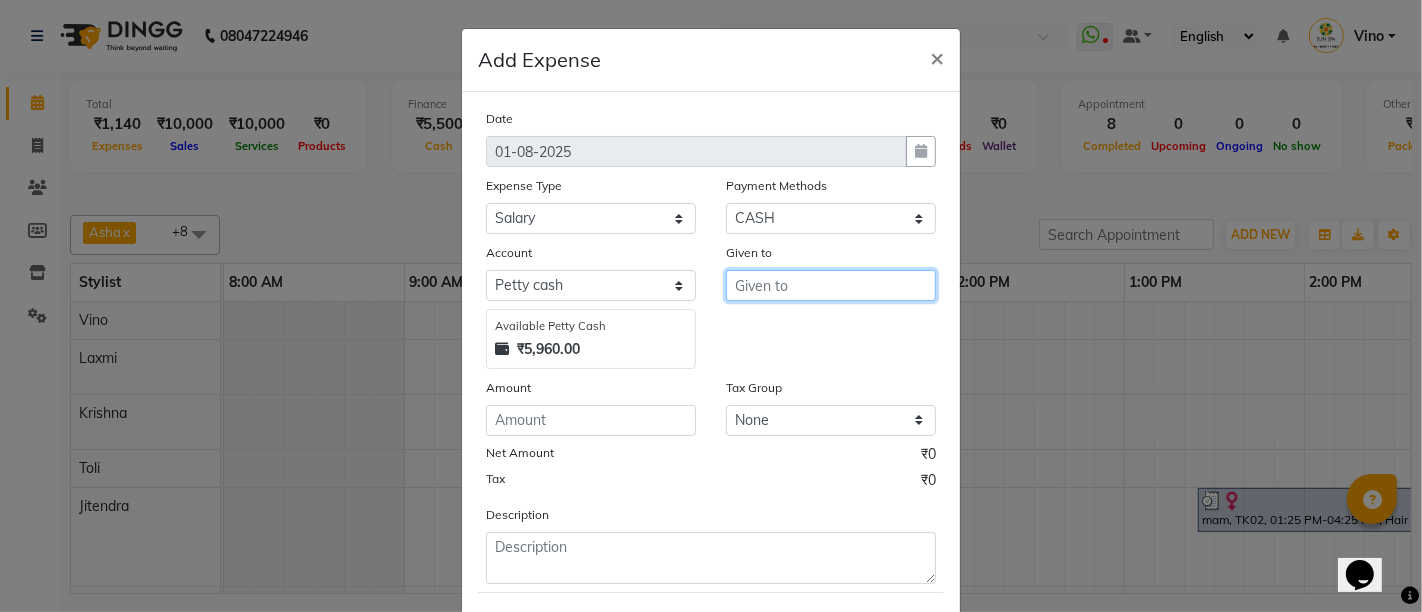 click at bounding box center [831, 285] 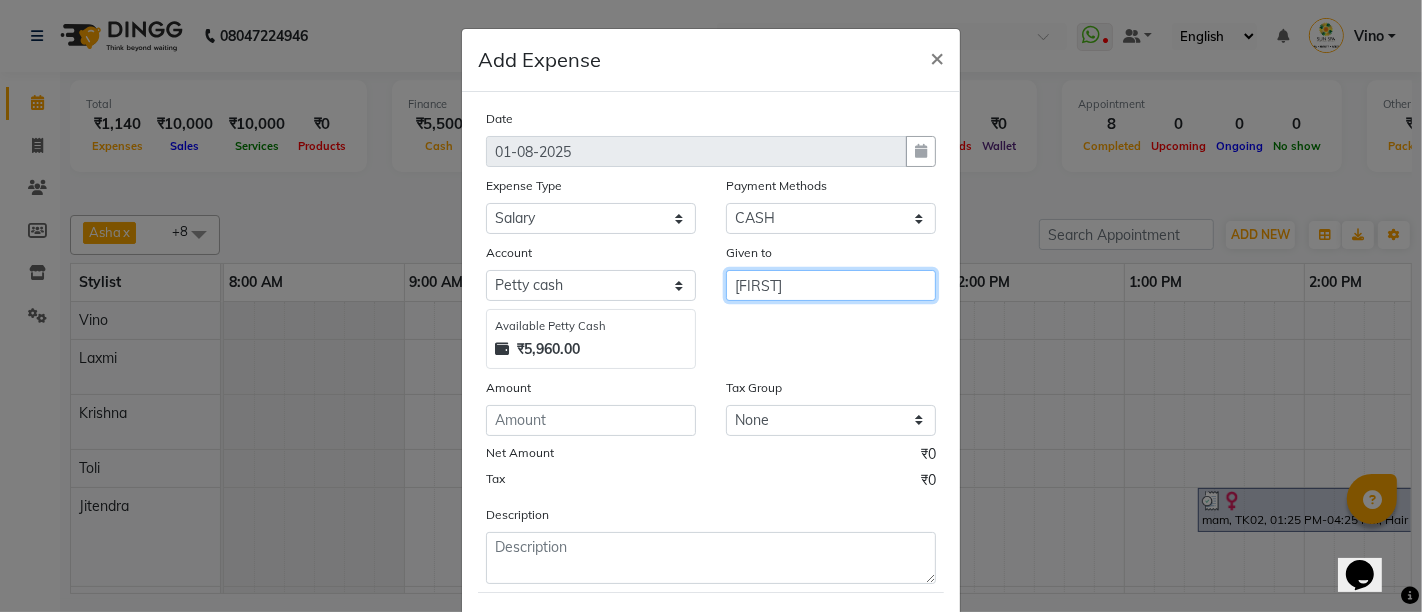 type on "zamal" 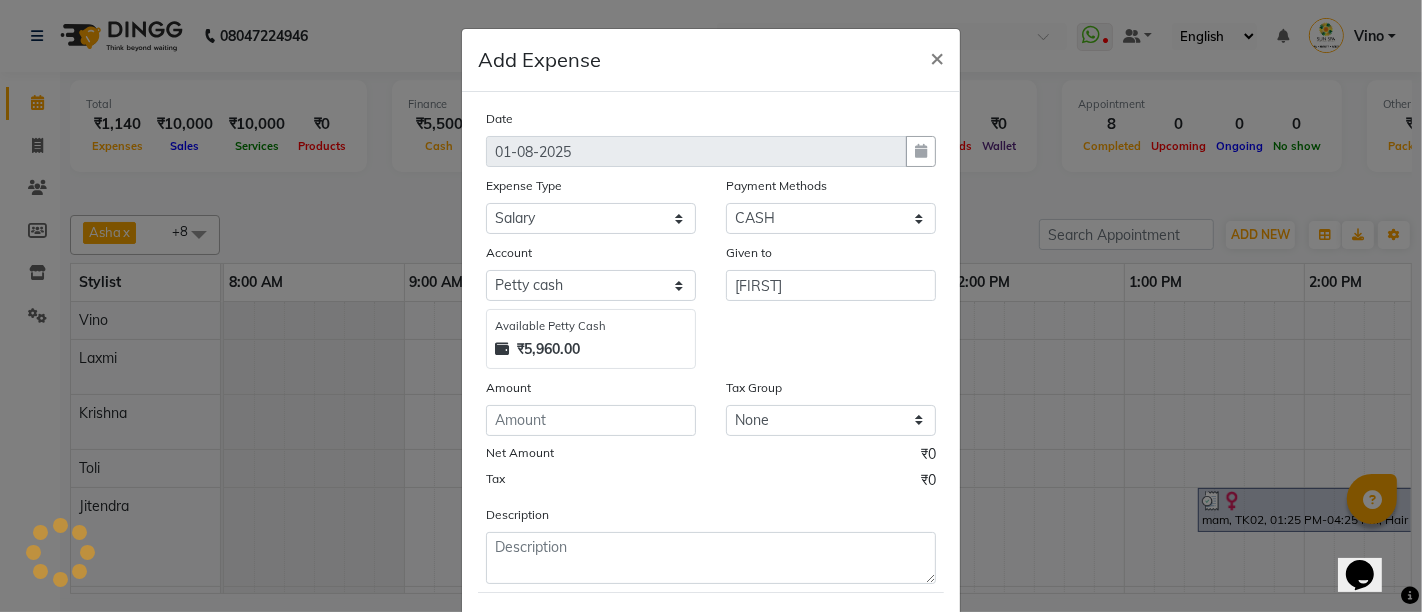 click on "Net Amount ₹0" 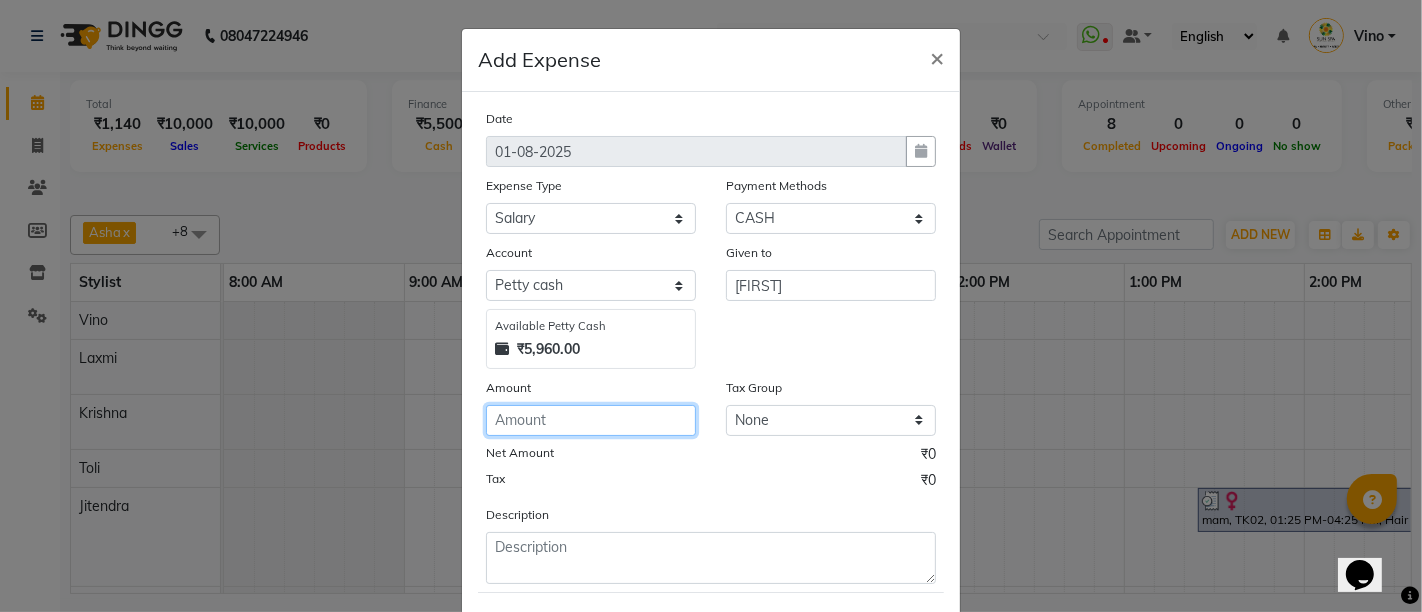 click 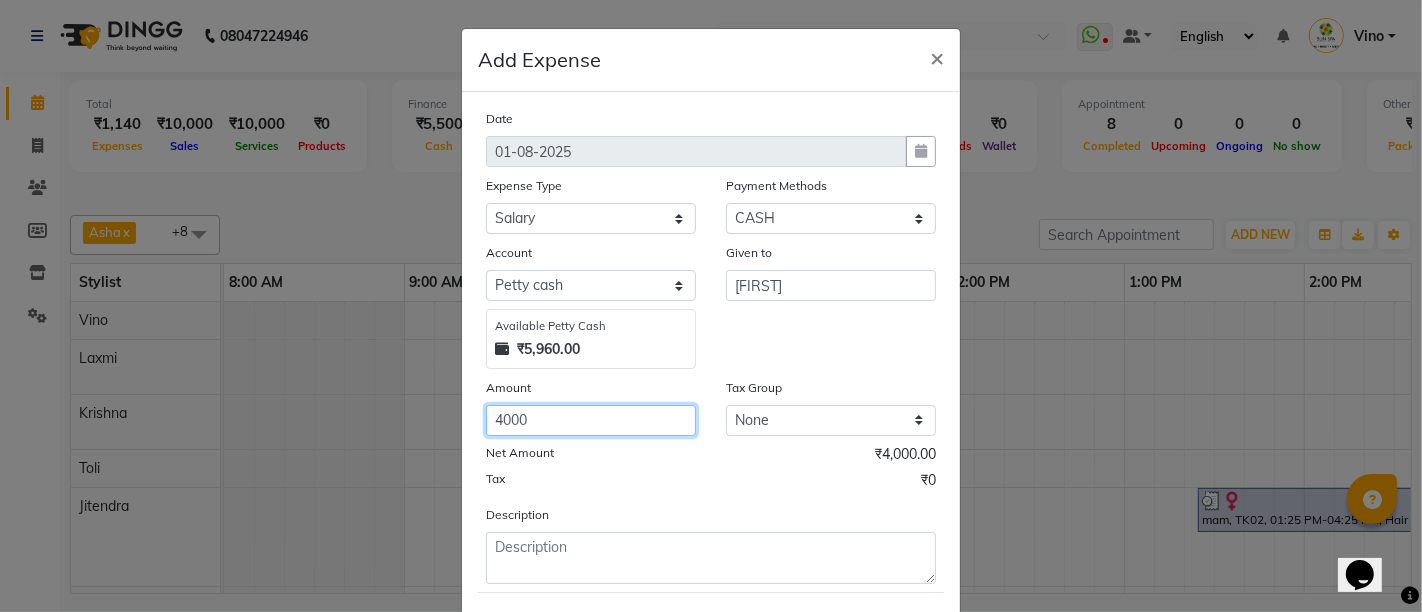 type on "4000" 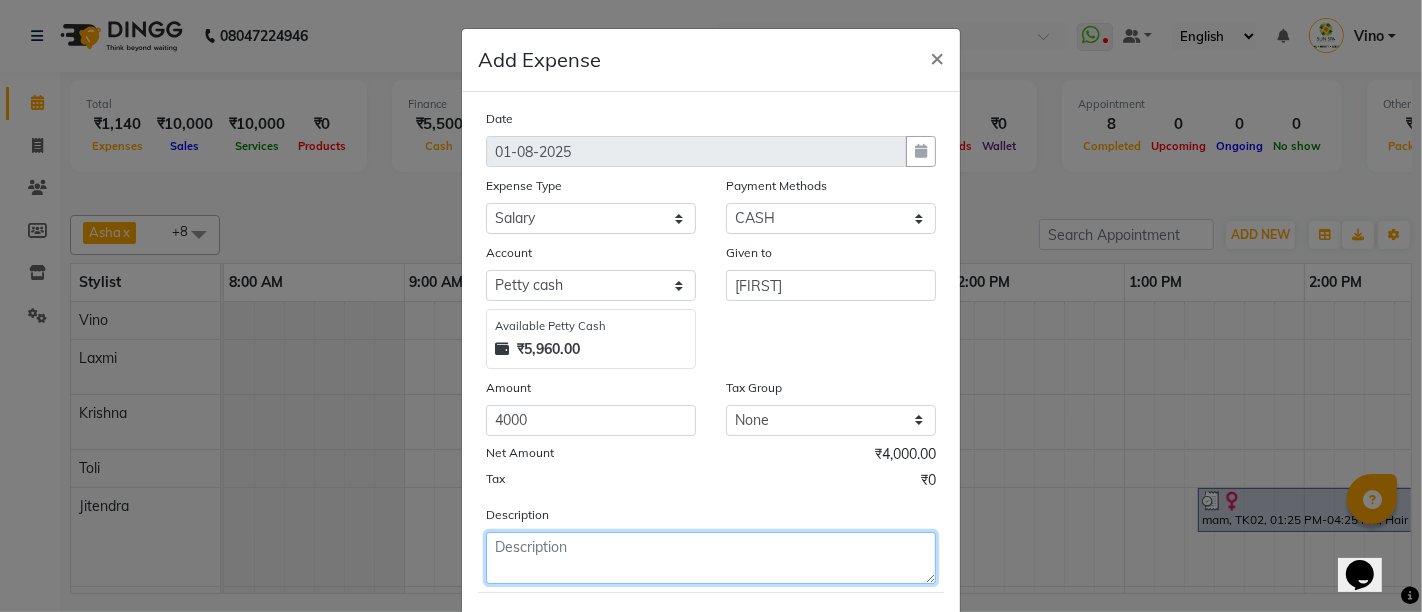 click 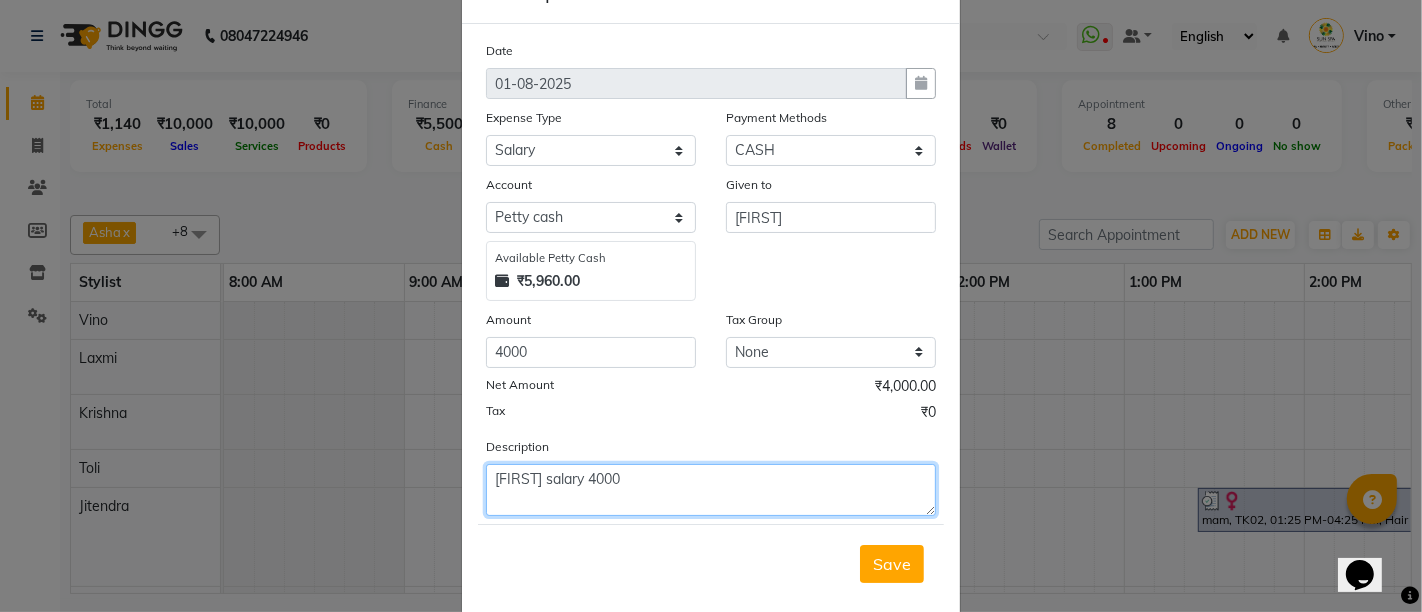 scroll, scrollTop: 101, scrollLeft: 0, axis: vertical 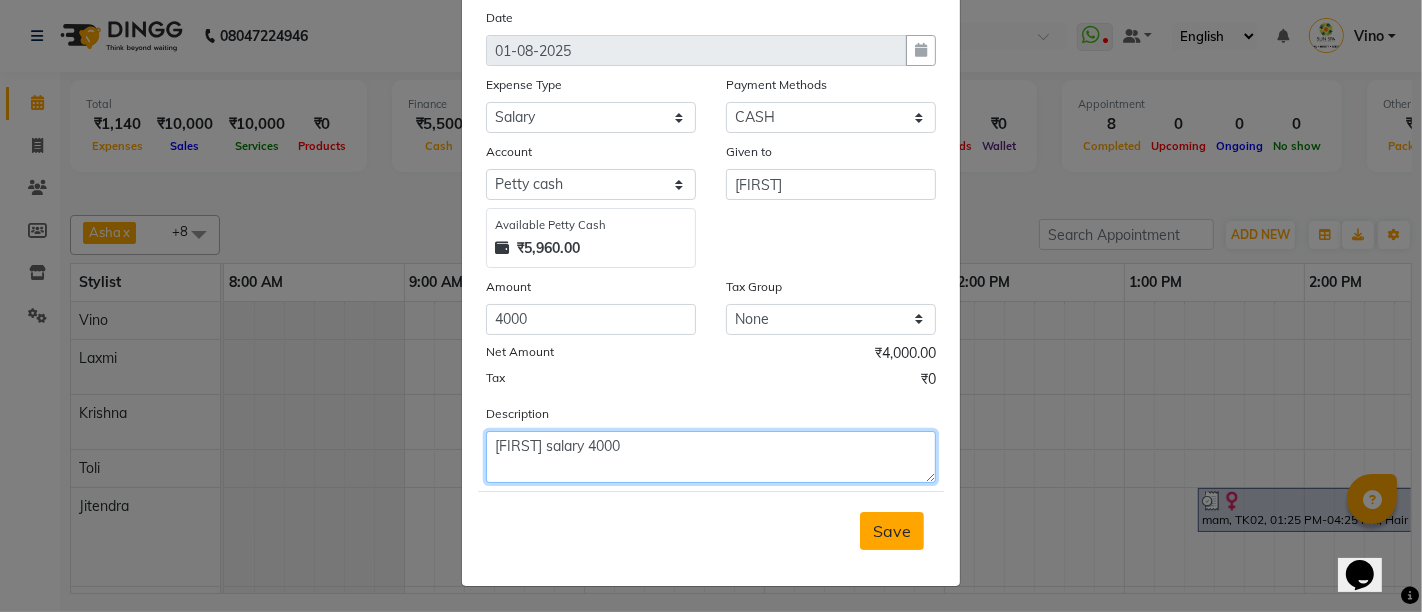 type on "zamal salary 4000" 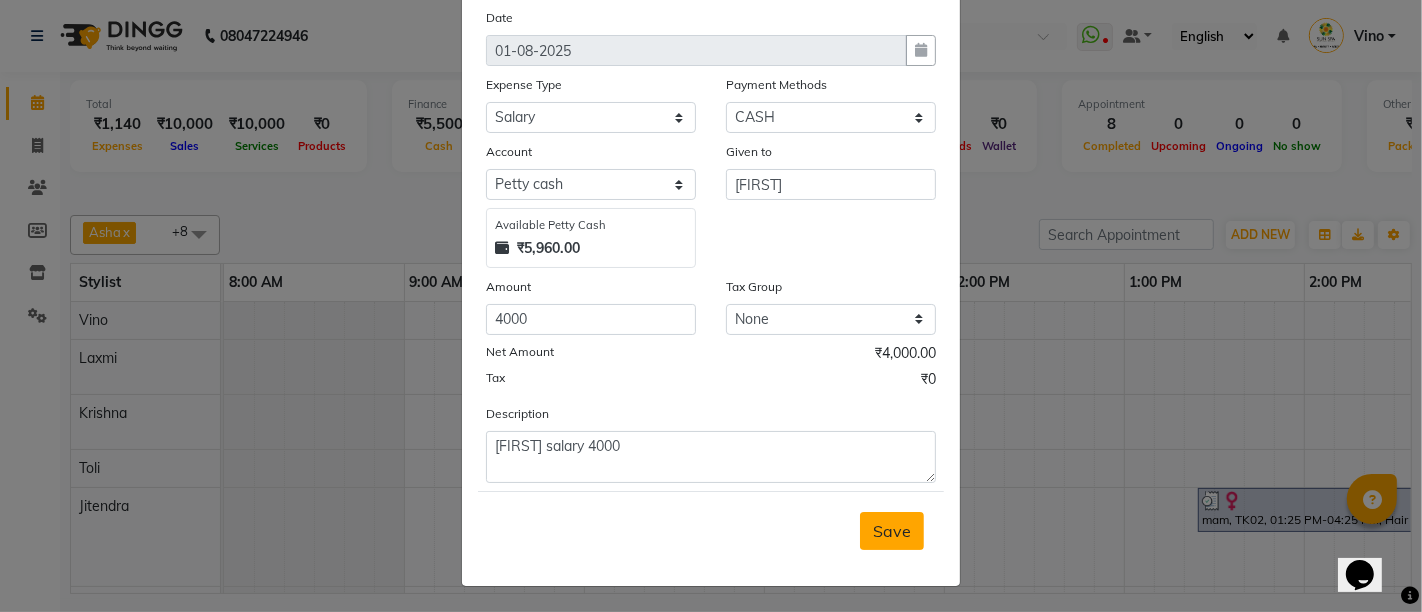 click on "Save" at bounding box center (892, 531) 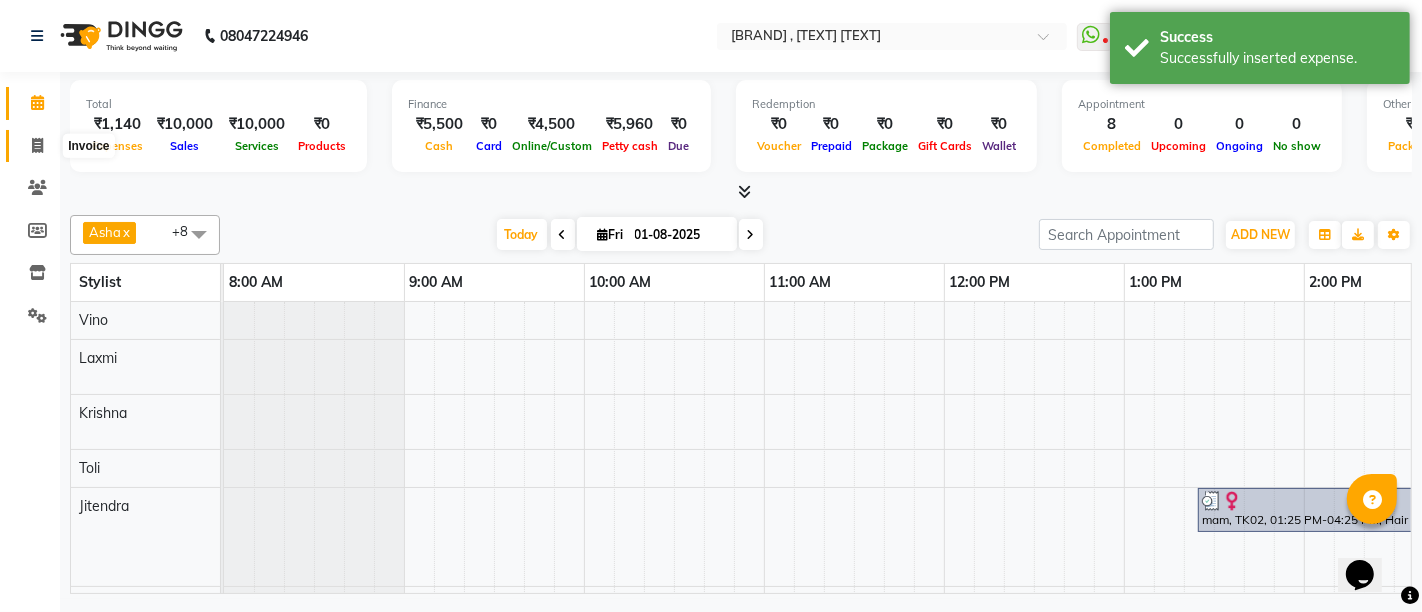 click 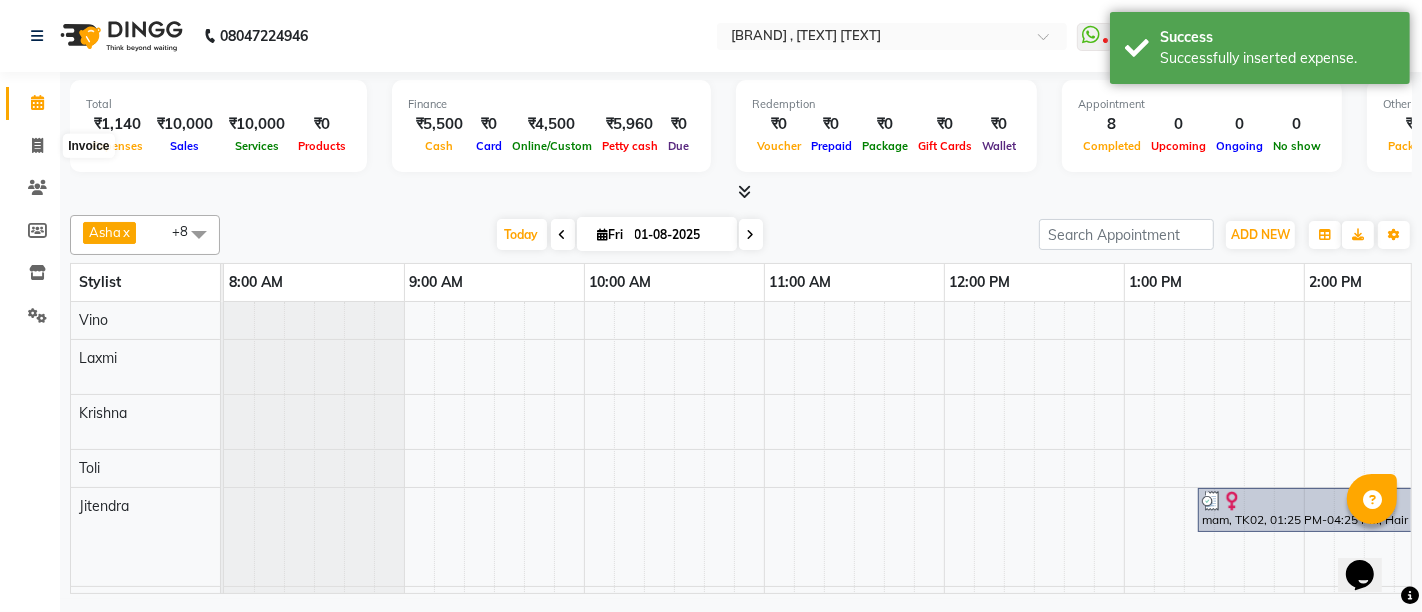 select on "5782" 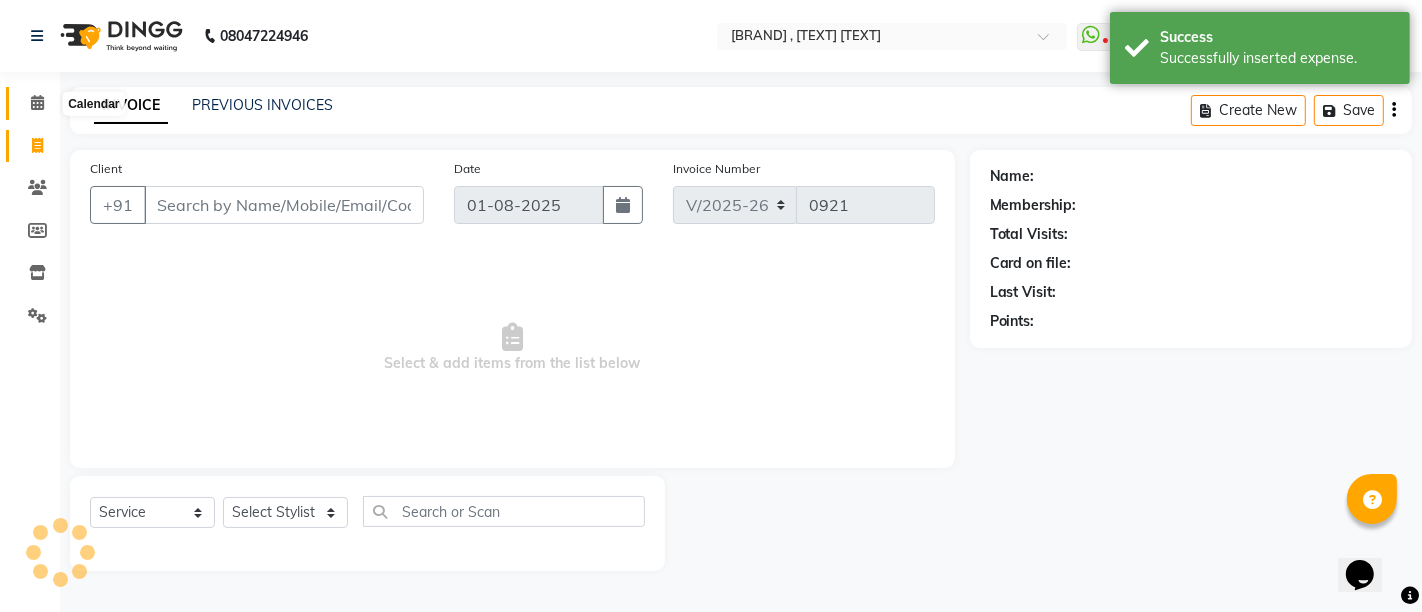 click 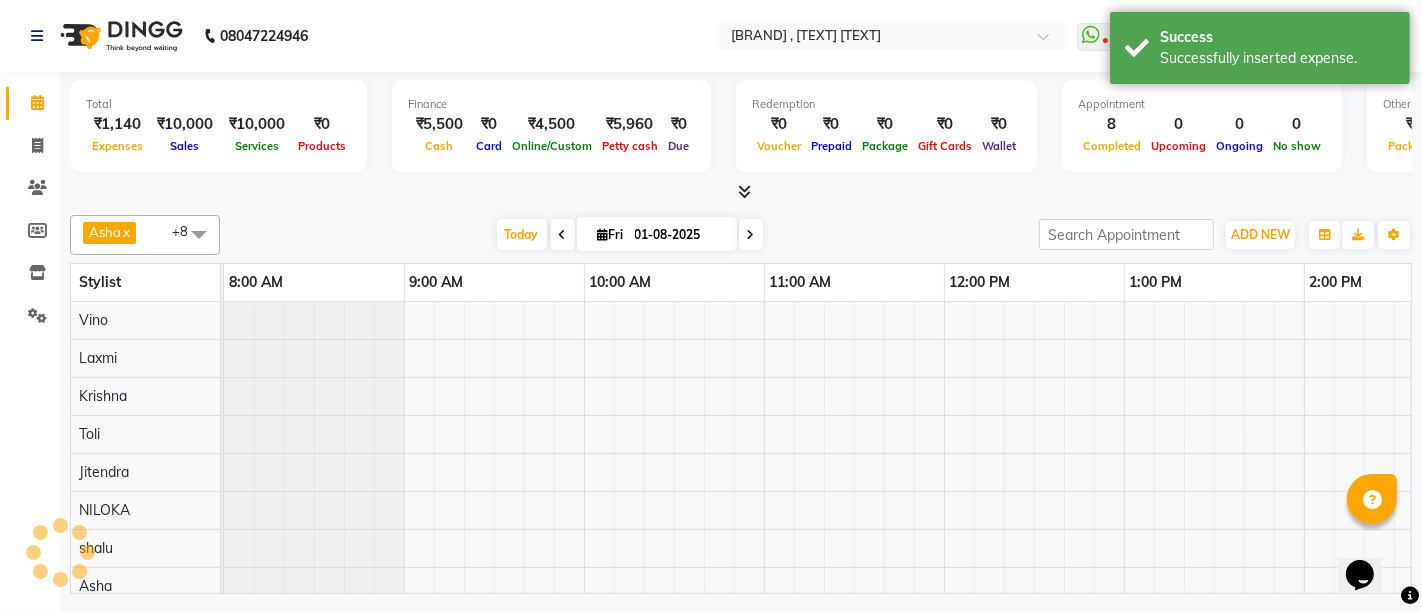 scroll, scrollTop: 0, scrollLeft: 0, axis: both 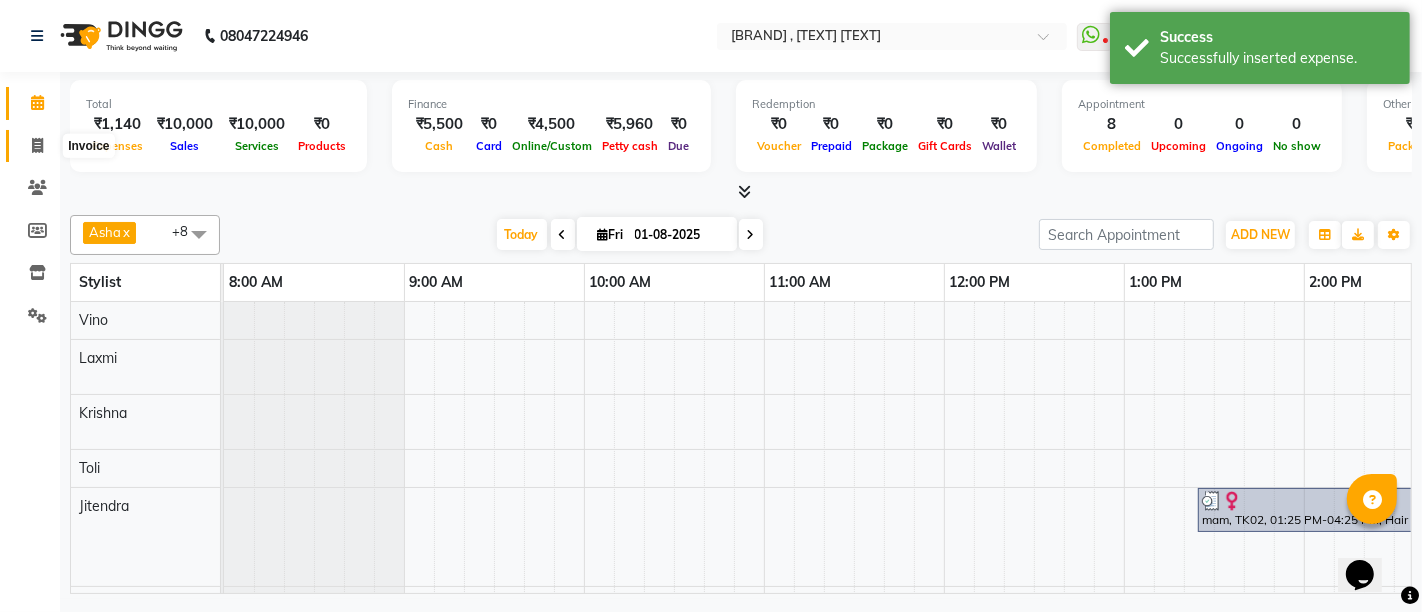click 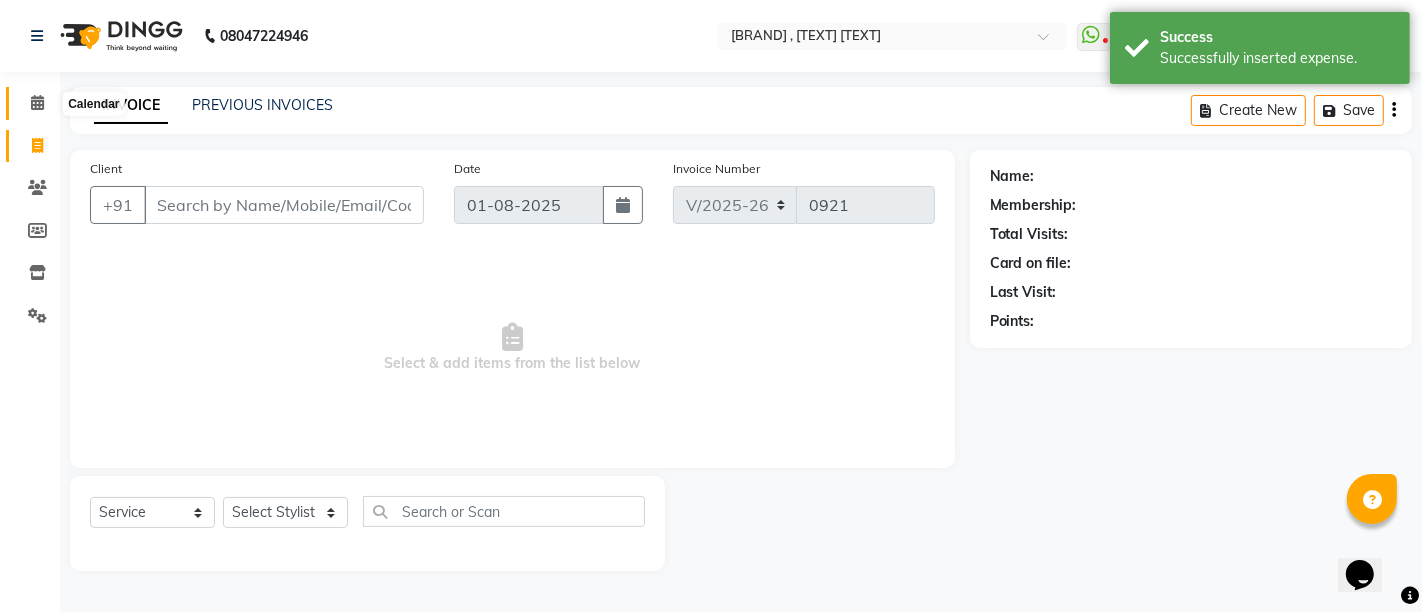 click 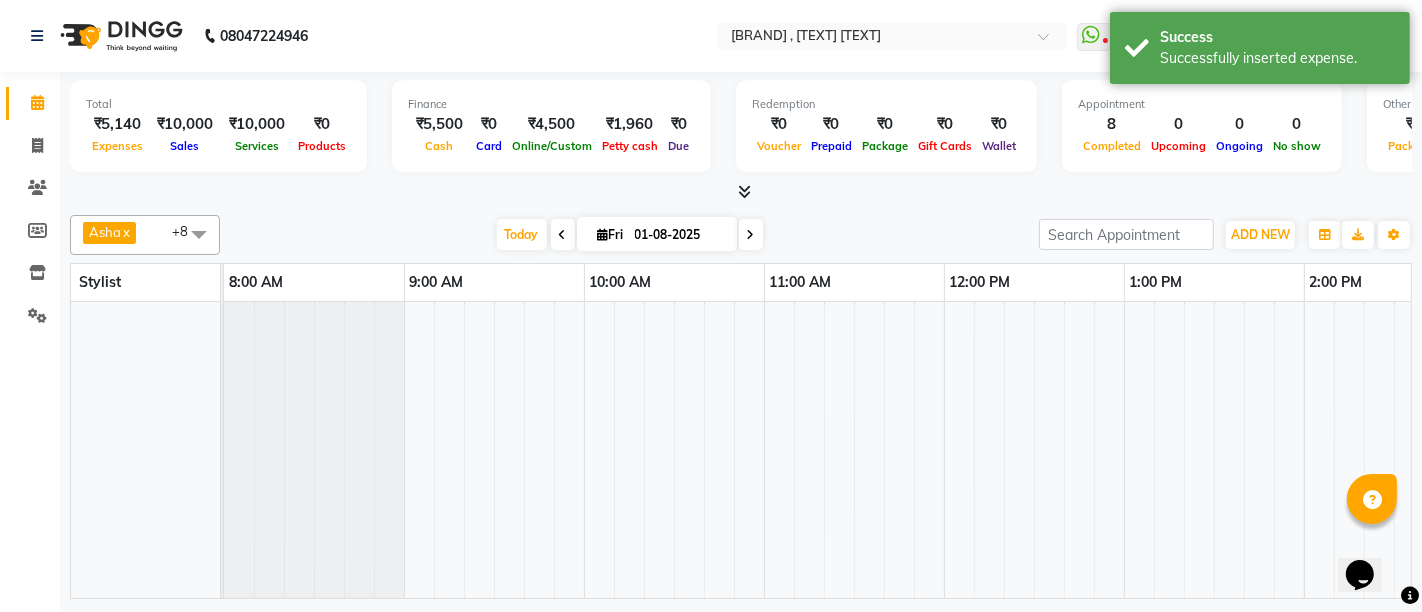 scroll, scrollTop: 0, scrollLeft: 1511, axis: horizontal 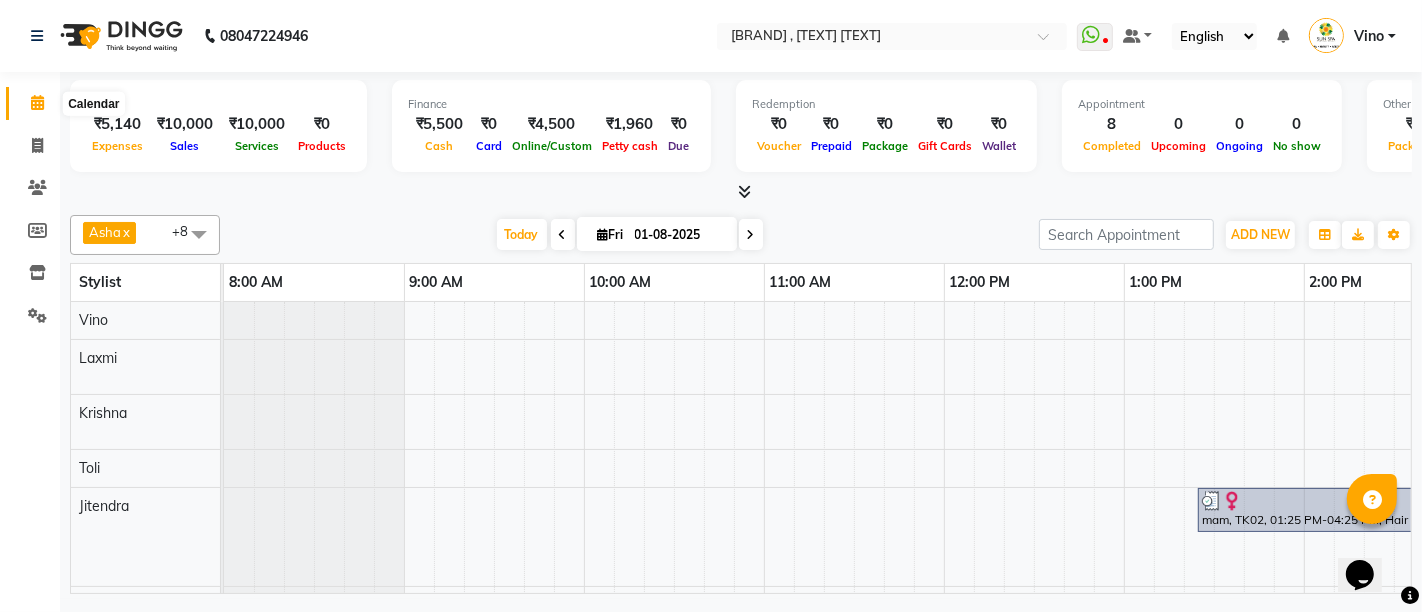click 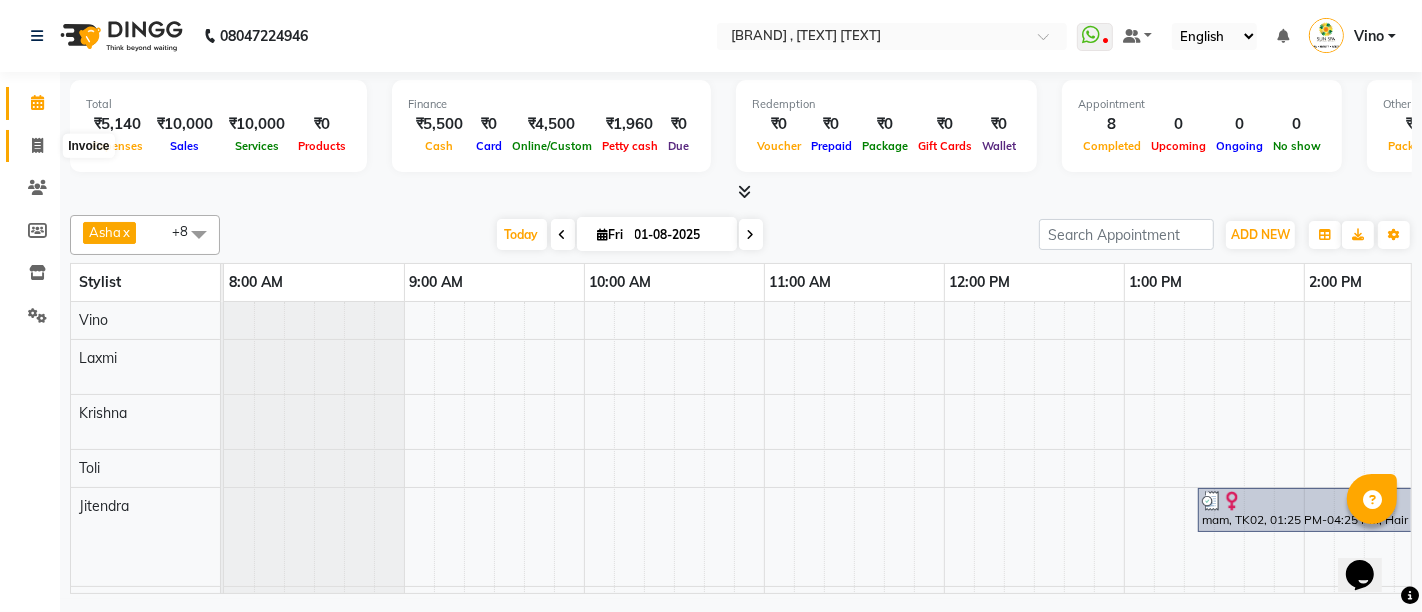 click 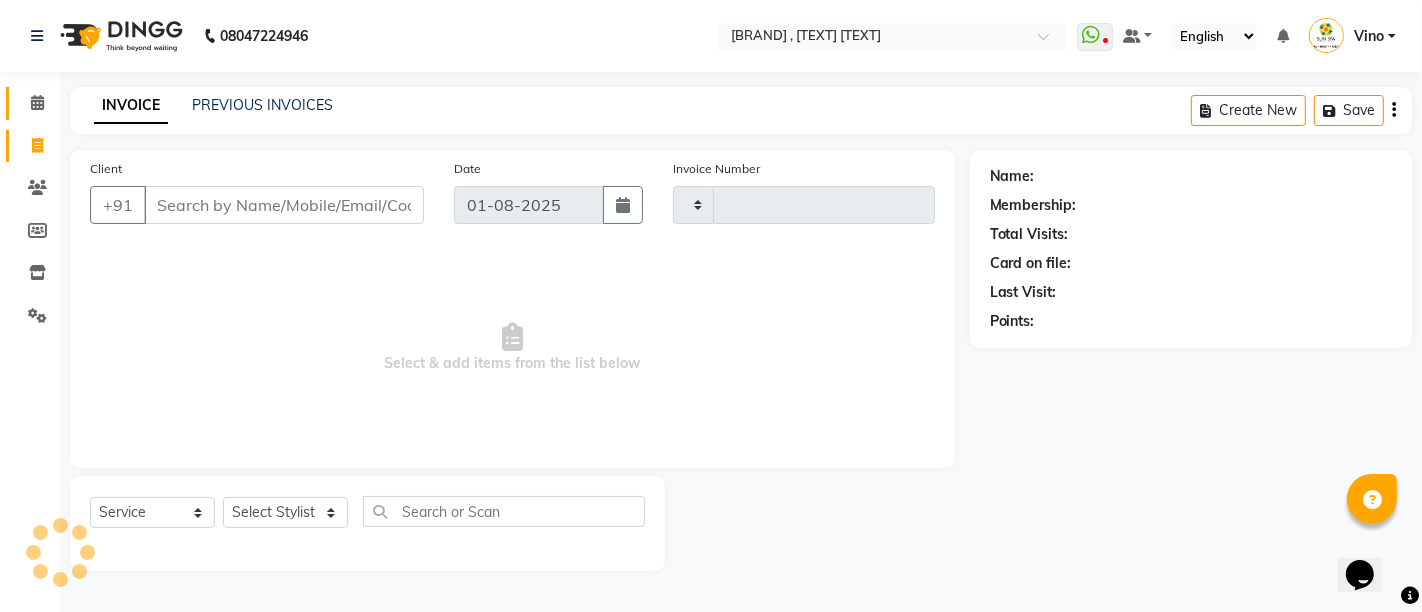 type on "0921" 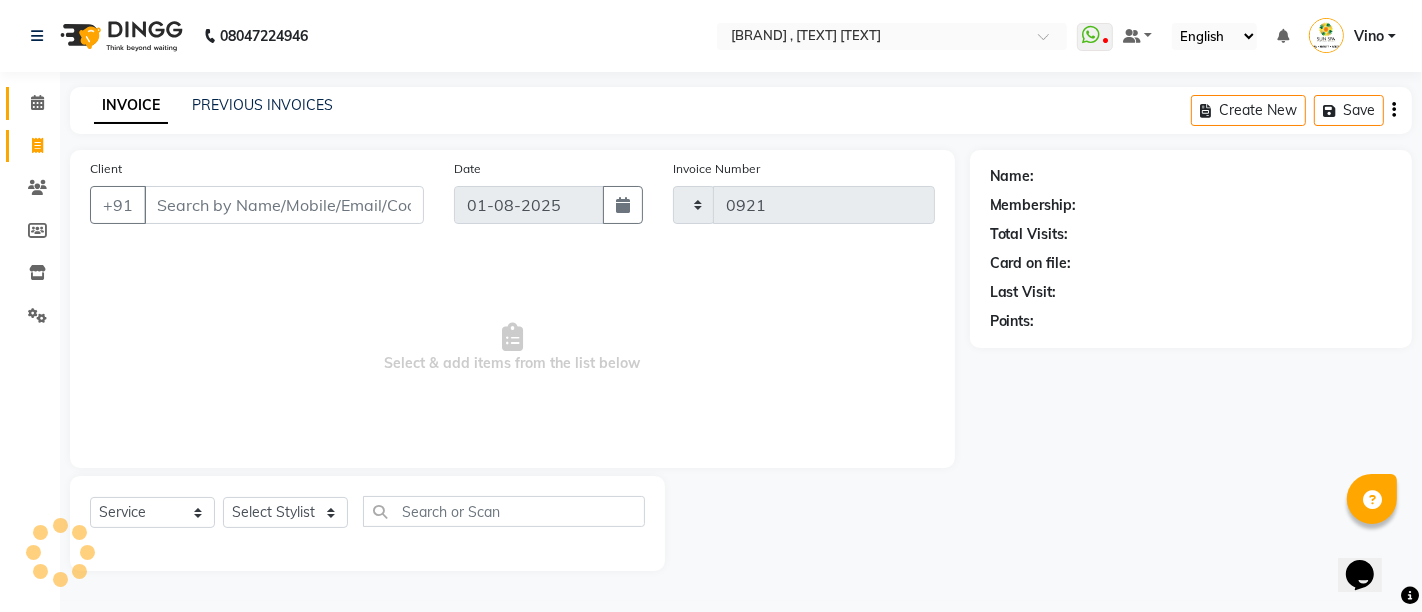 select on "5782" 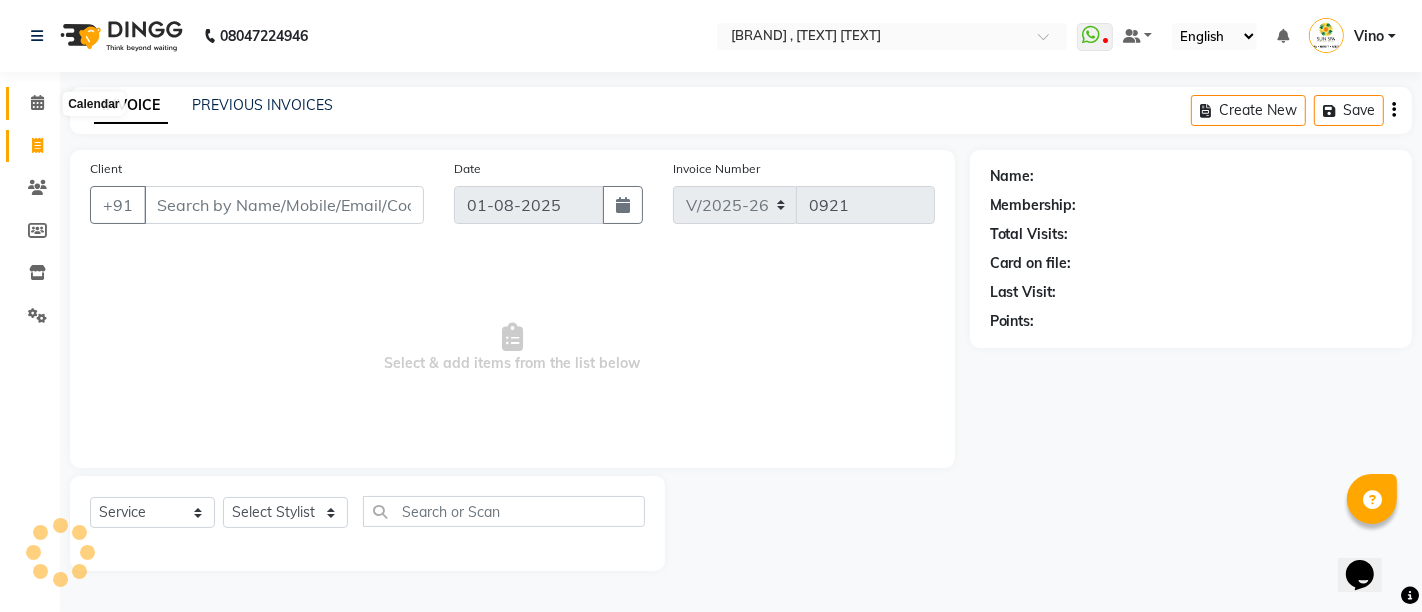 click 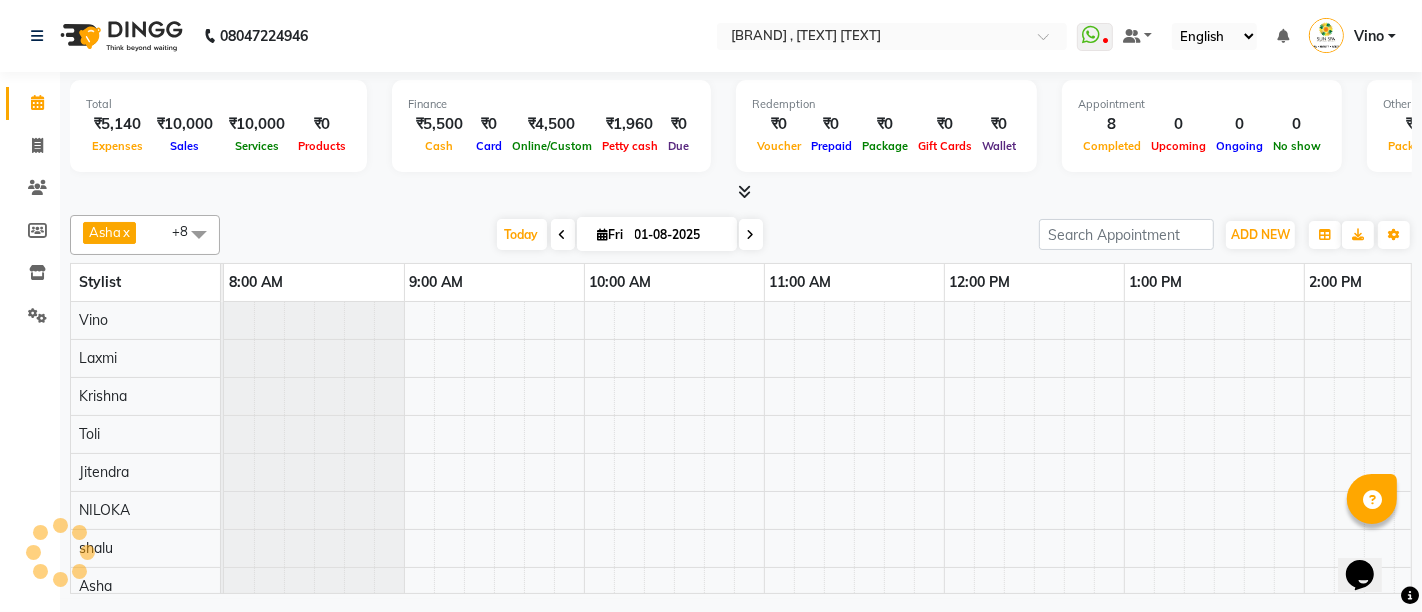 click at bounding box center (745, 191) 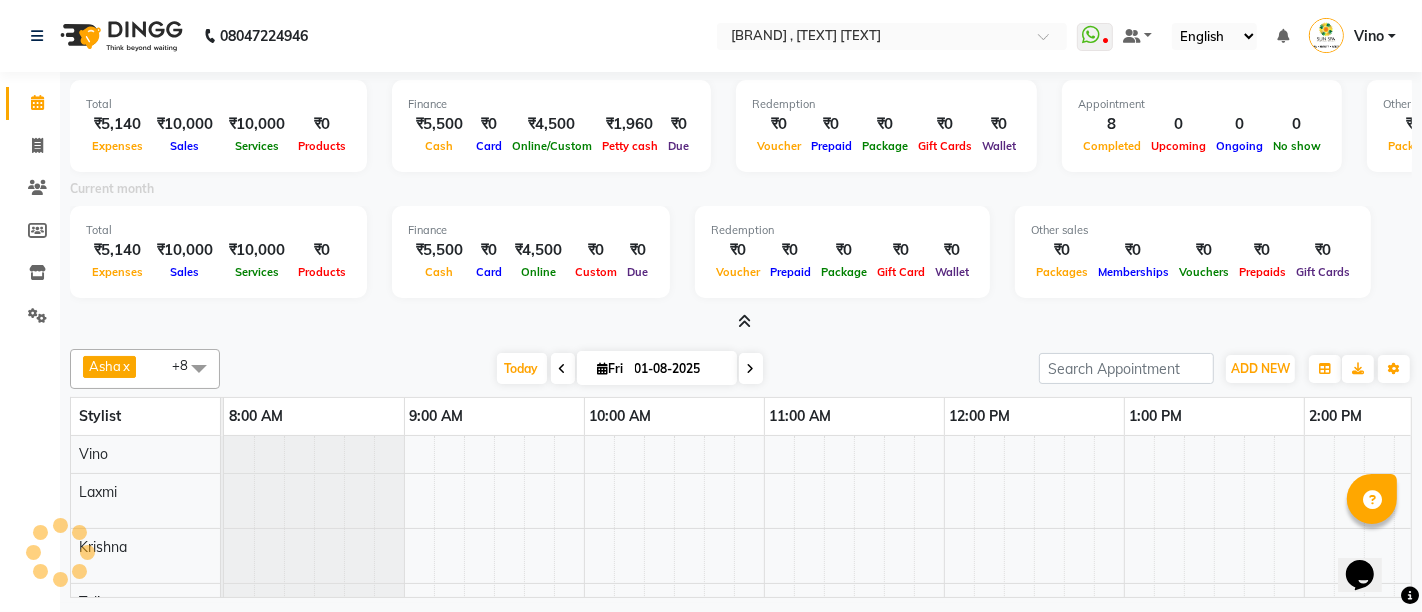 click at bounding box center (745, 321) 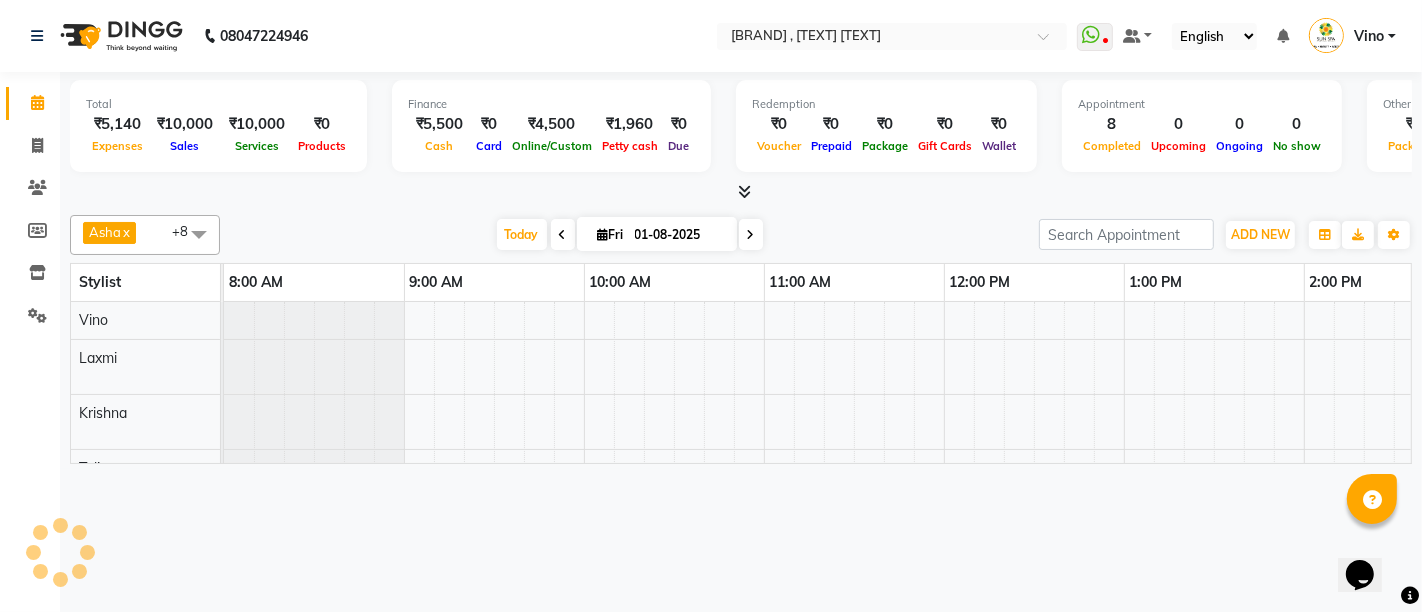 scroll, scrollTop: 0, scrollLeft: 1511, axis: horizontal 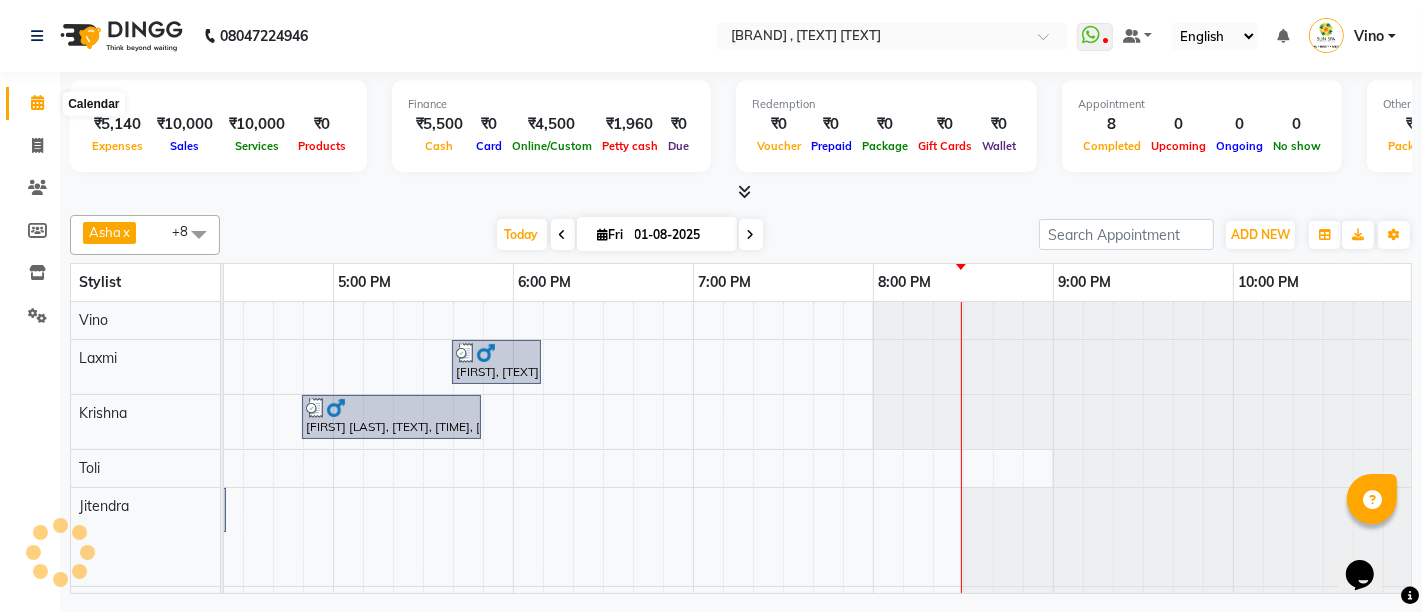 click 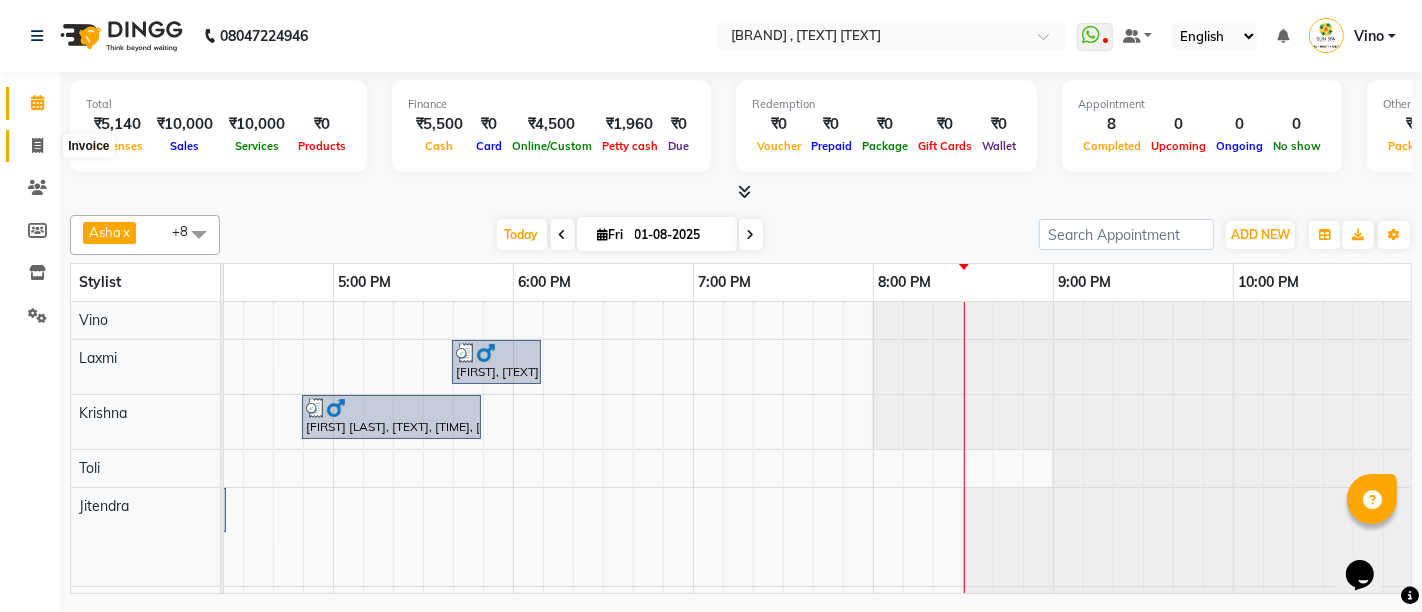 click 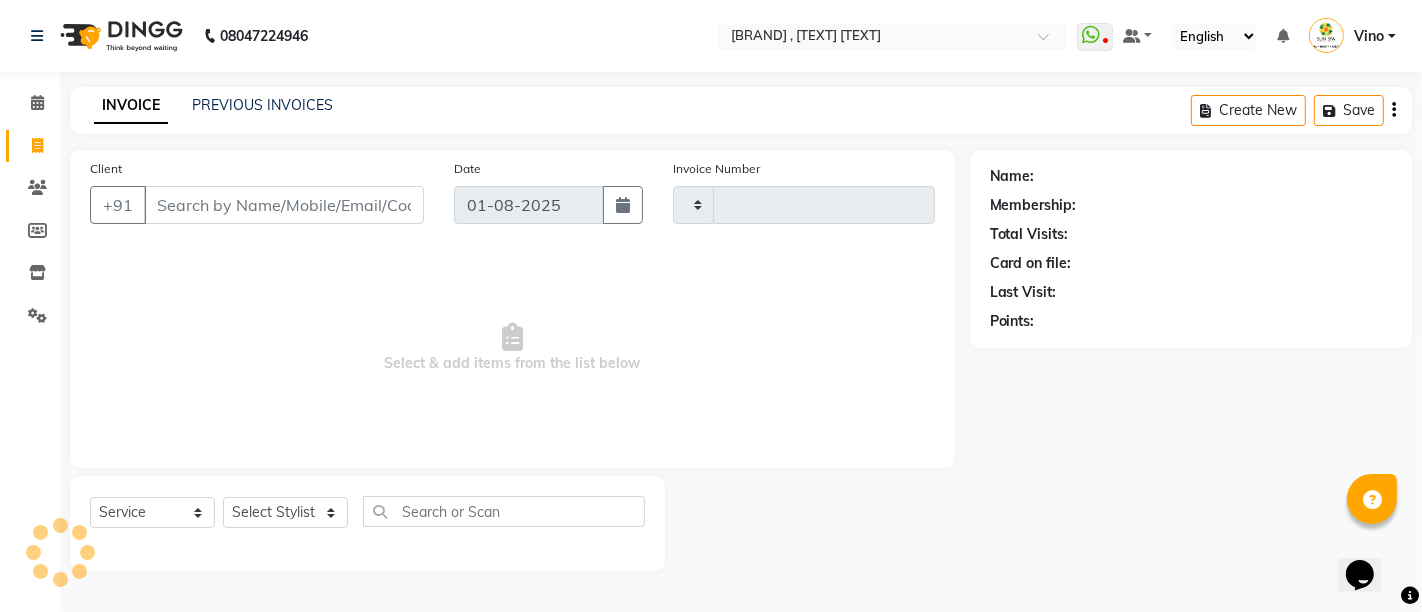 type on "0921" 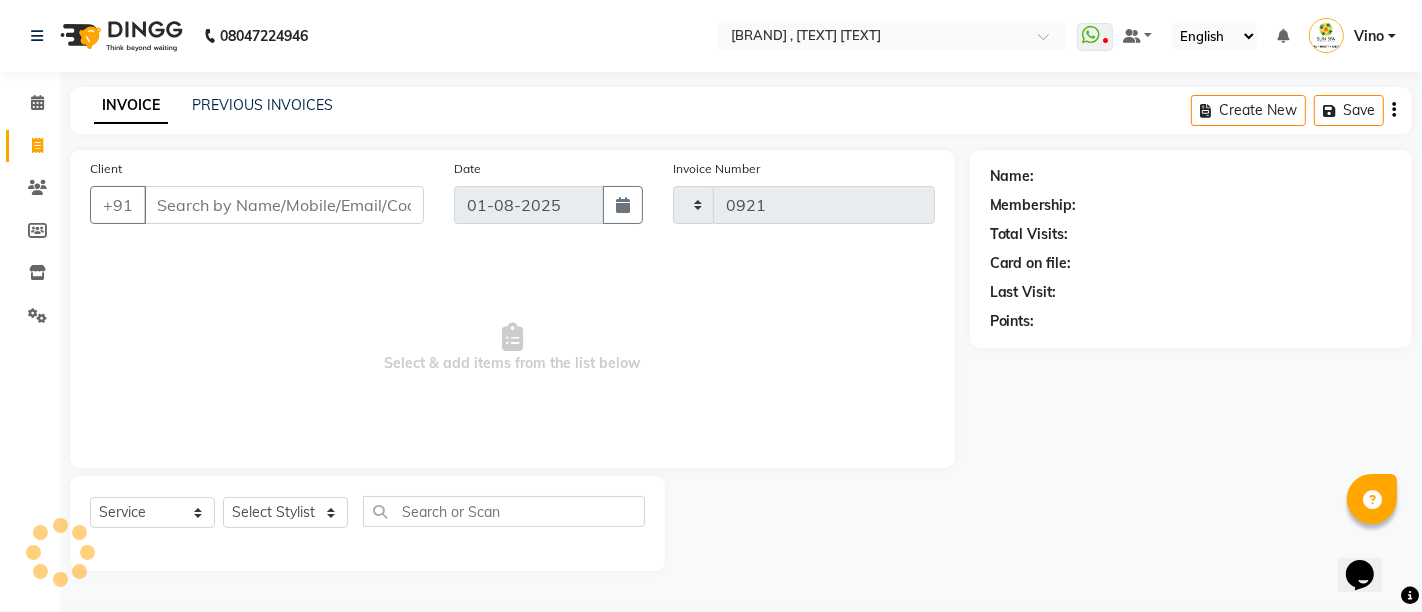 select on "5782" 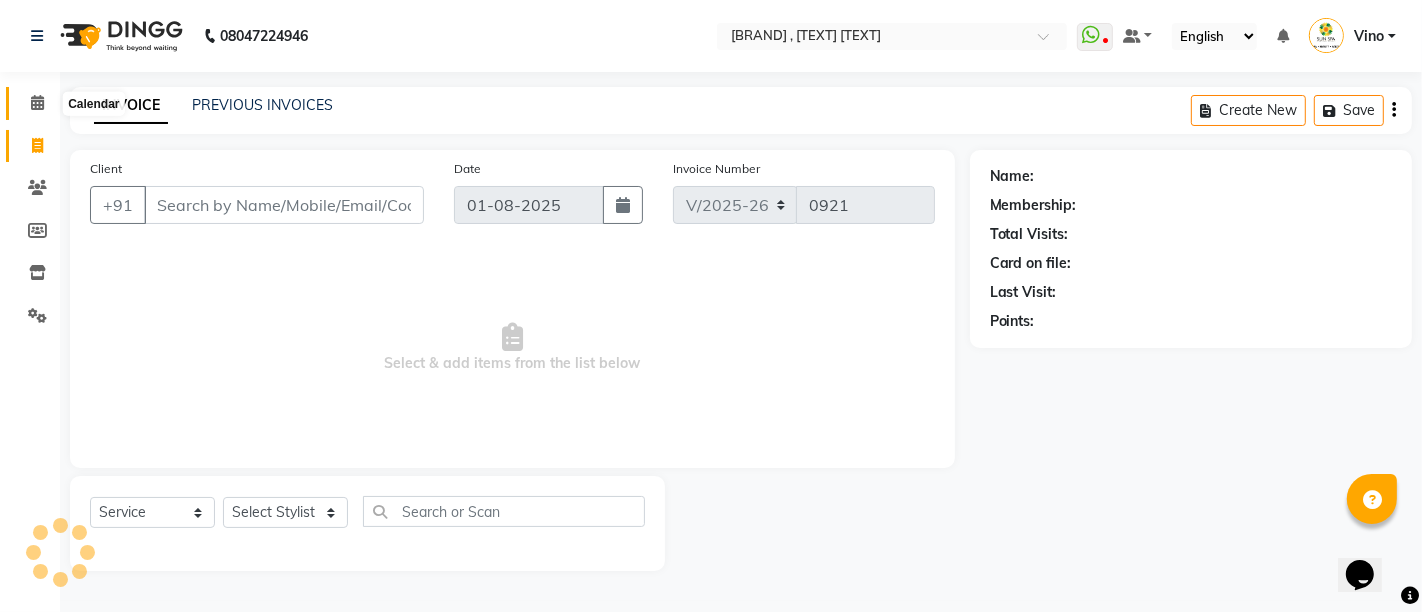 click 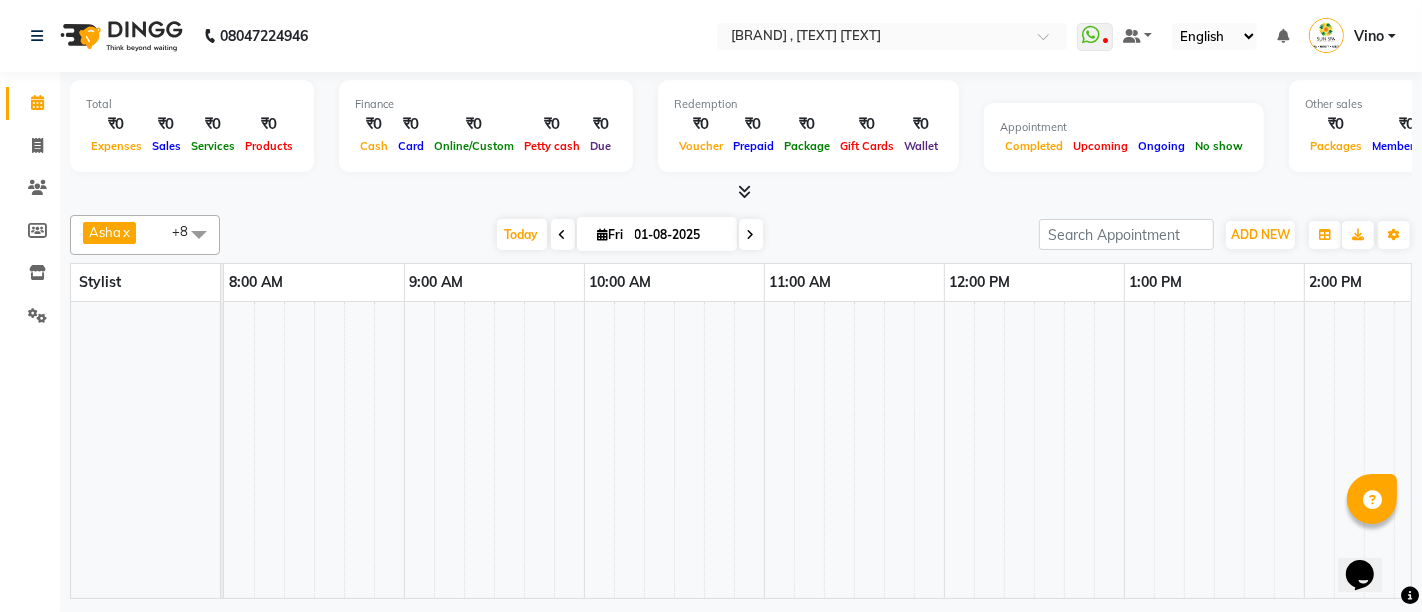scroll, scrollTop: 0, scrollLeft: 0, axis: both 